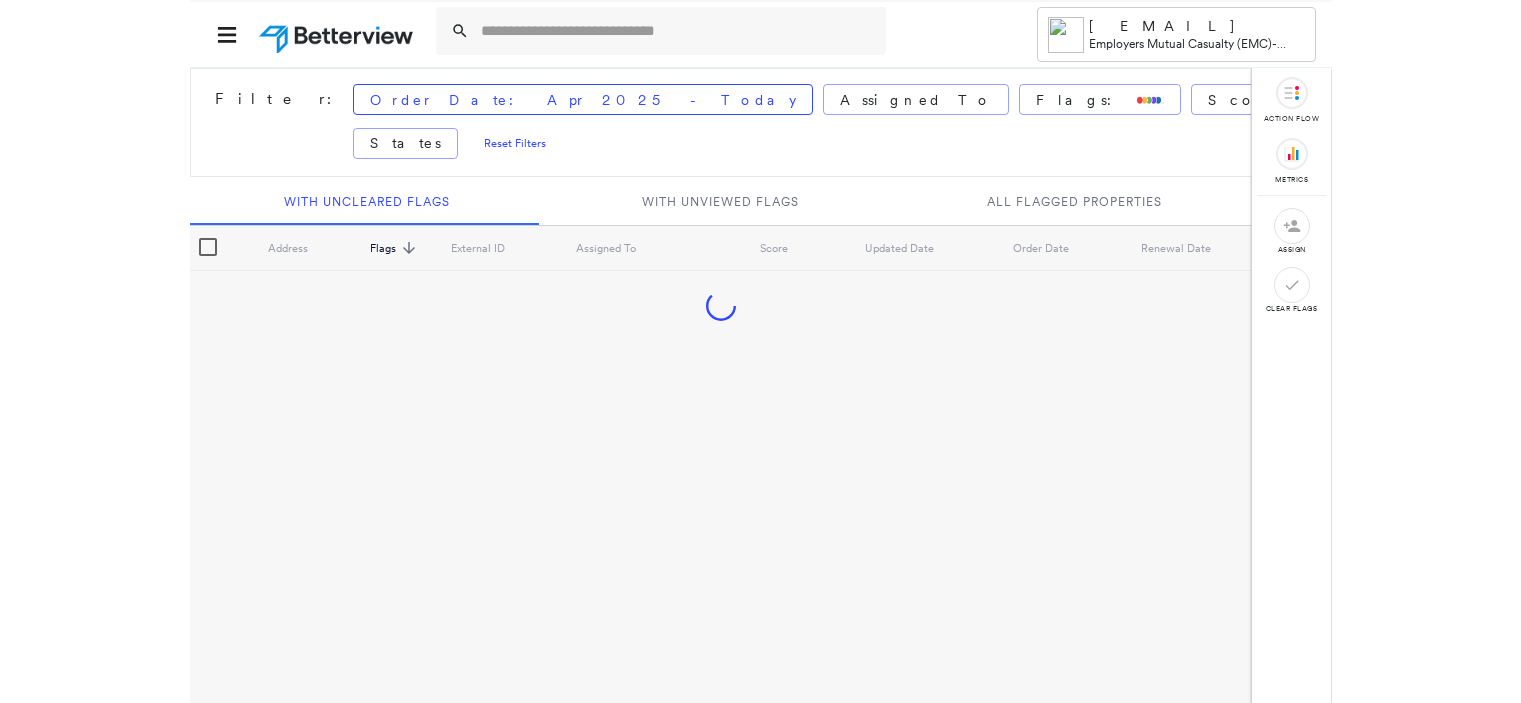 scroll, scrollTop: 0, scrollLeft: 0, axis: both 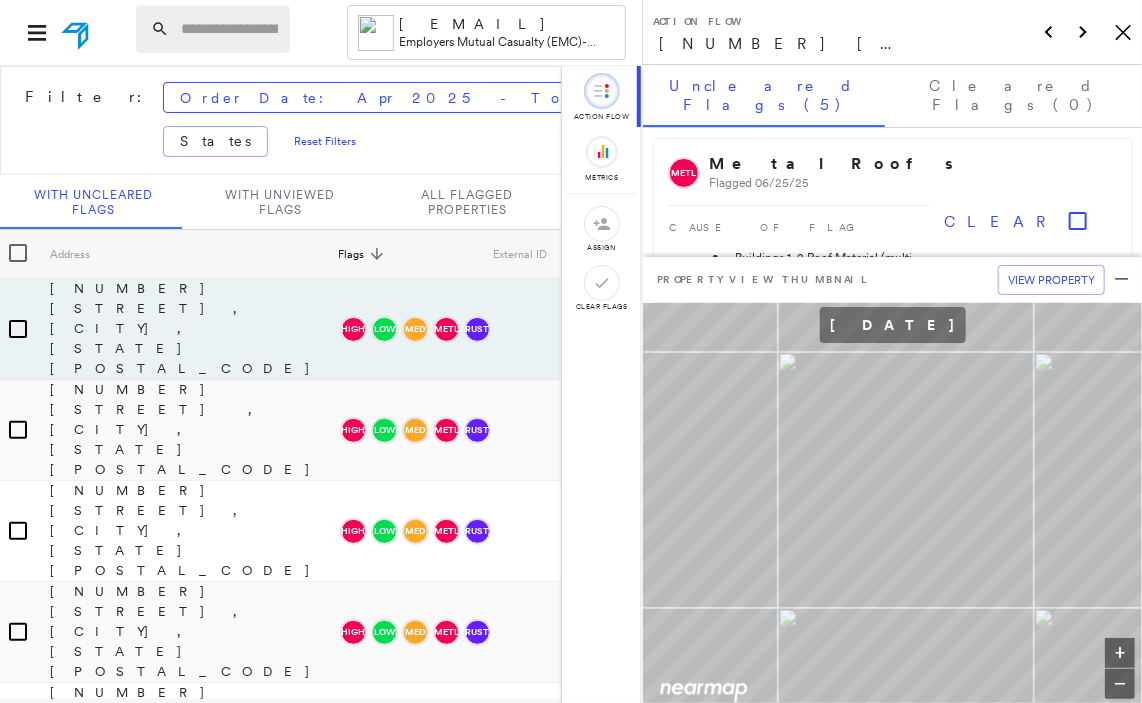 click at bounding box center (229, 29) 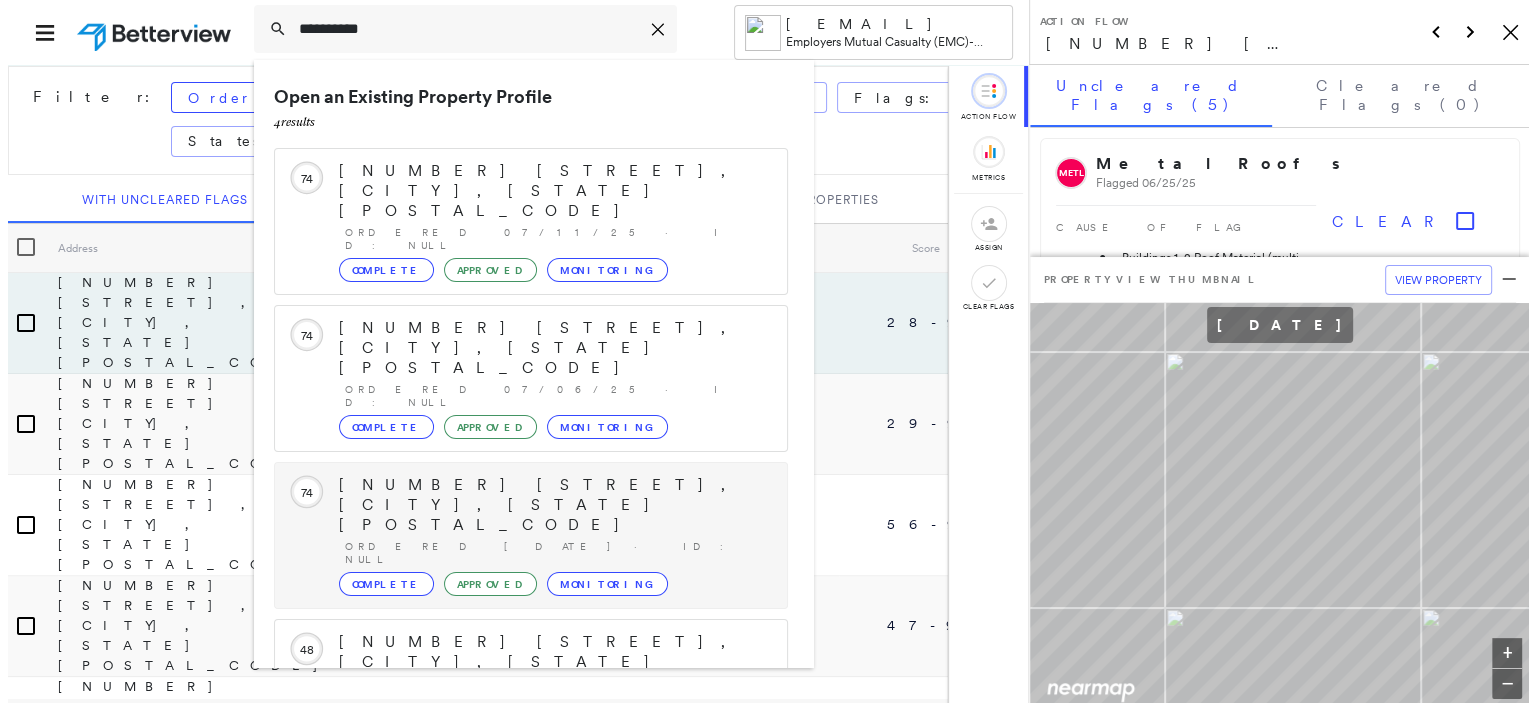 scroll, scrollTop: 98, scrollLeft: 0, axis: vertical 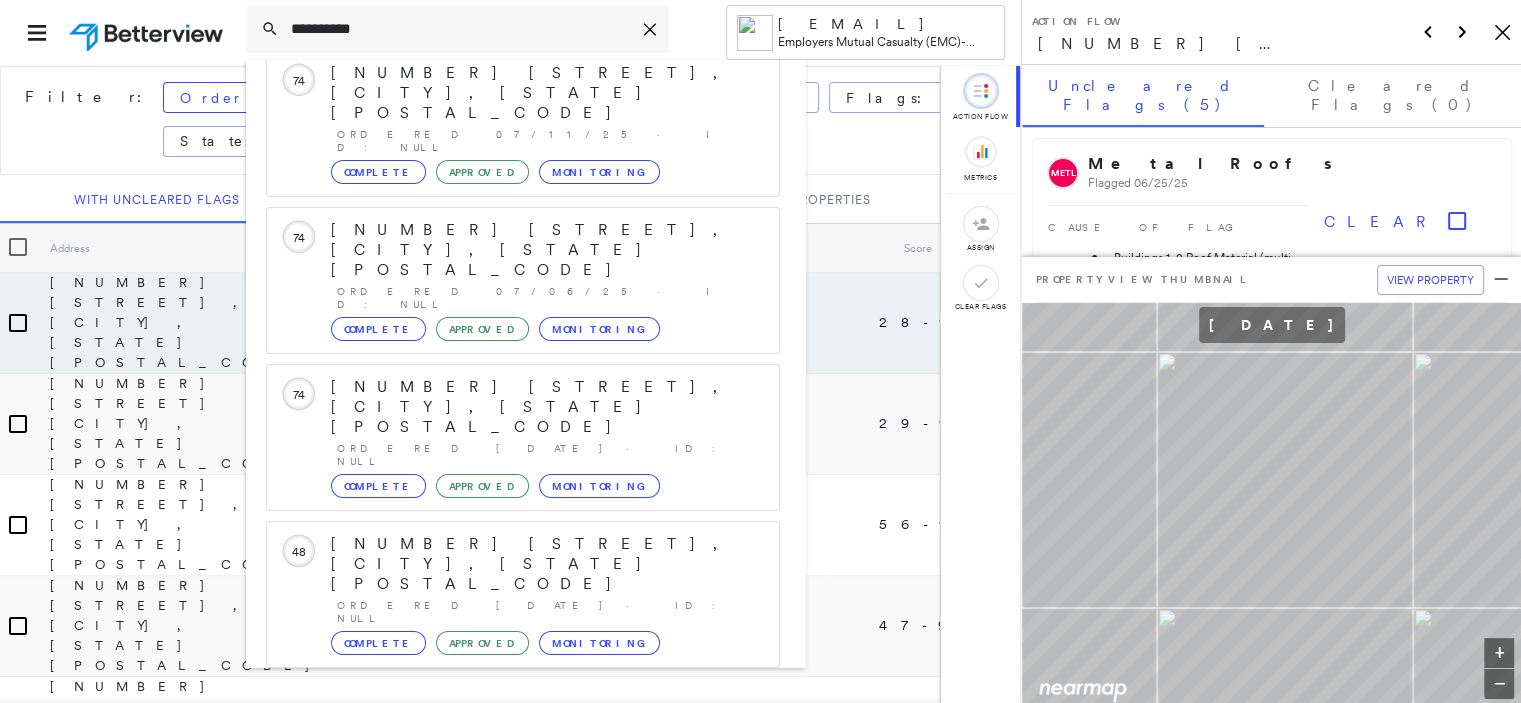 type on "**********" 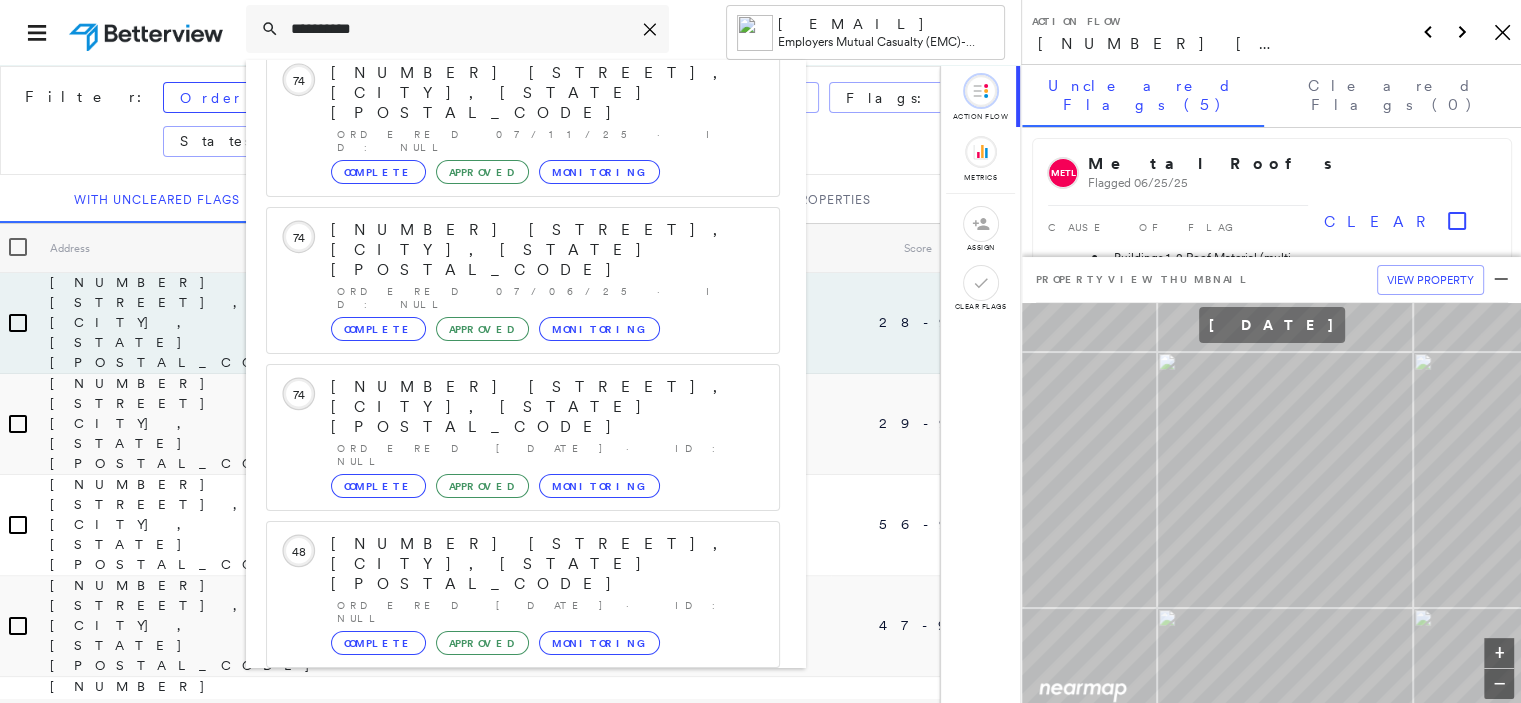 click 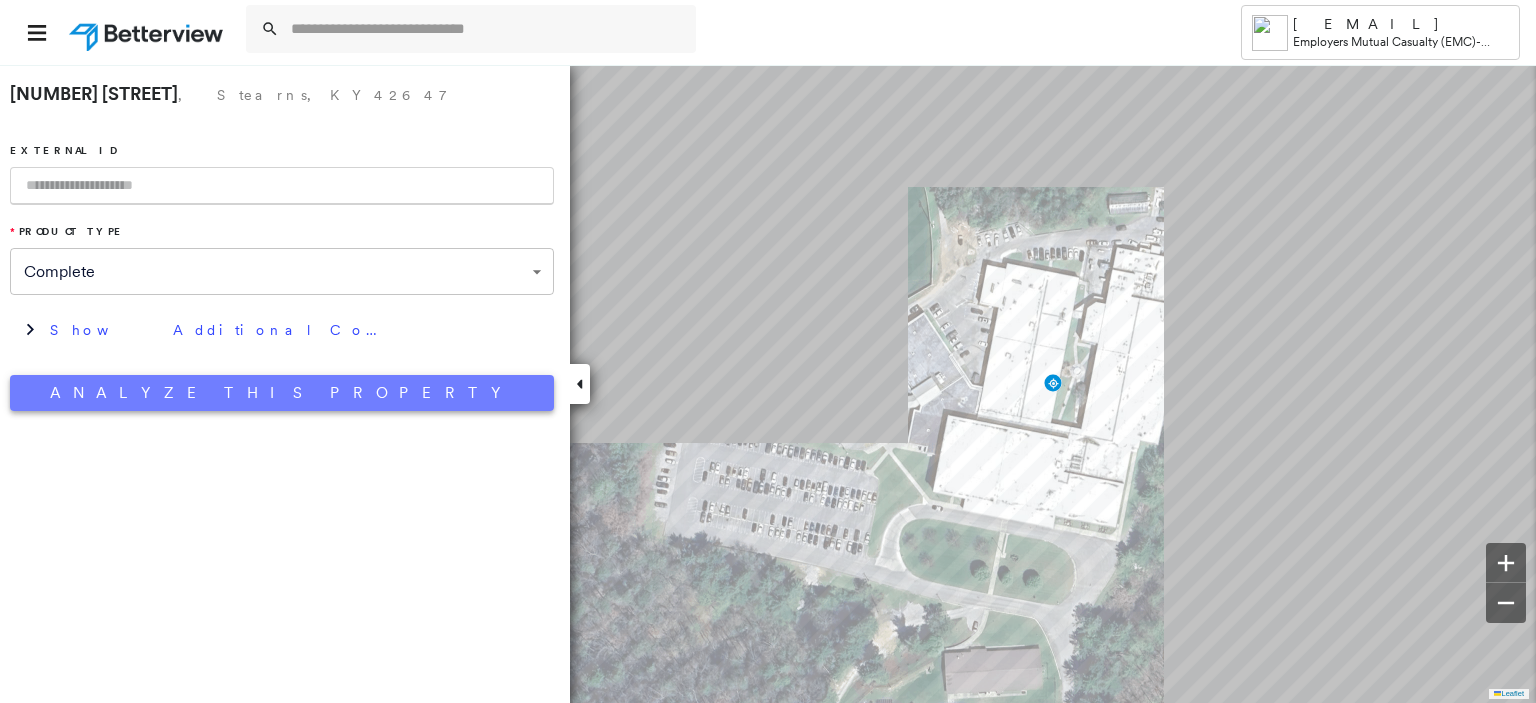 click on "Analyze This Property" at bounding box center (282, 393) 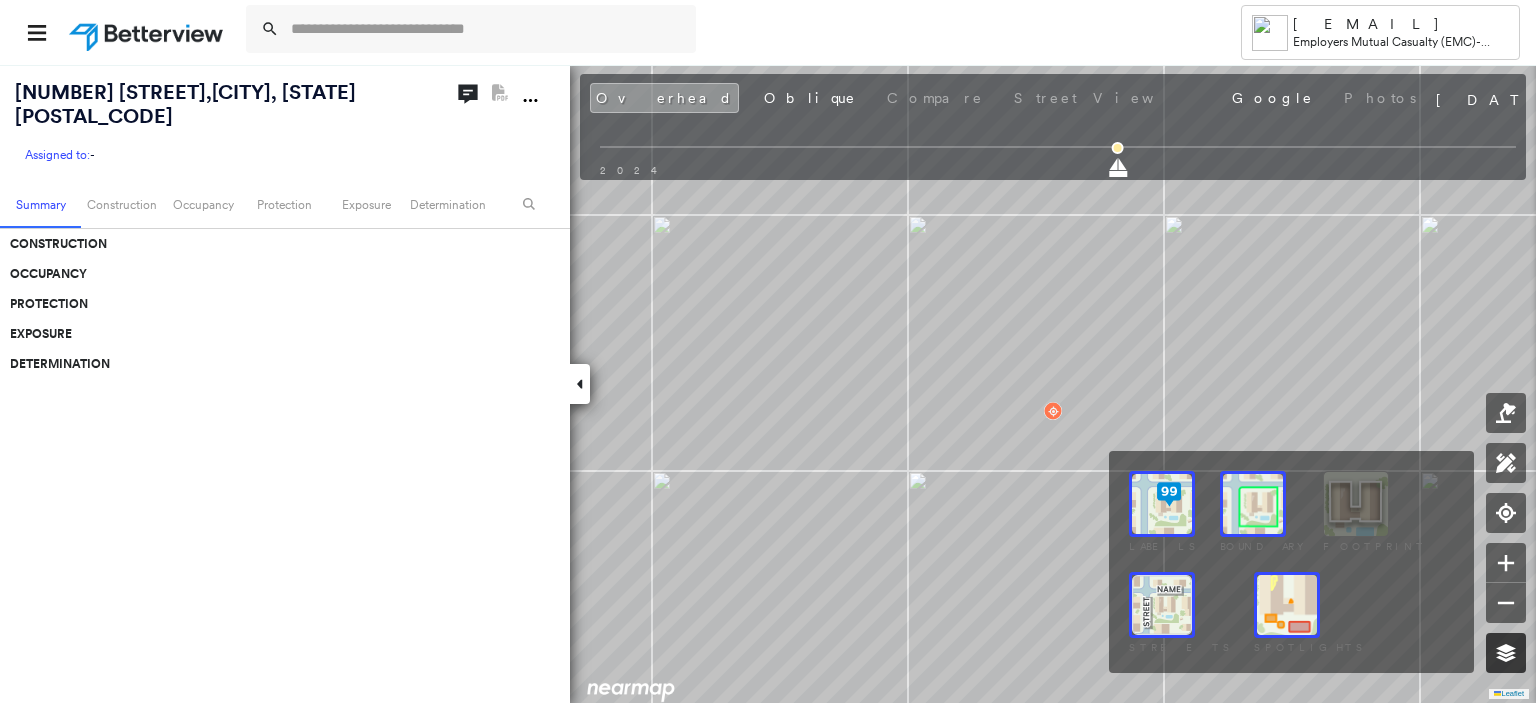 click 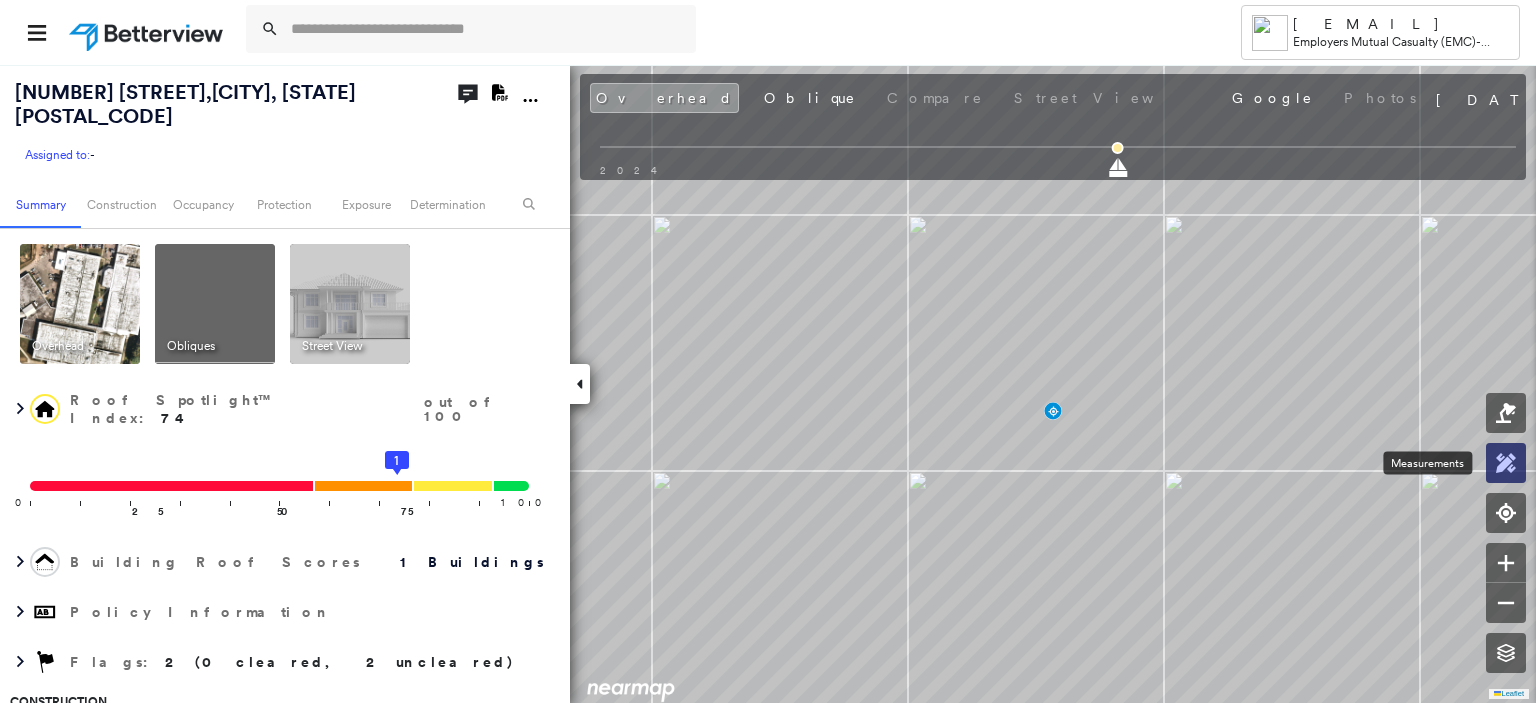 click 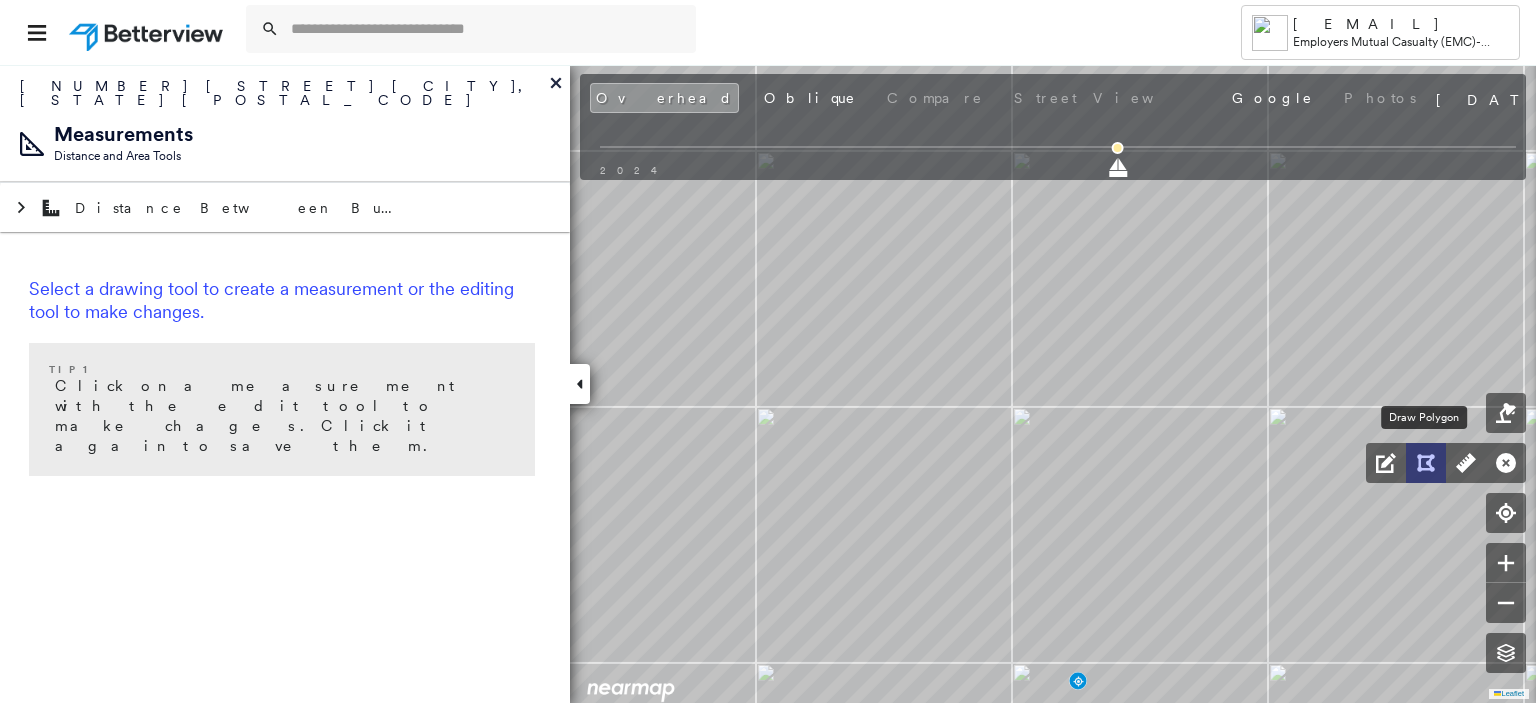 click 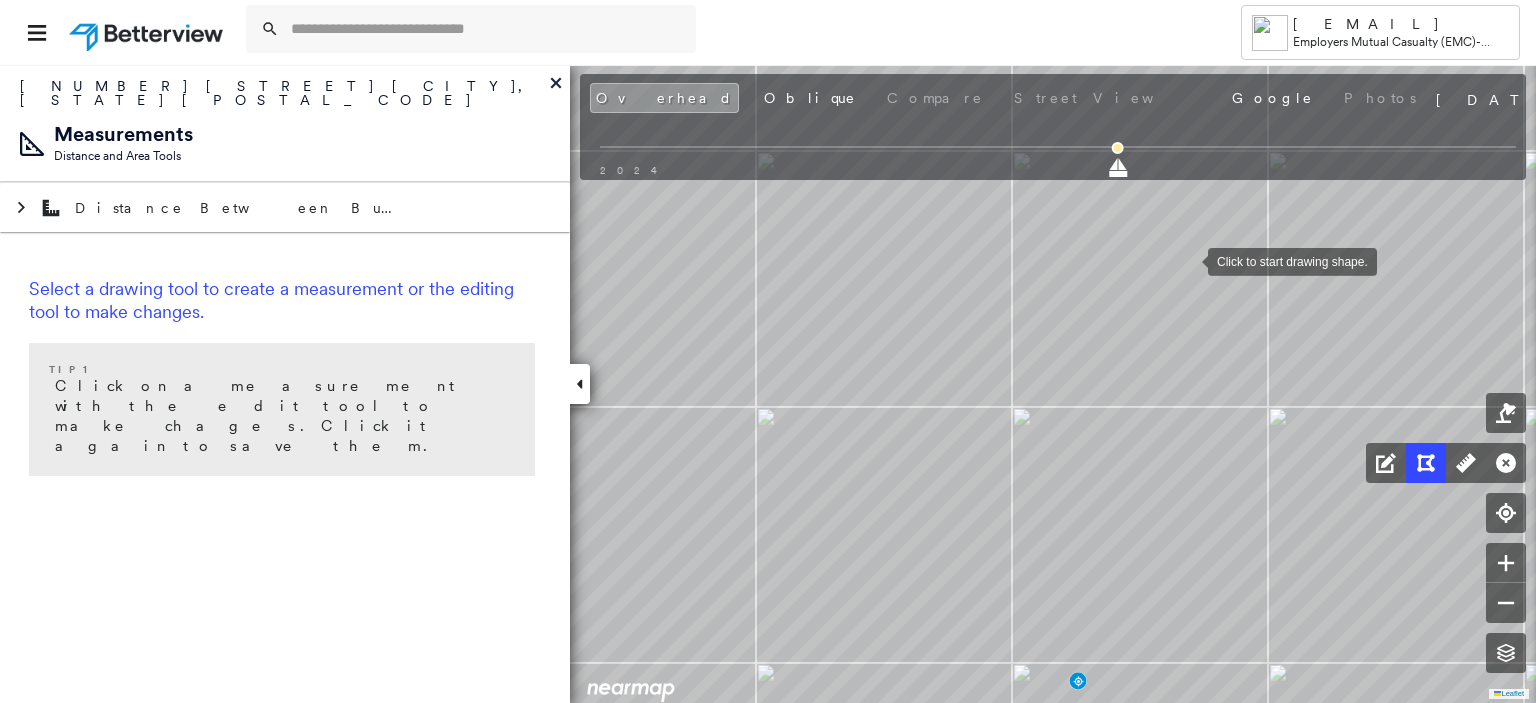 click at bounding box center (1188, 260) 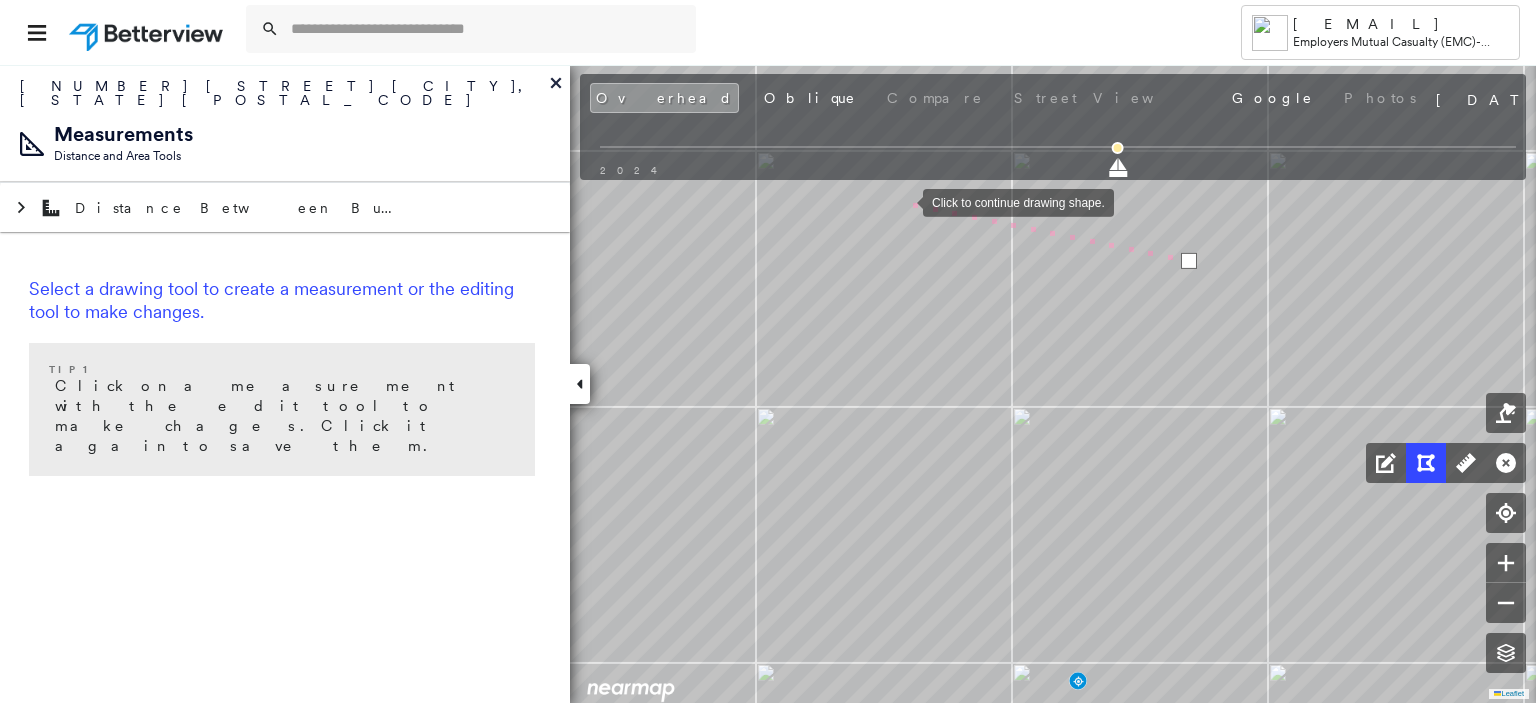 click at bounding box center [903, 201] 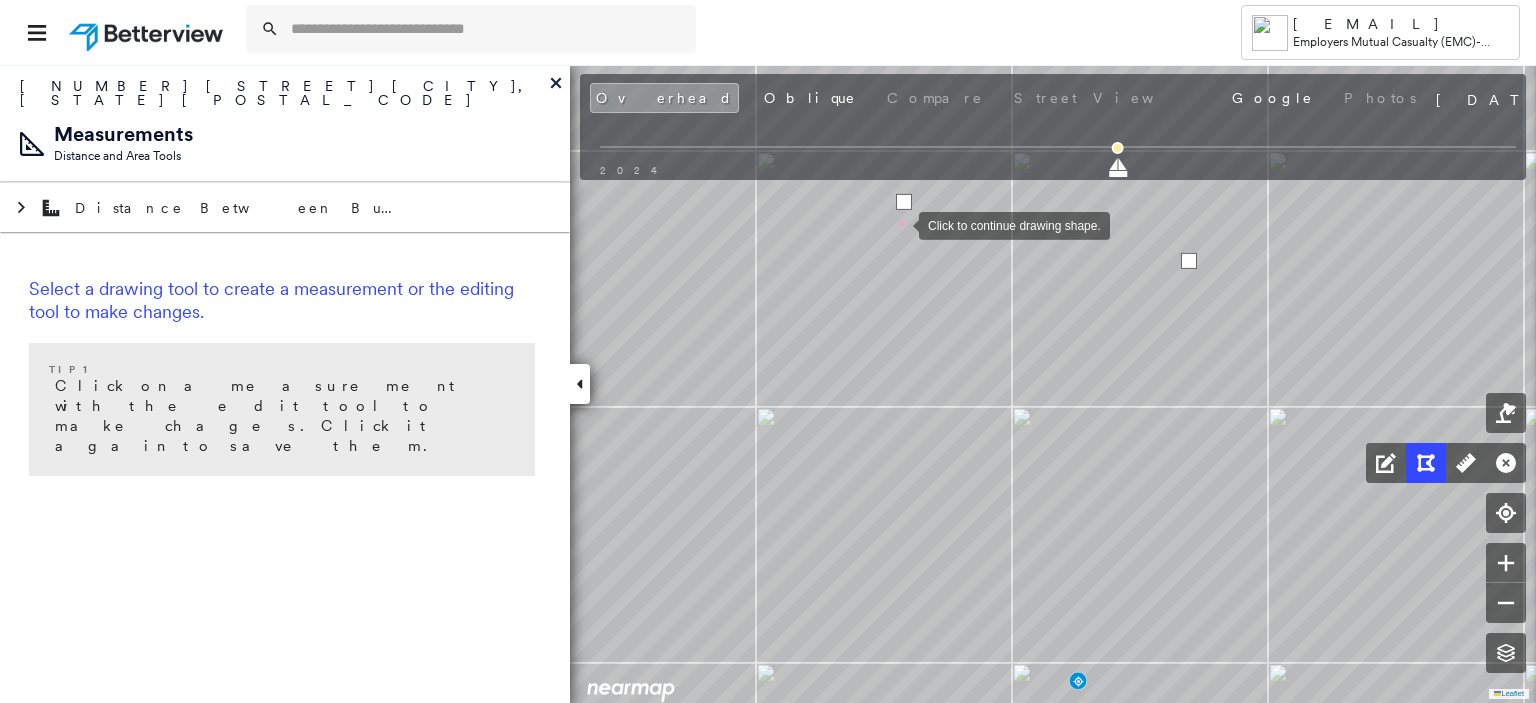 click at bounding box center (899, 224) 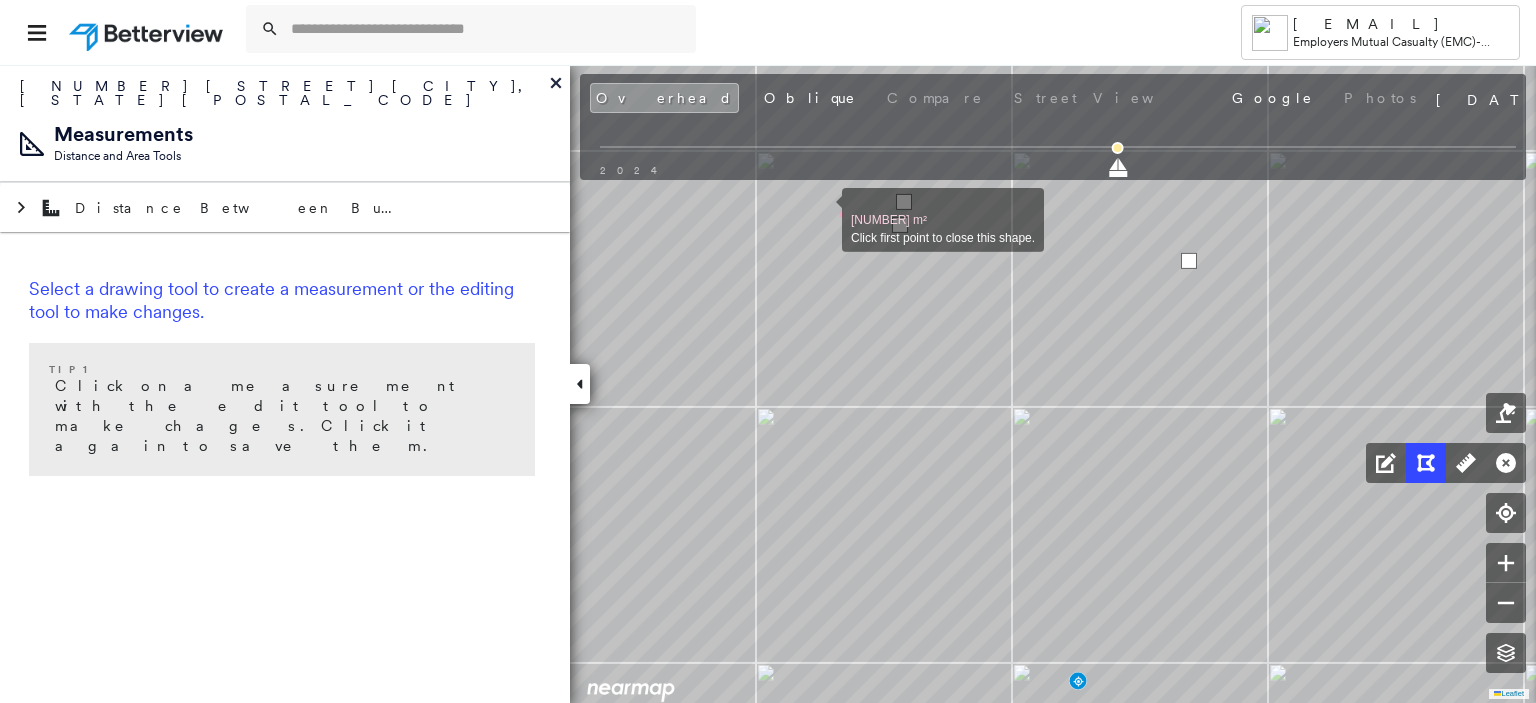 click at bounding box center [822, 209] 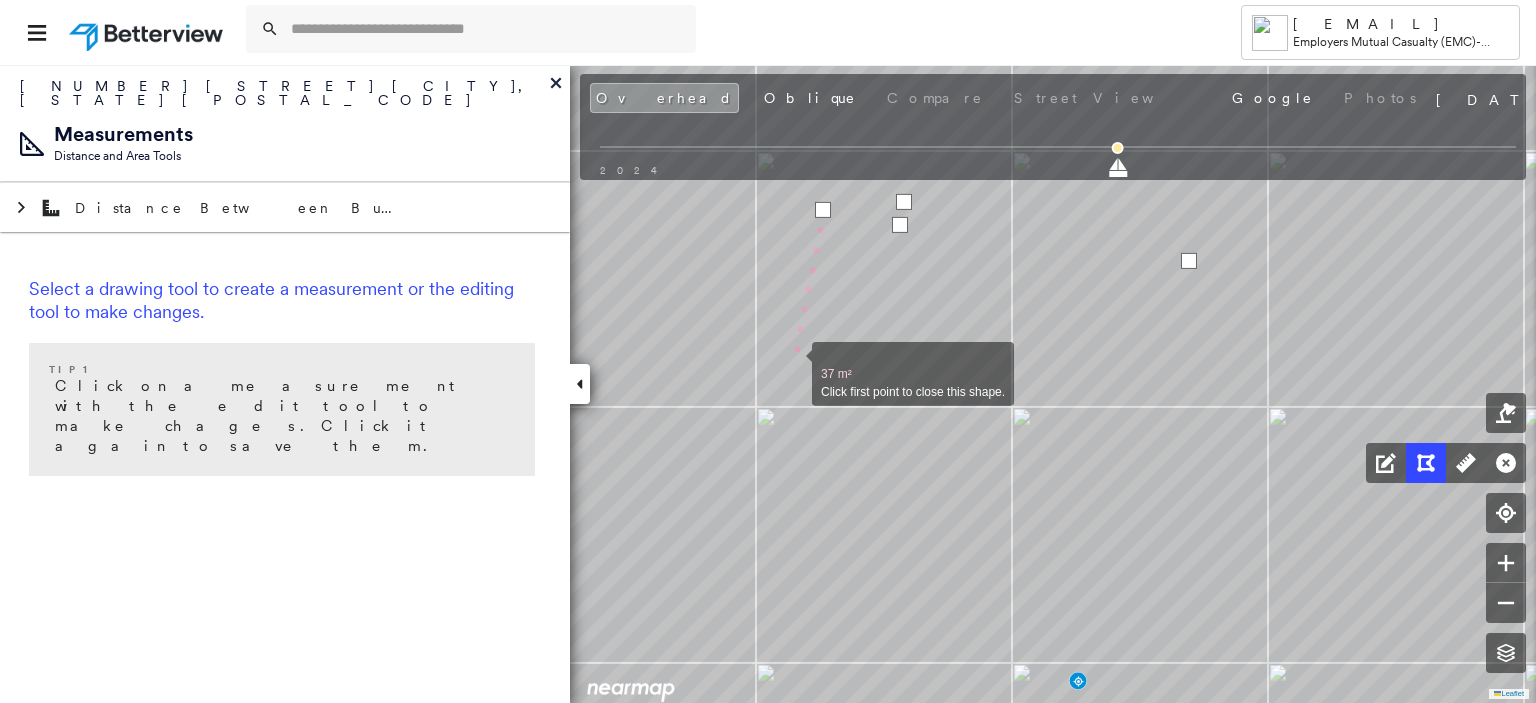 click at bounding box center (792, 363) 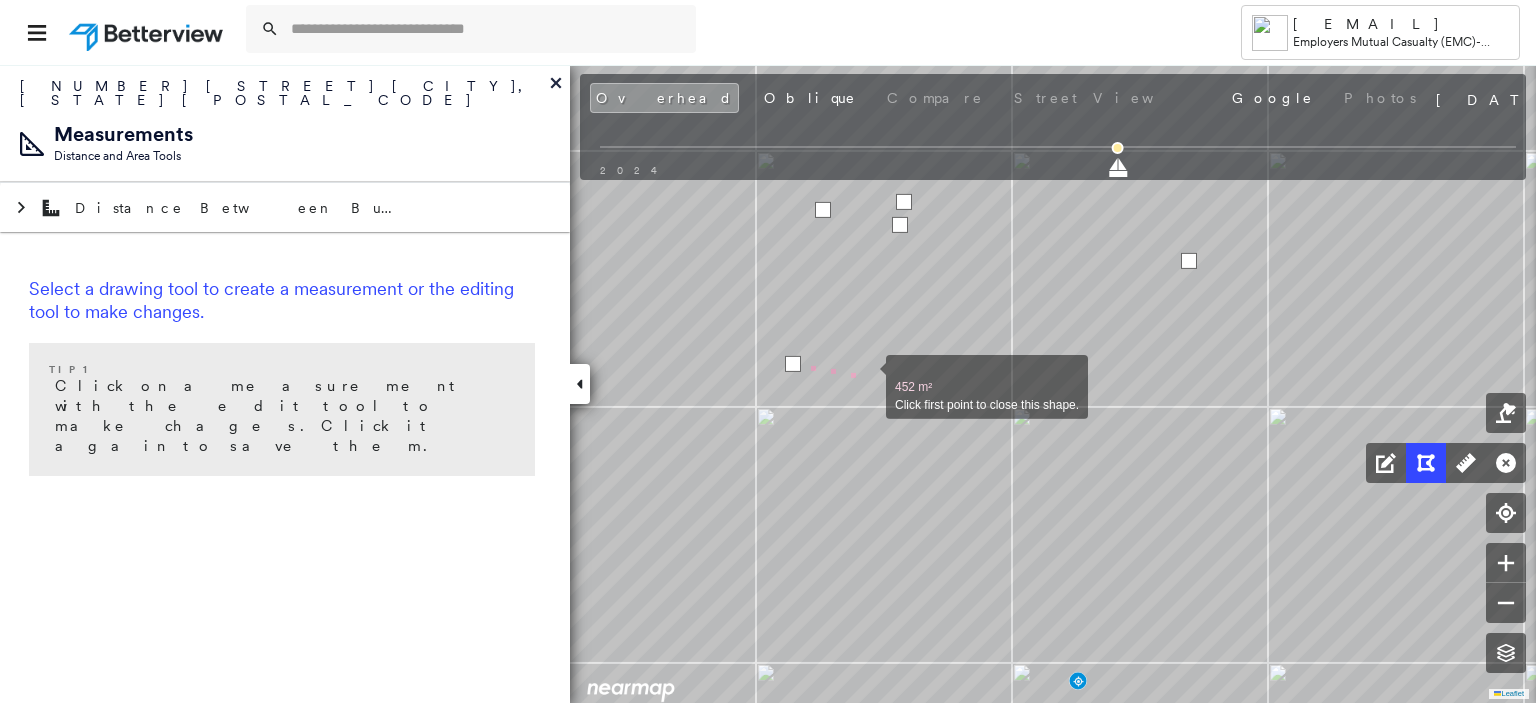 click at bounding box center [866, 376] 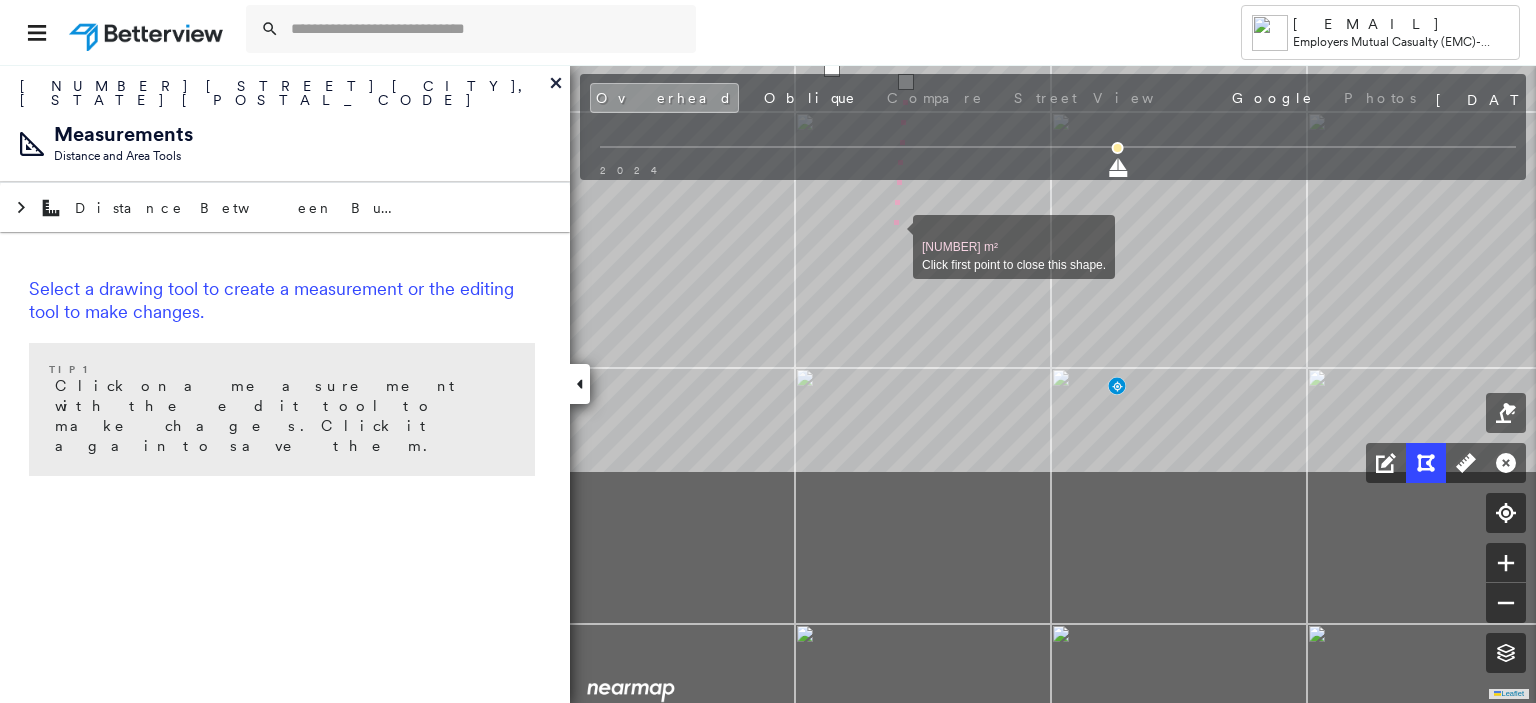 drag, startPoint x: 852, startPoint y: 529, endPoint x: 891, endPoint y: 234, distance: 297.5668 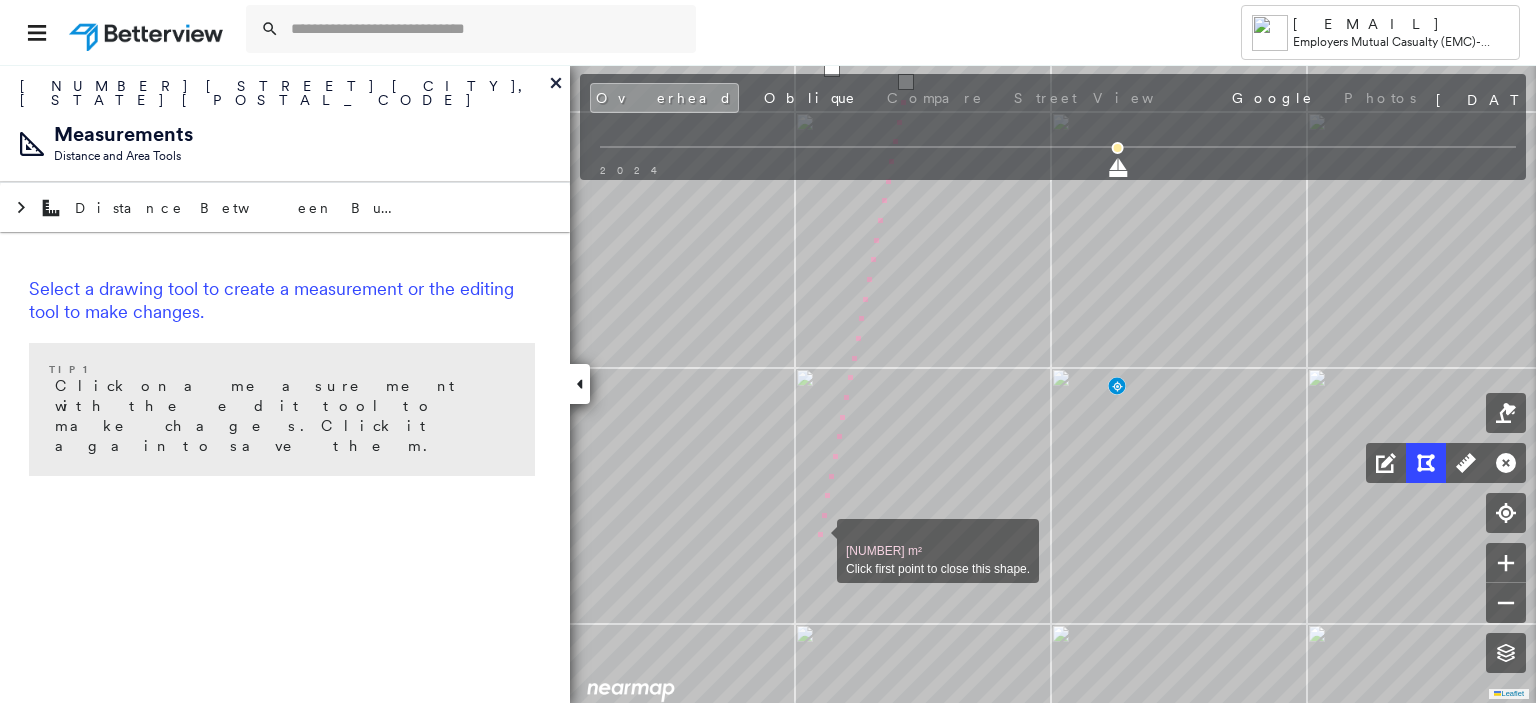 click at bounding box center [817, 540] 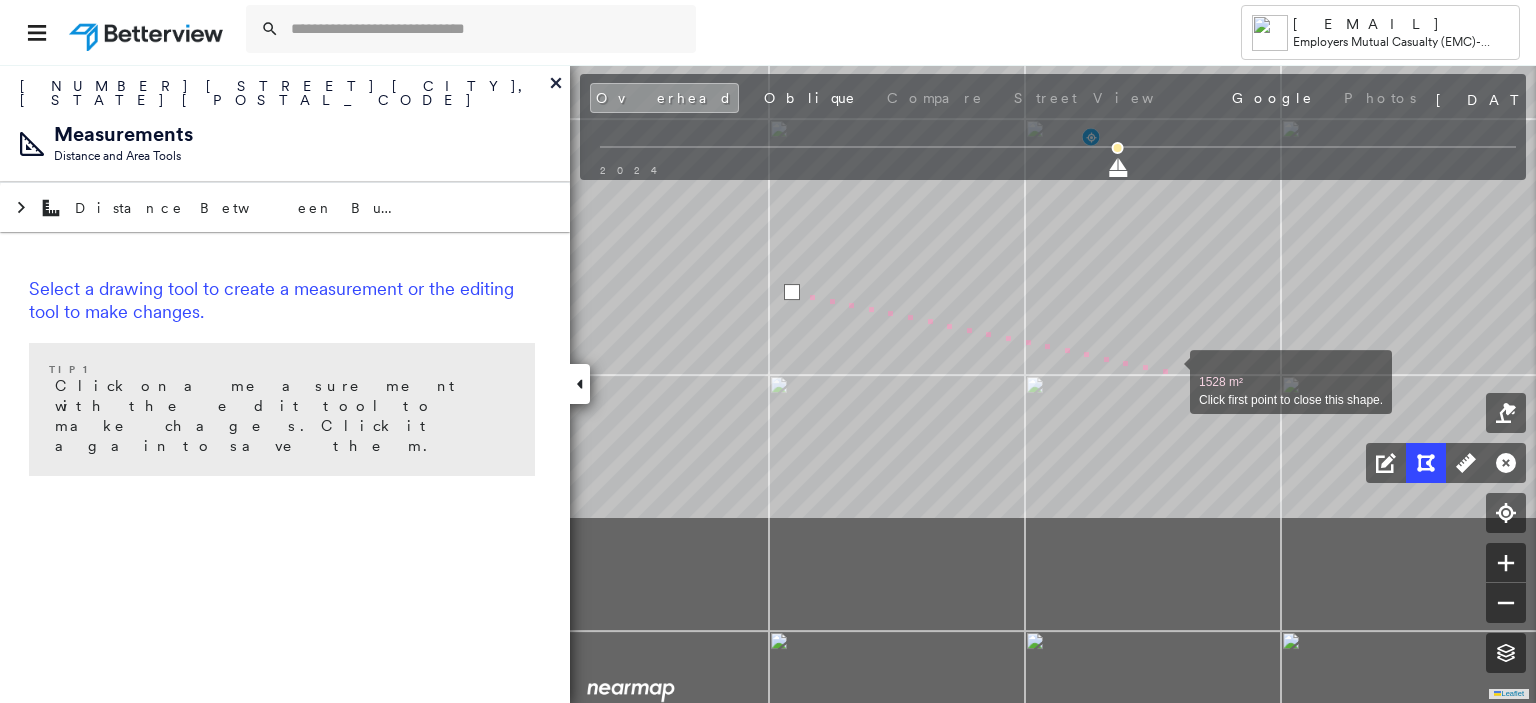 drag, startPoint x: 1196, startPoint y: 620, endPoint x: 1170, endPoint y: 371, distance: 250.35374 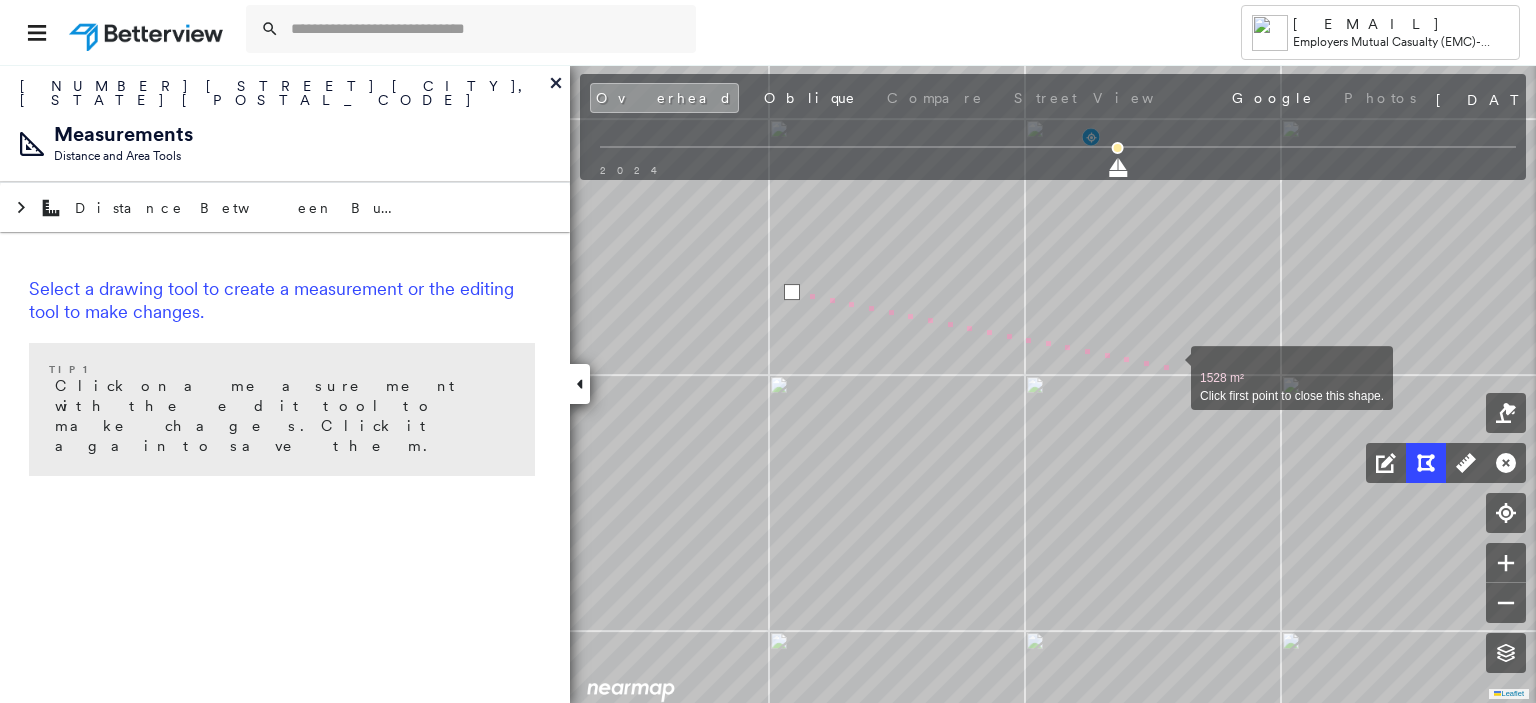 click at bounding box center (1171, 367) 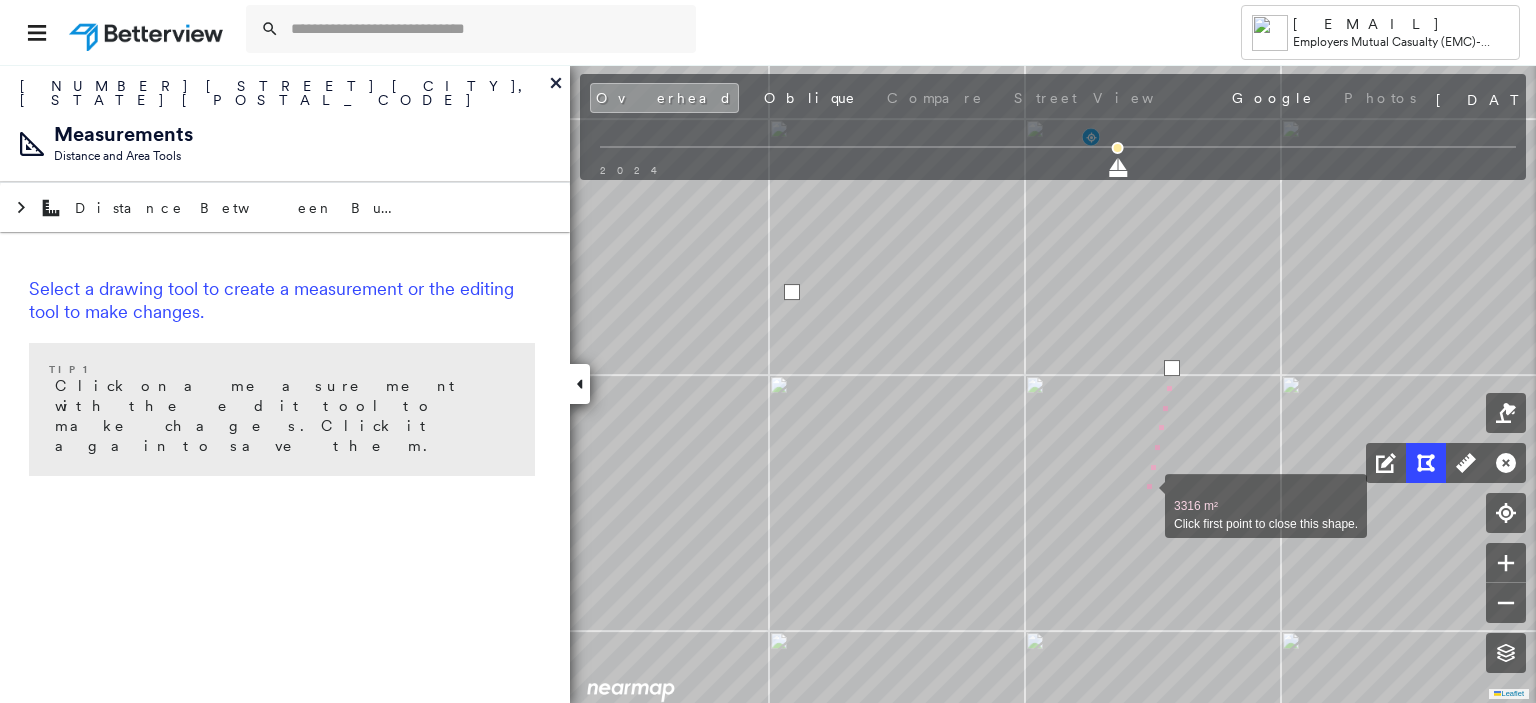 click at bounding box center [1145, 495] 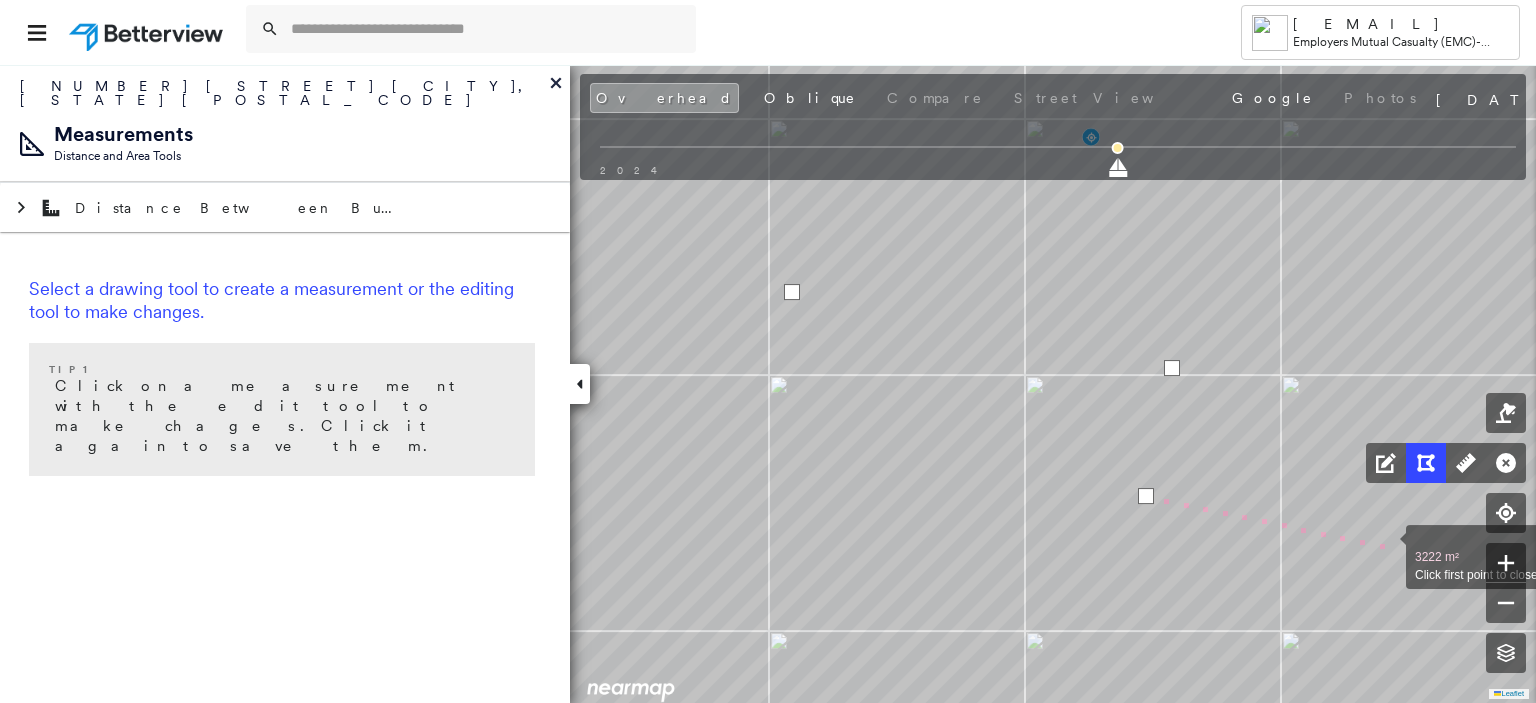 click at bounding box center [1386, 546] 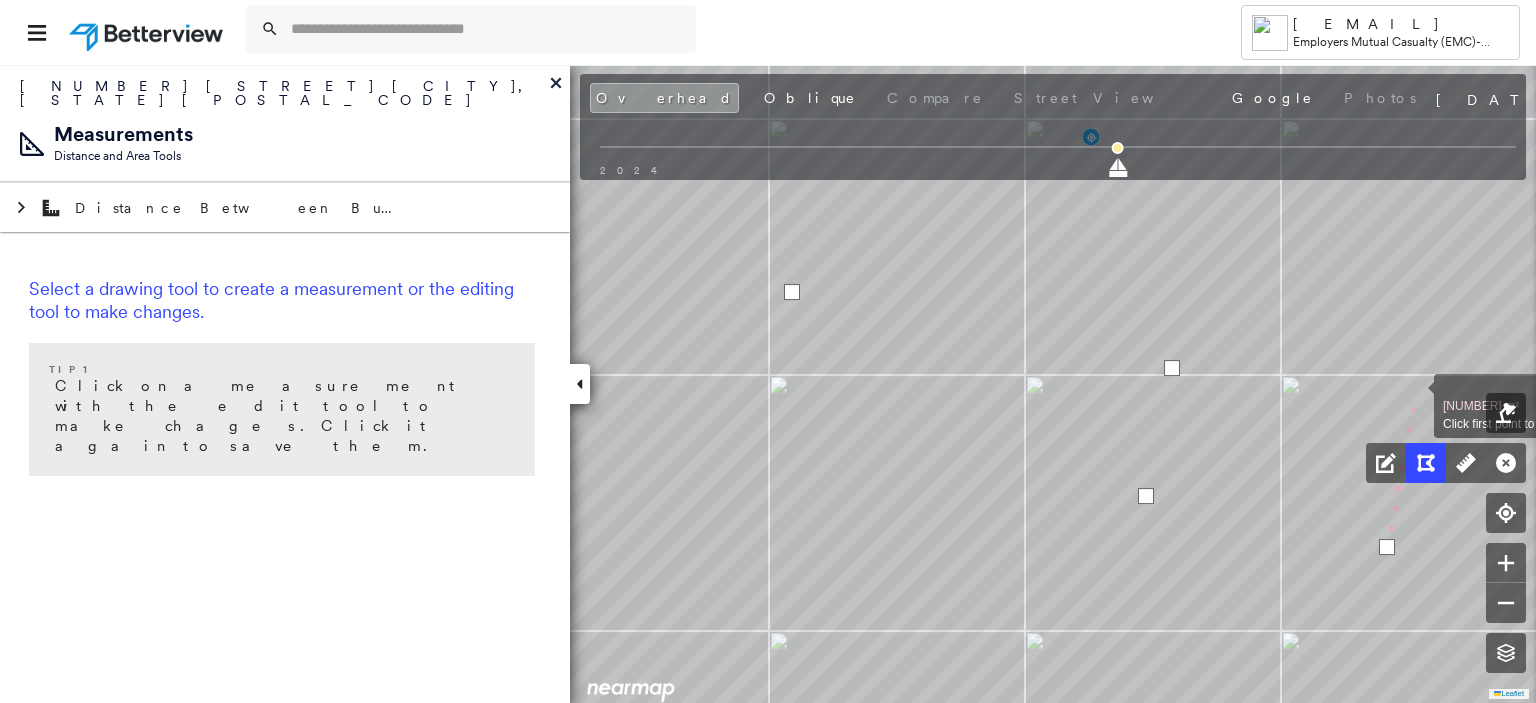 click at bounding box center [1414, 395] 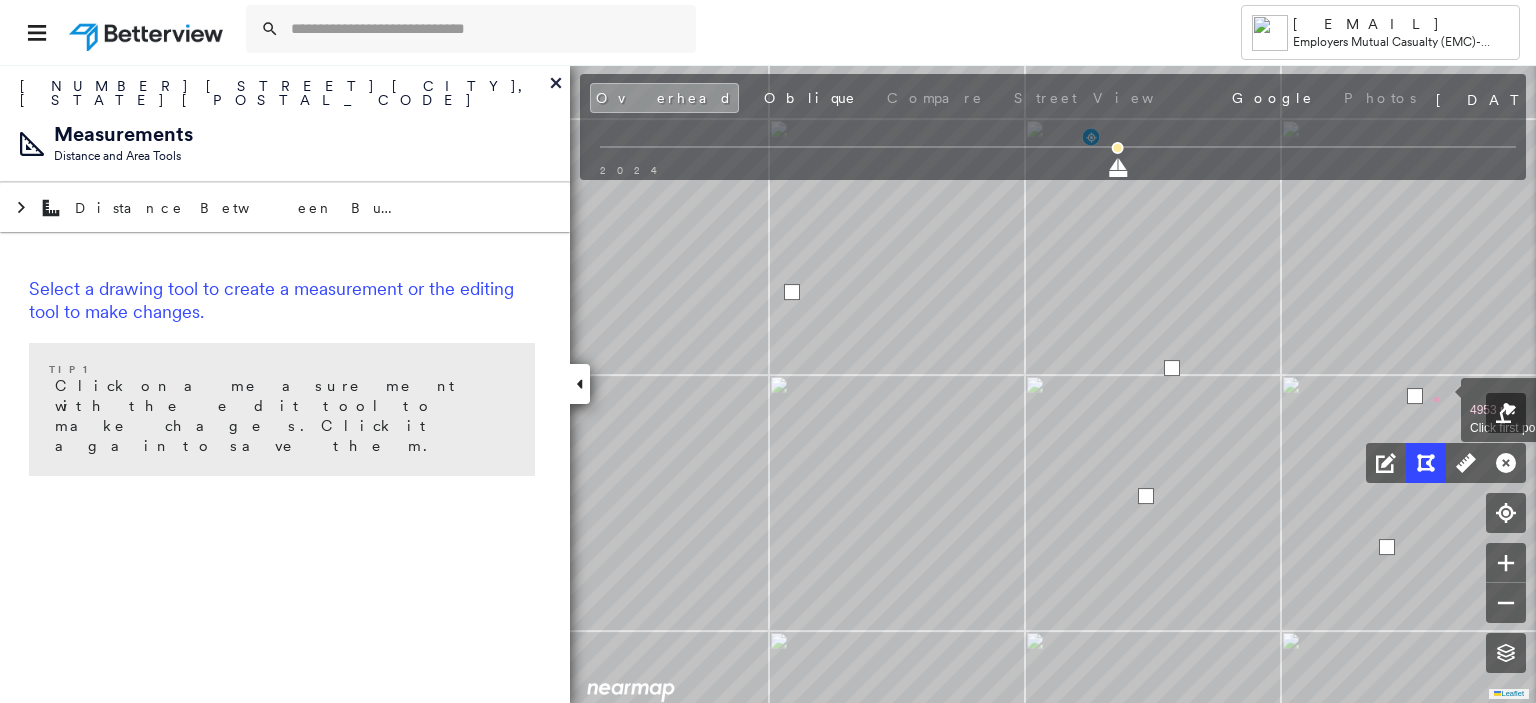 click at bounding box center (1441, 399) 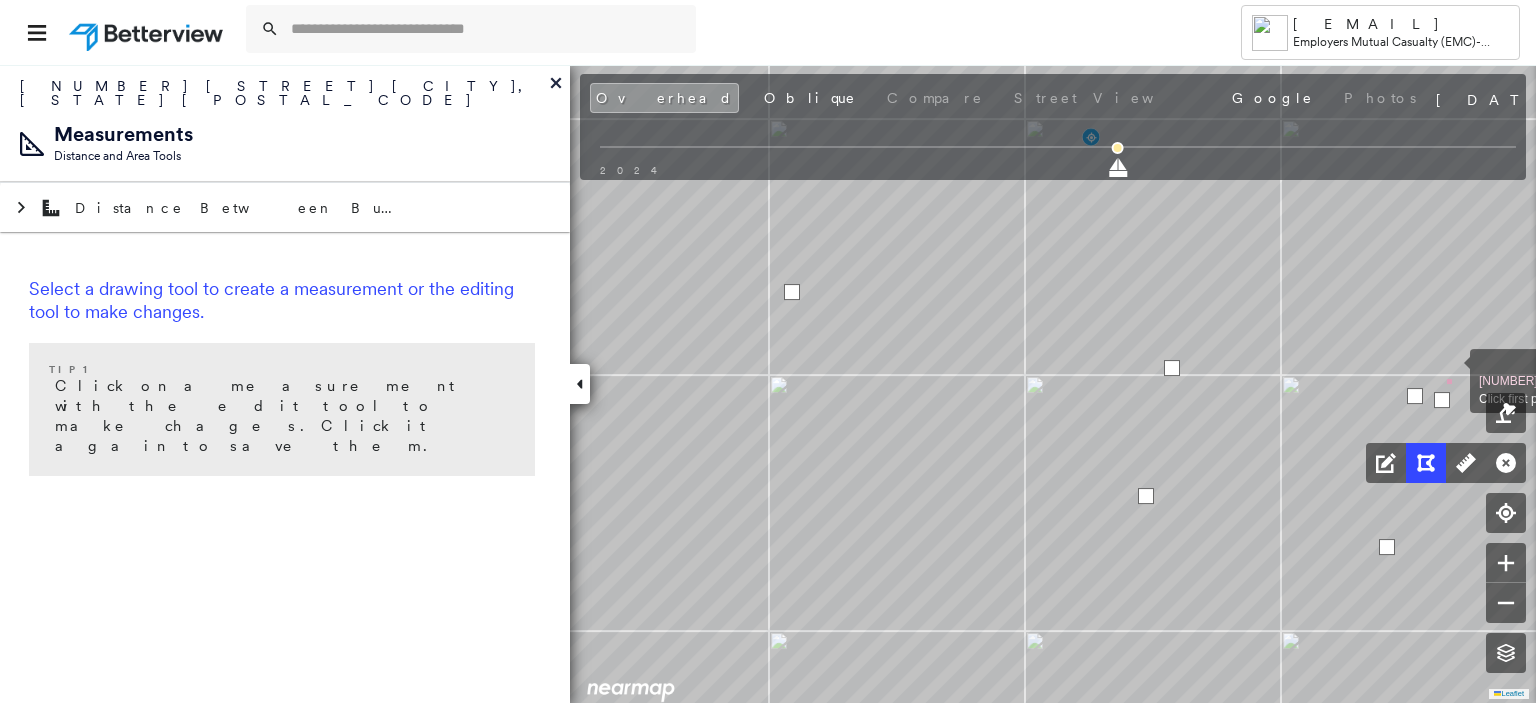 click at bounding box center (1450, 370) 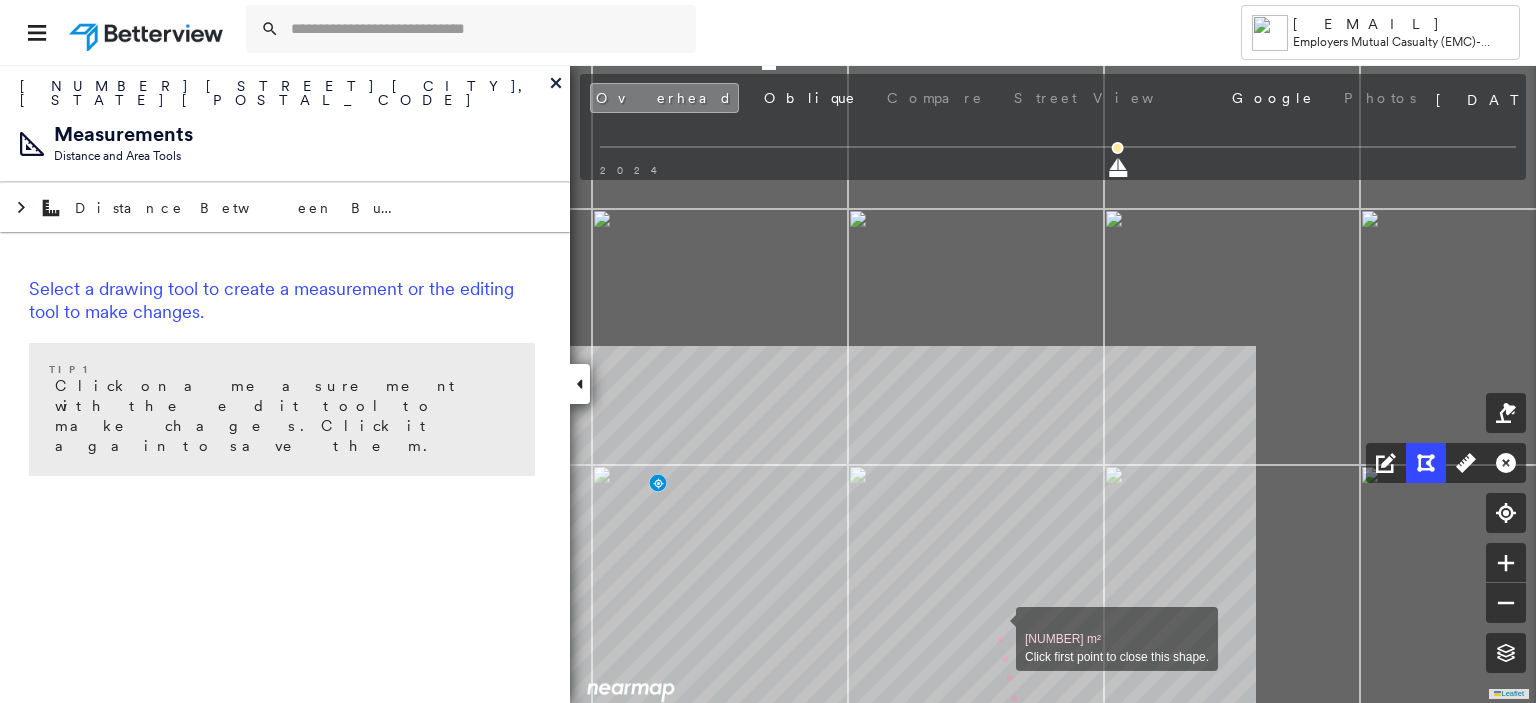 drag, startPoint x: 1429, startPoint y: 283, endPoint x: 996, endPoint y: 629, distance: 554.26074 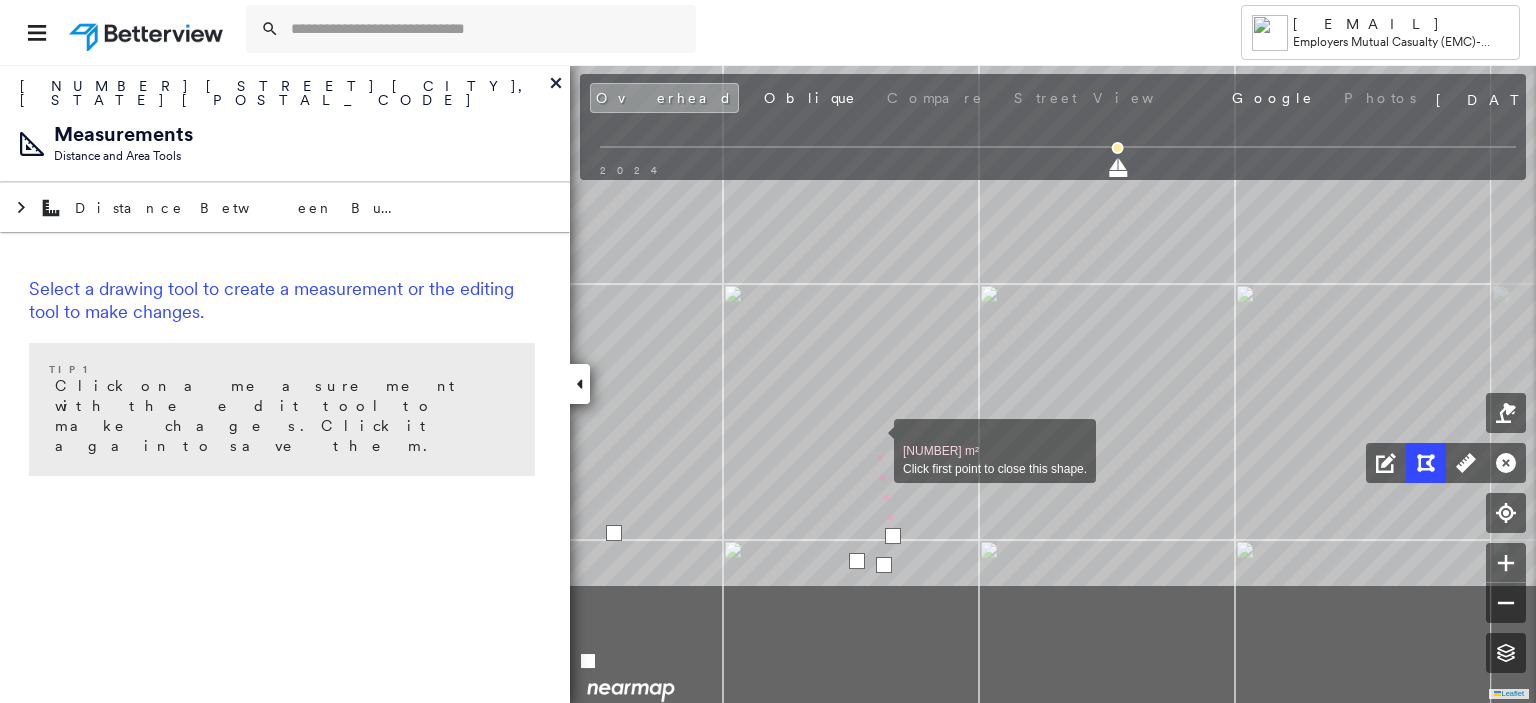 drag, startPoint x: 1000, startPoint y: 627, endPoint x: 872, endPoint y: 433, distance: 232.42203 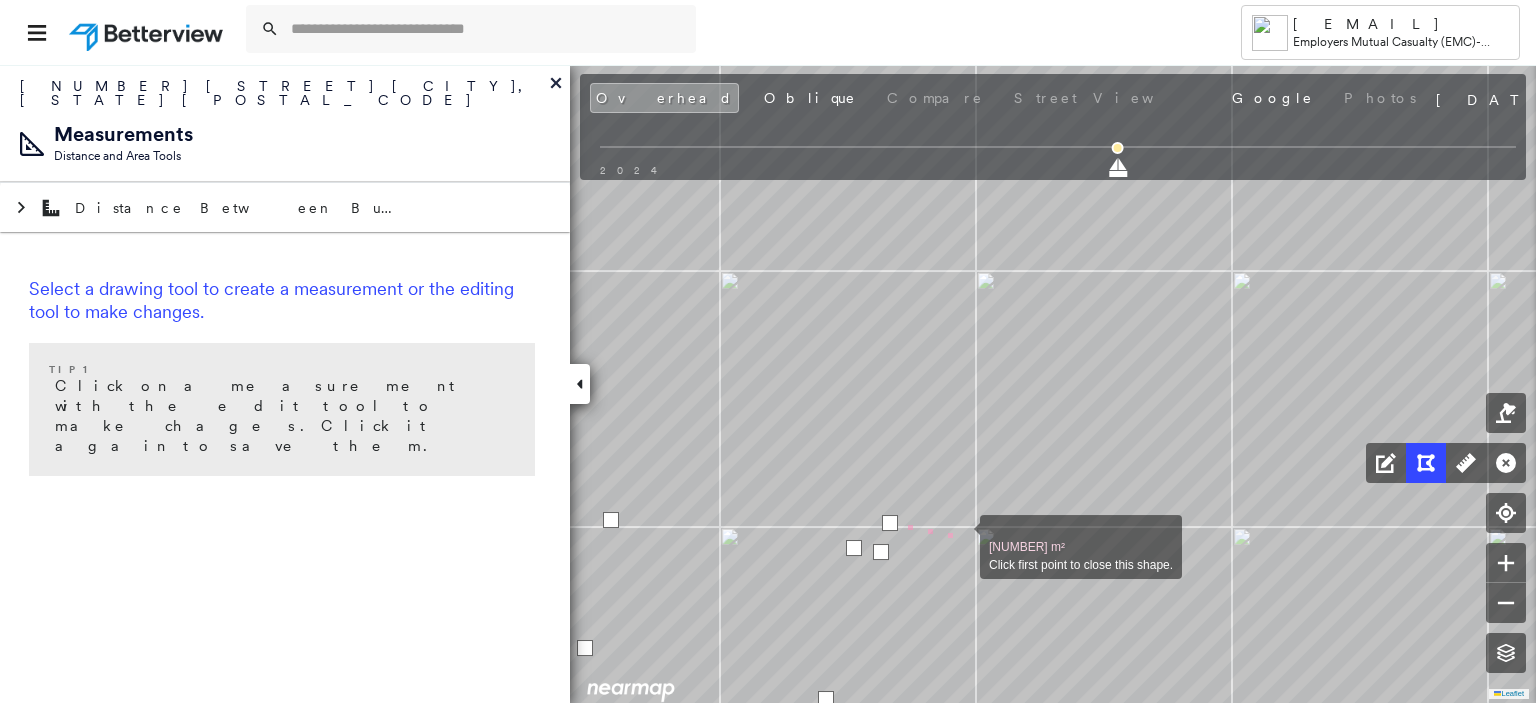 click at bounding box center (960, 536) 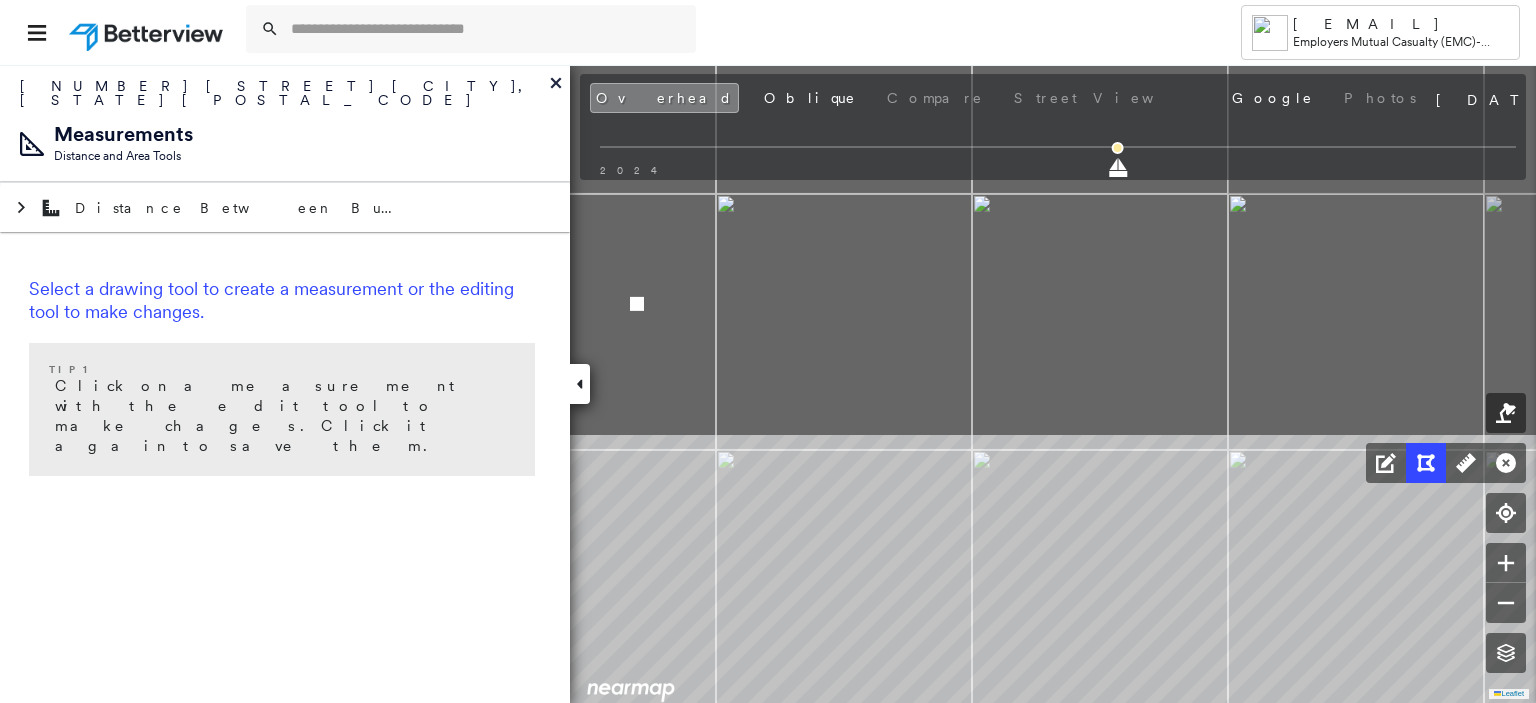 drag, startPoint x: 987, startPoint y: 275, endPoint x: 984, endPoint y: 715, distance: 440.01022 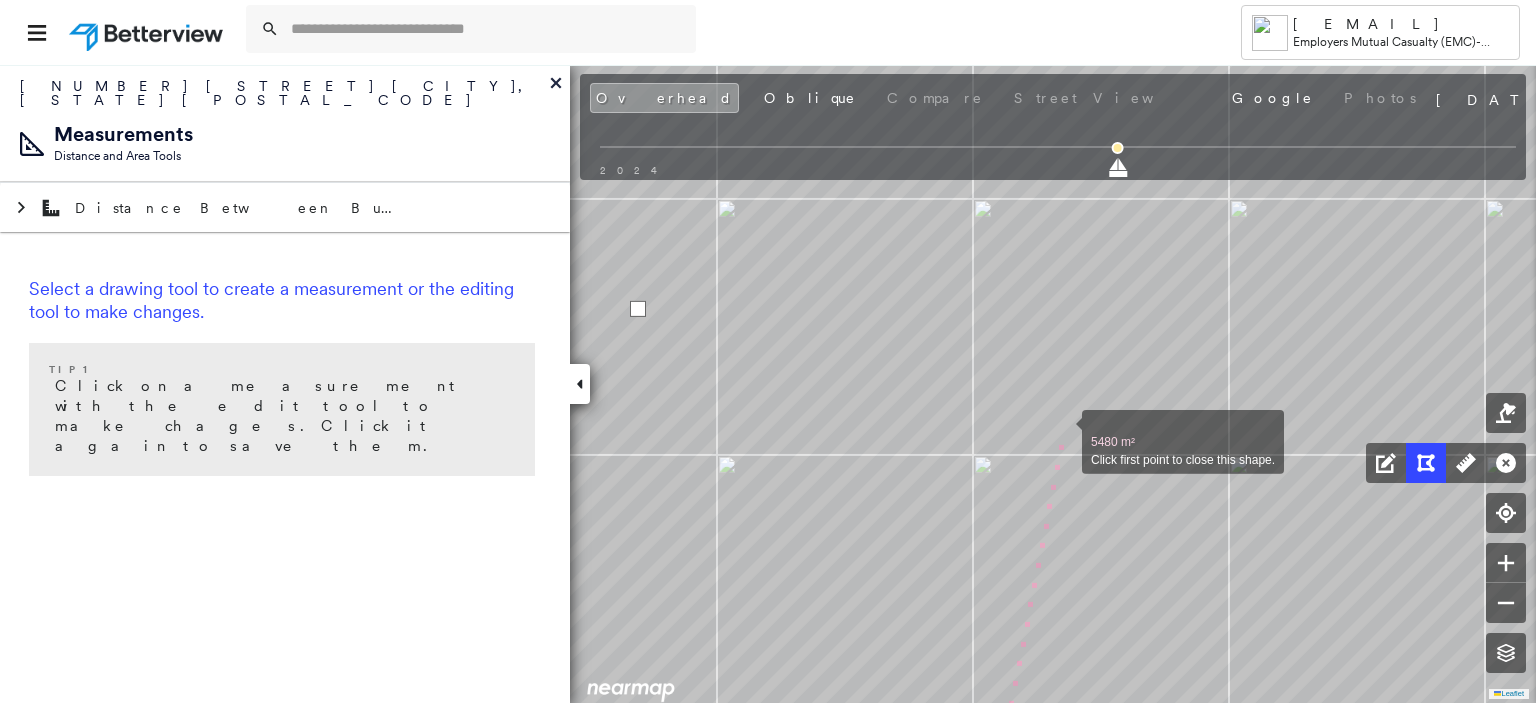 click at bounding box center [1062, 431] 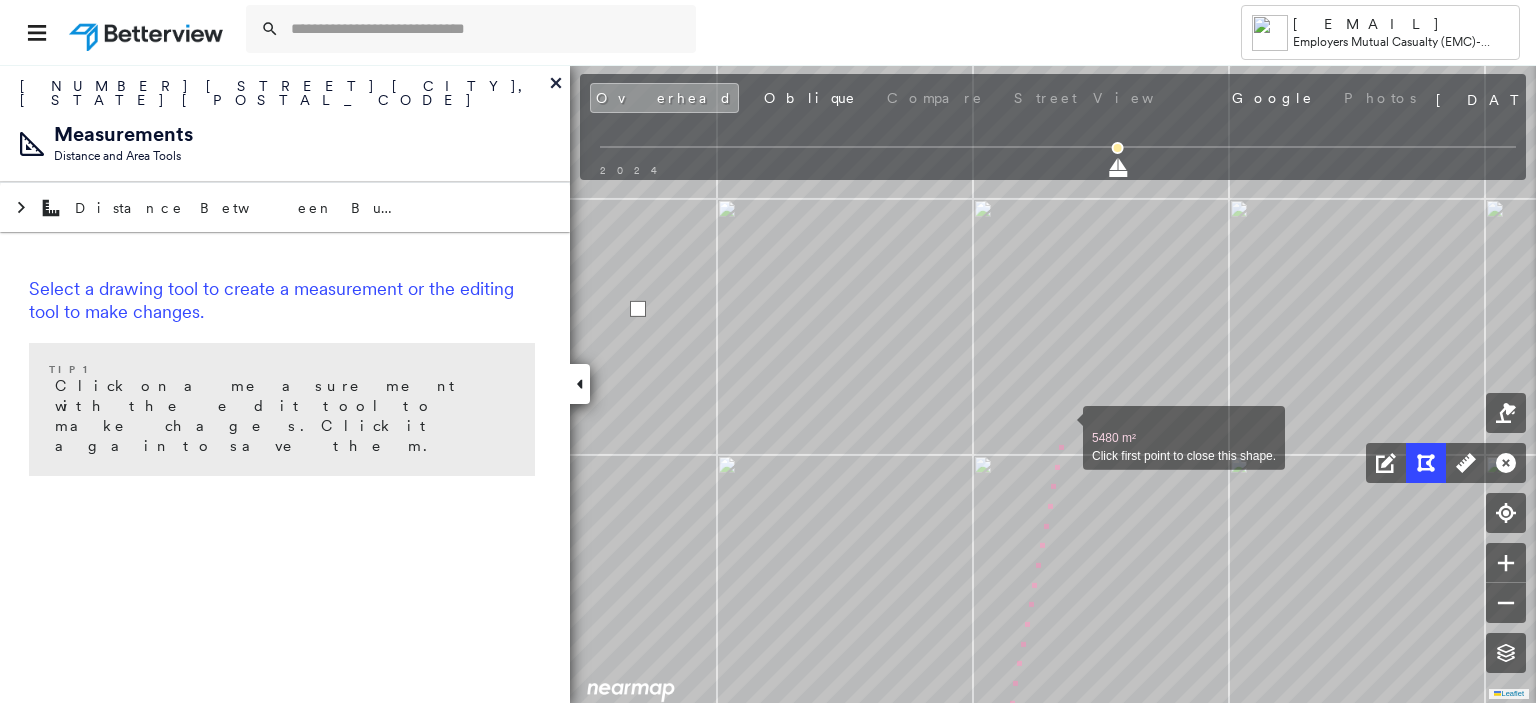 click at bounding box center (1063, 427) 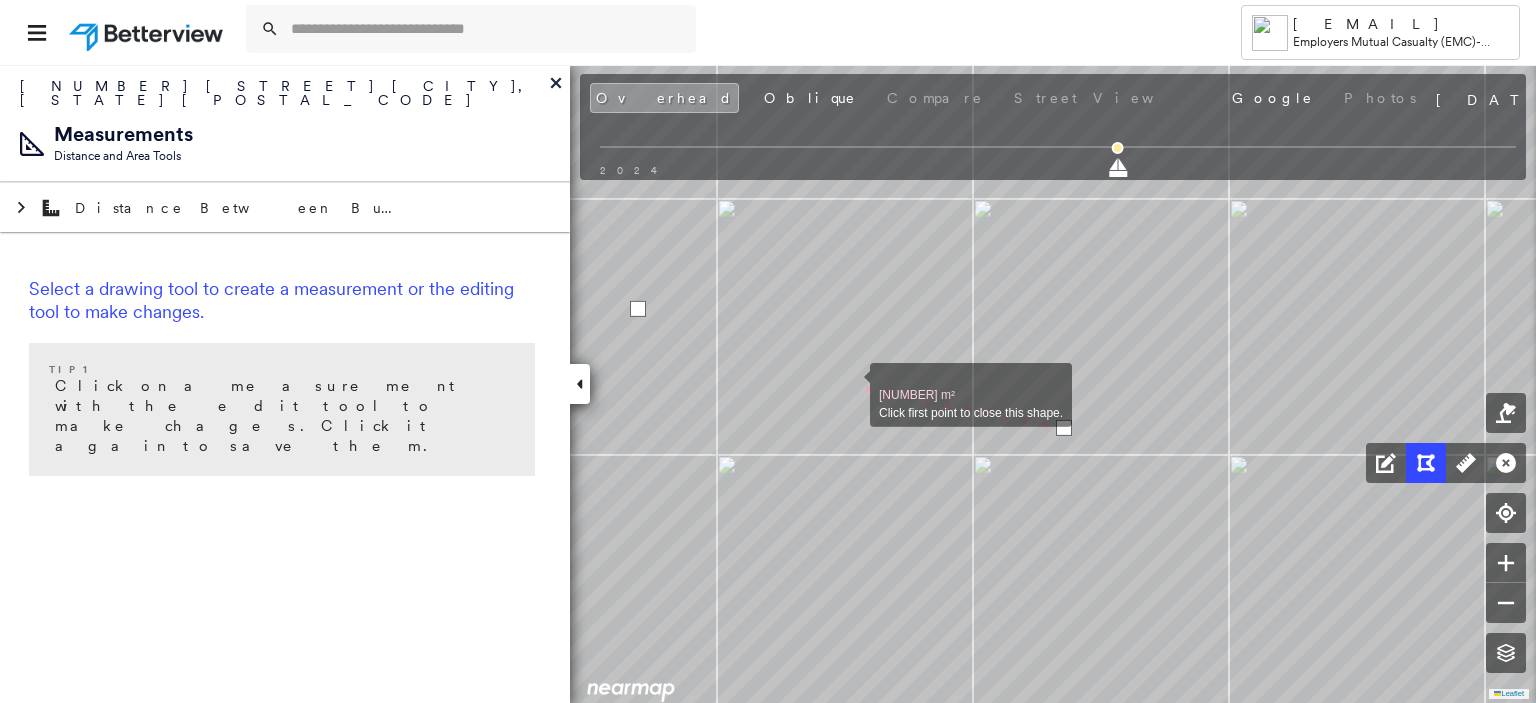 click at bounding box center [850, 384] 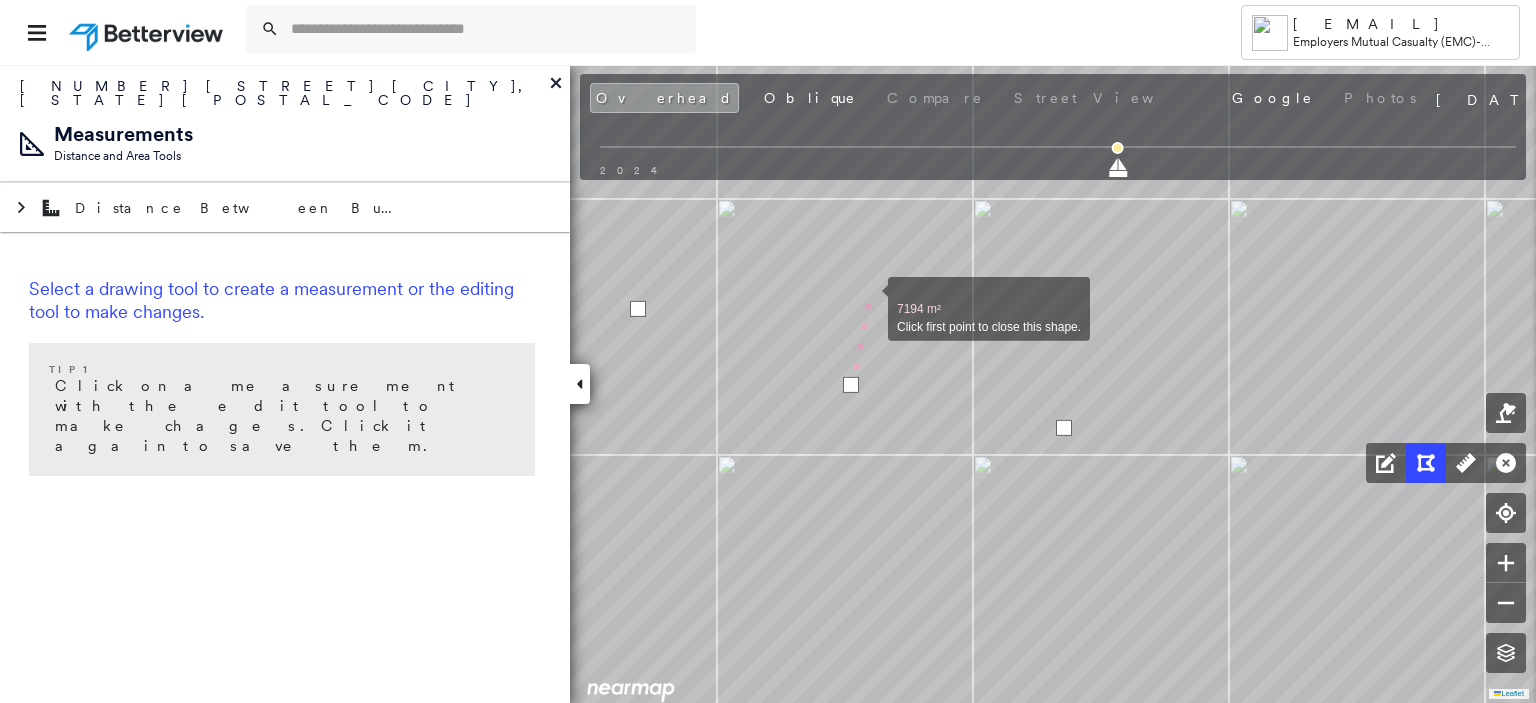 click at bounding box center [868, 298] 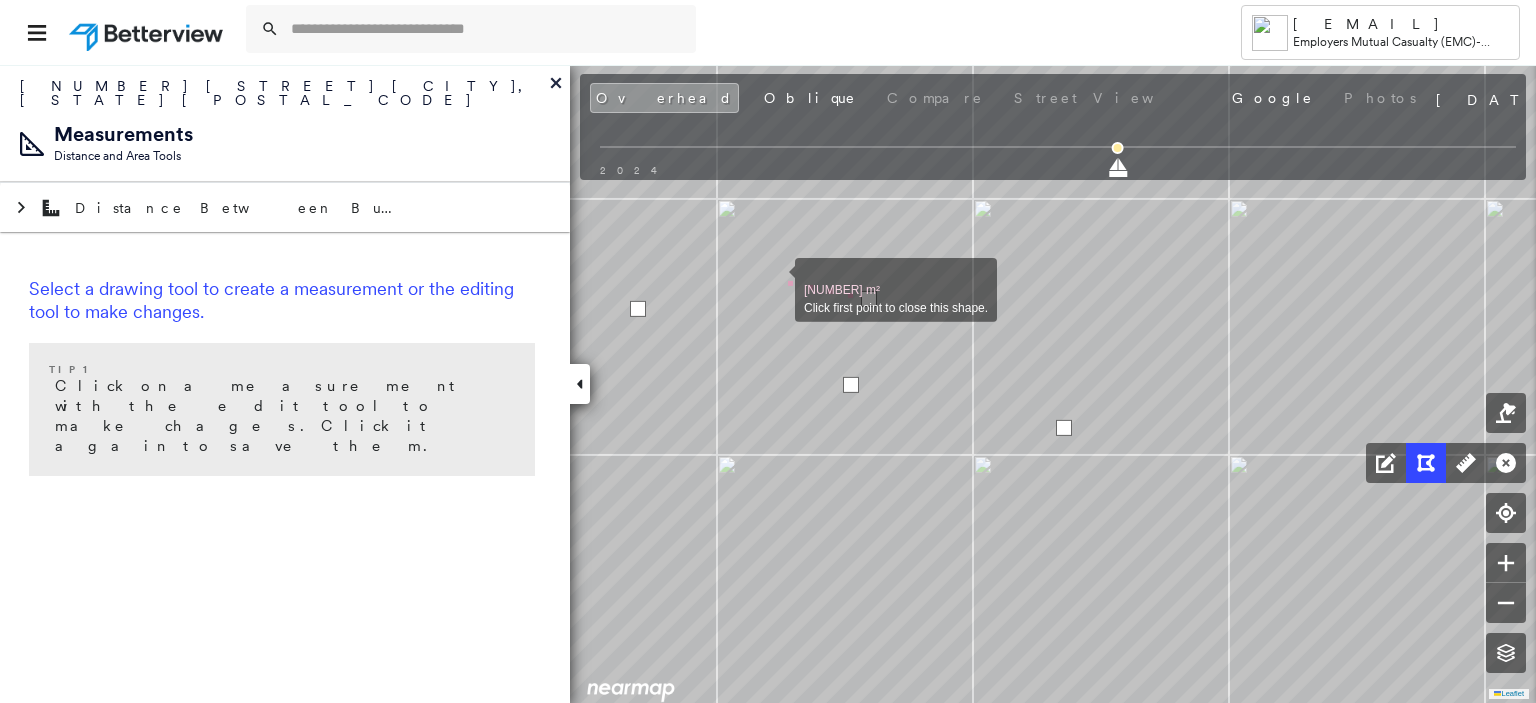 click at bounding box center (775, 279) 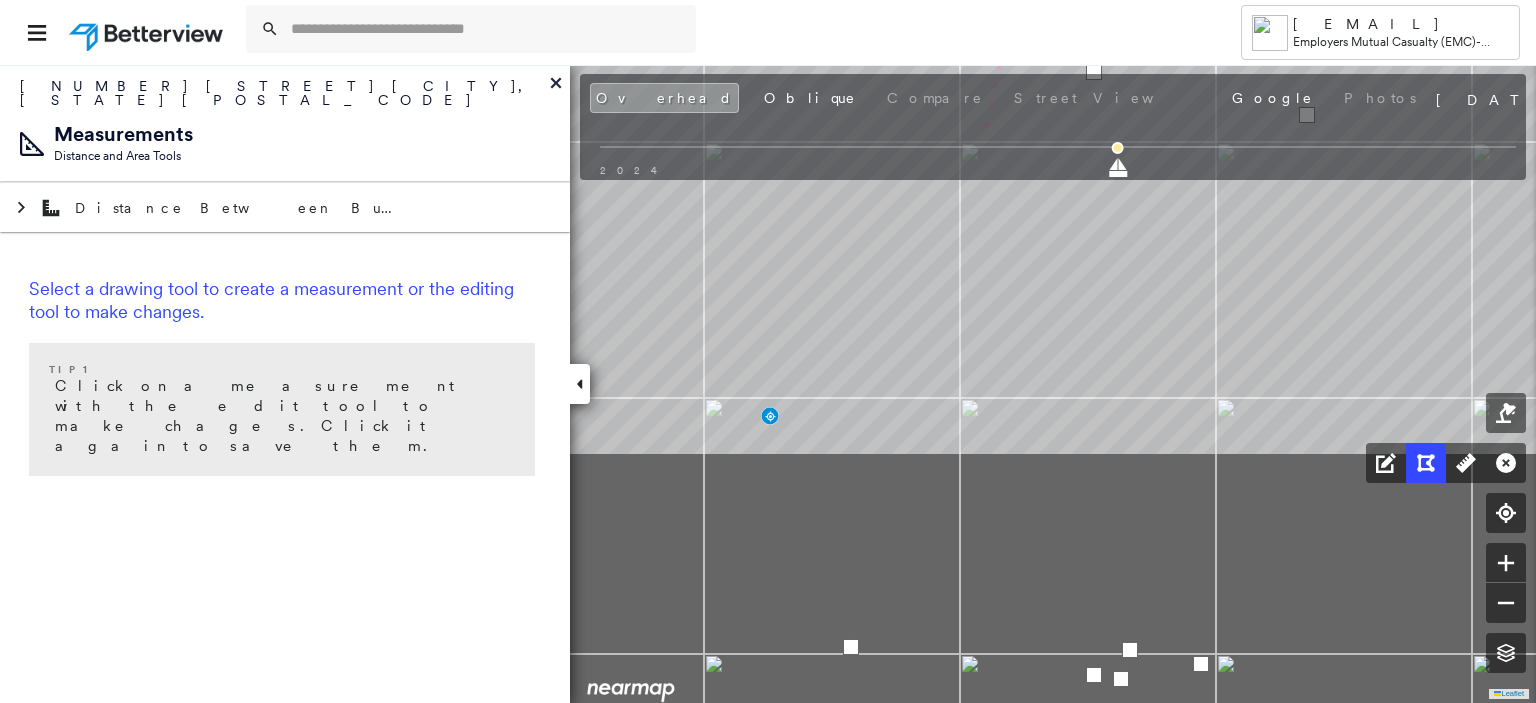 drag, startPoint x: 730, startPoint y: 483, endPoint x: 973, endPoint y: 170, distance: 396.25497 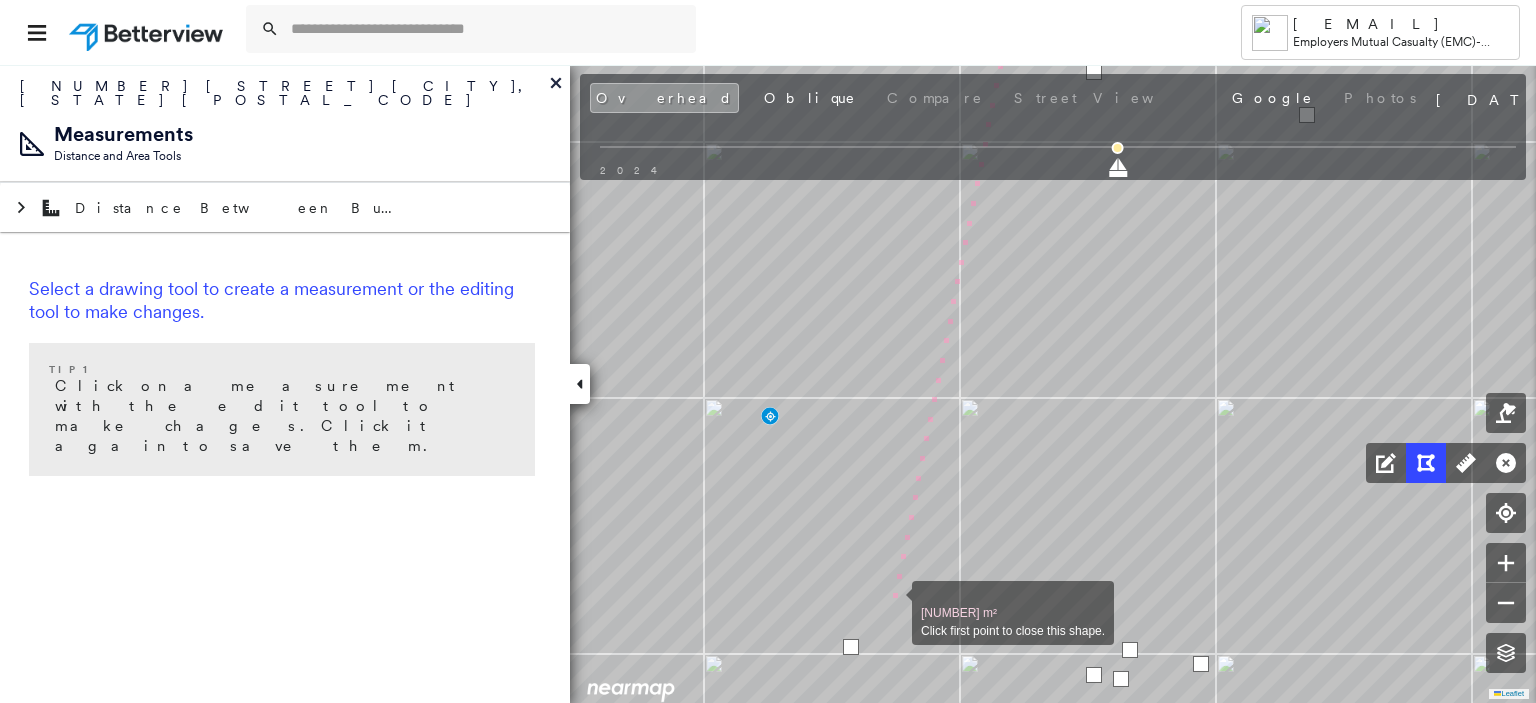 click at bounding box center [892, 602] 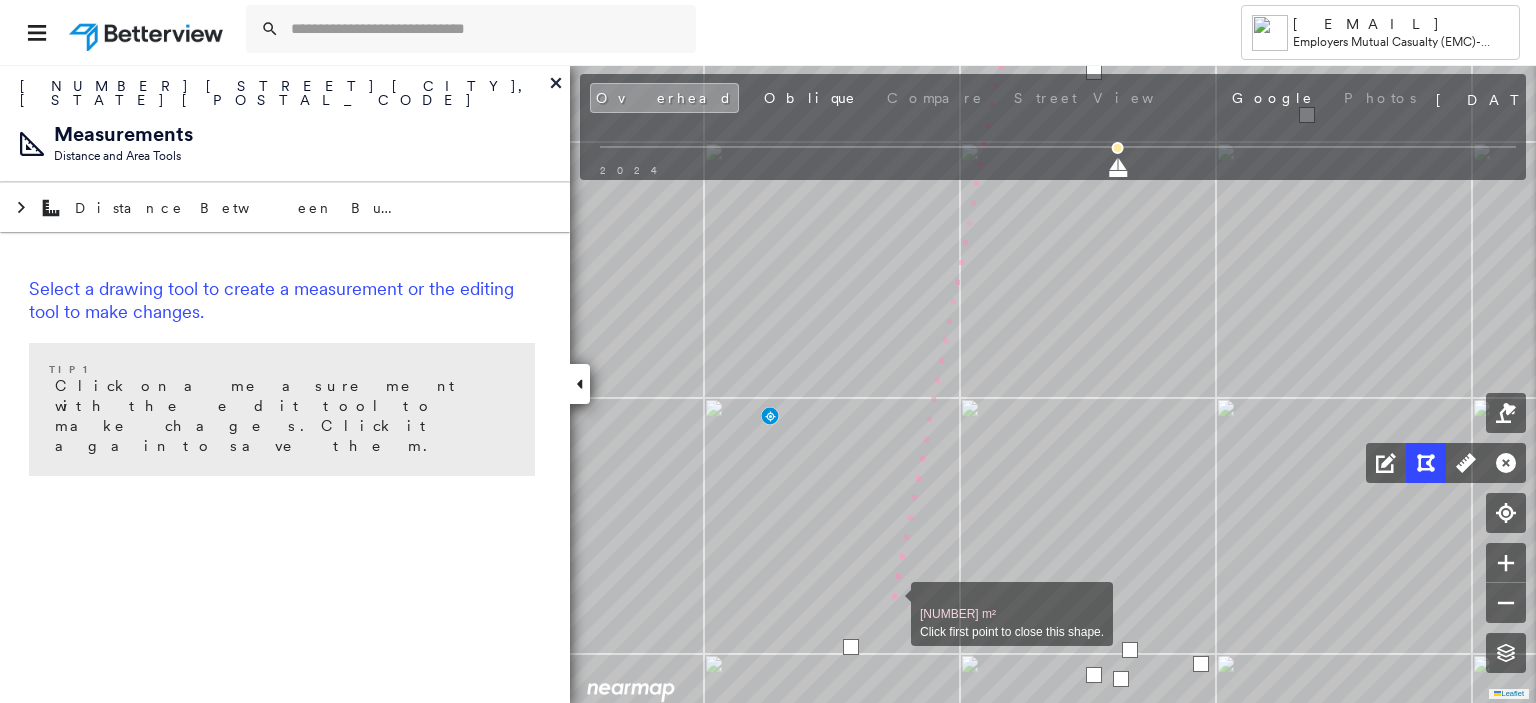 click at bounding box center [891, 603] 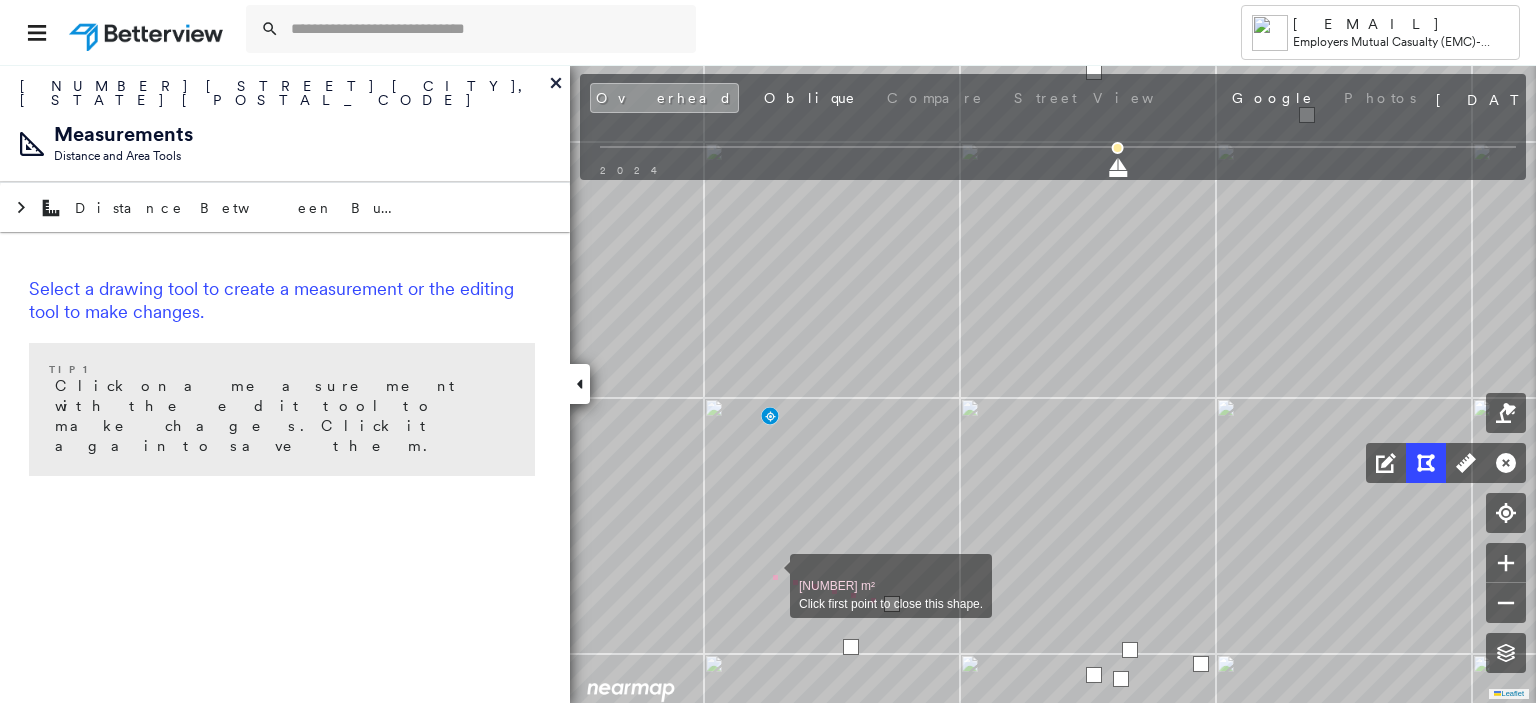 click at bounding box center (770, 575) 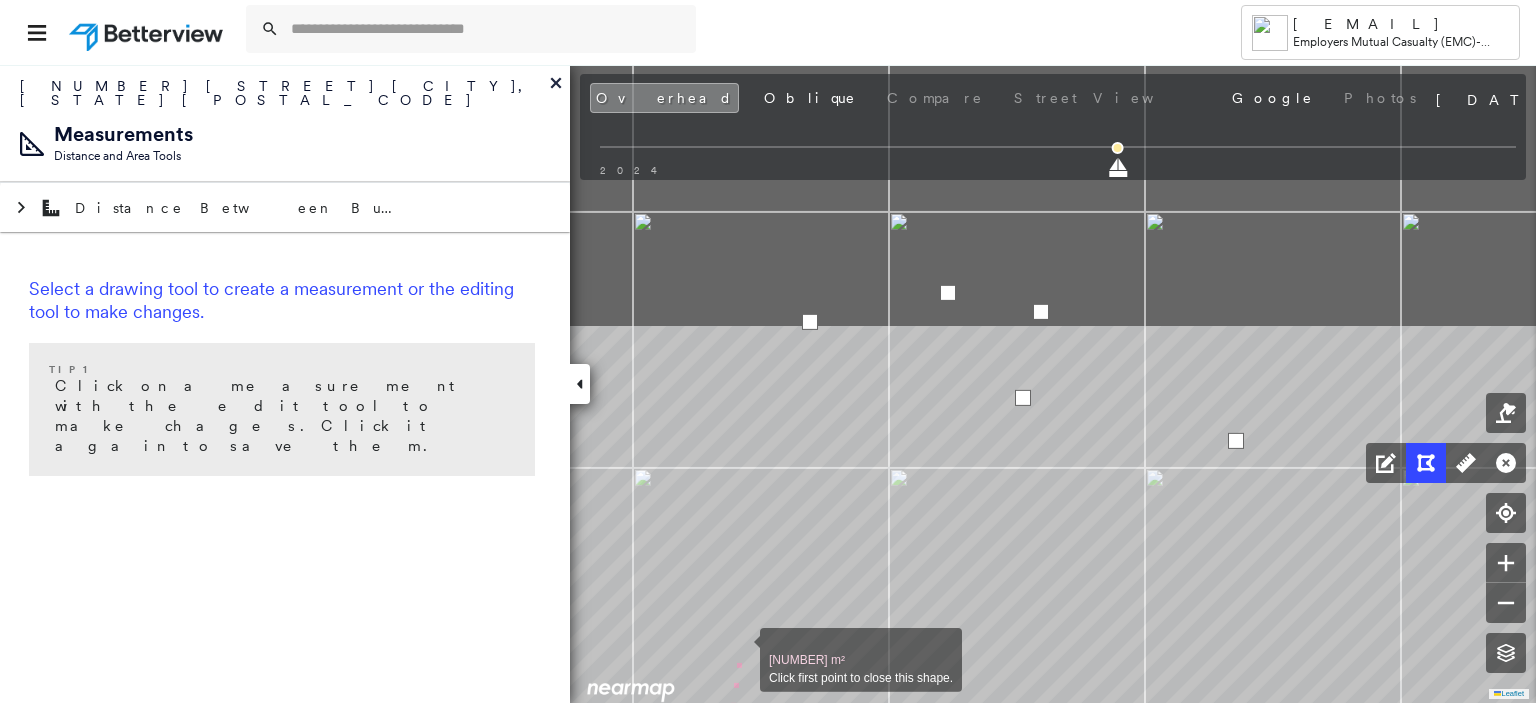 drag, startPoint x: 812, startPoint y: 323, endPoint x: 741, endPoint y: 649, distance: 333.64203 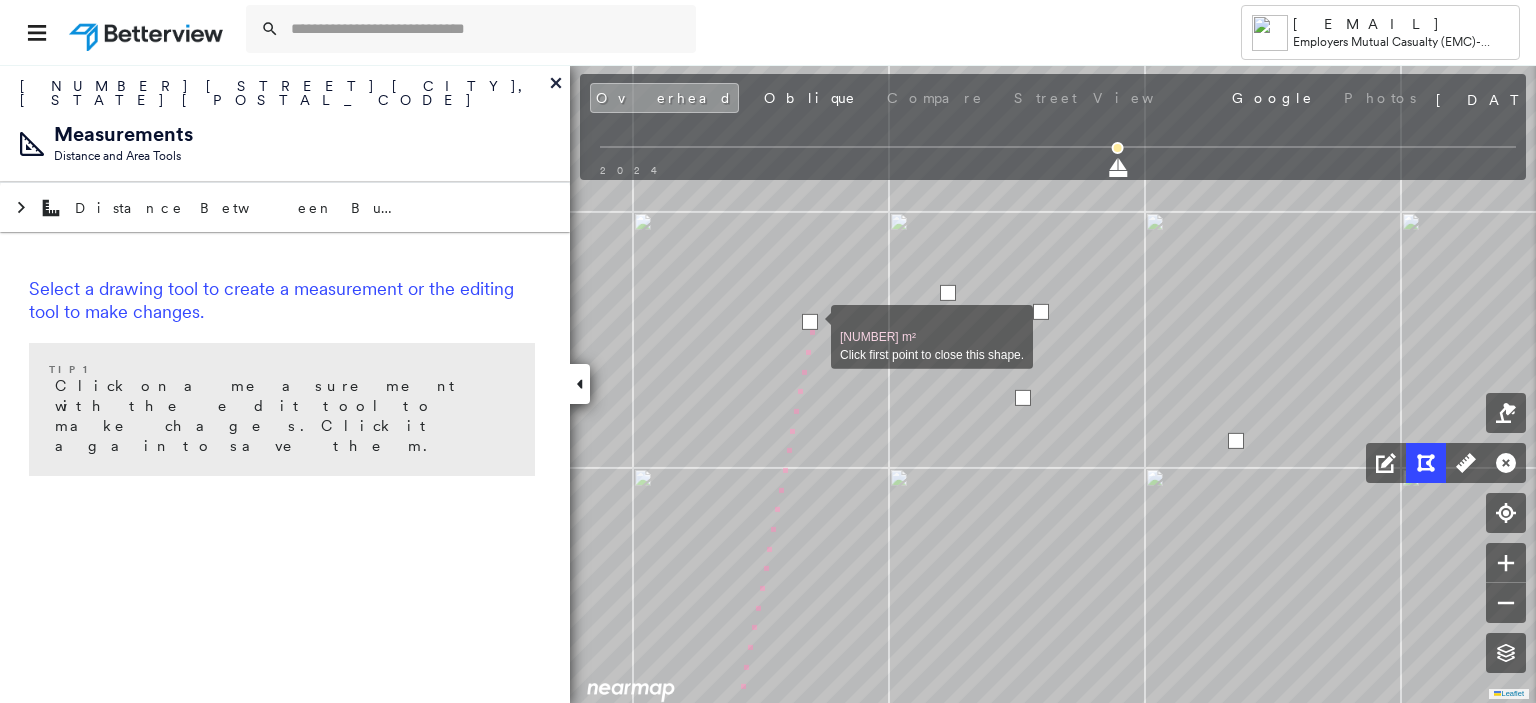 click at bounding box center (810, 322) 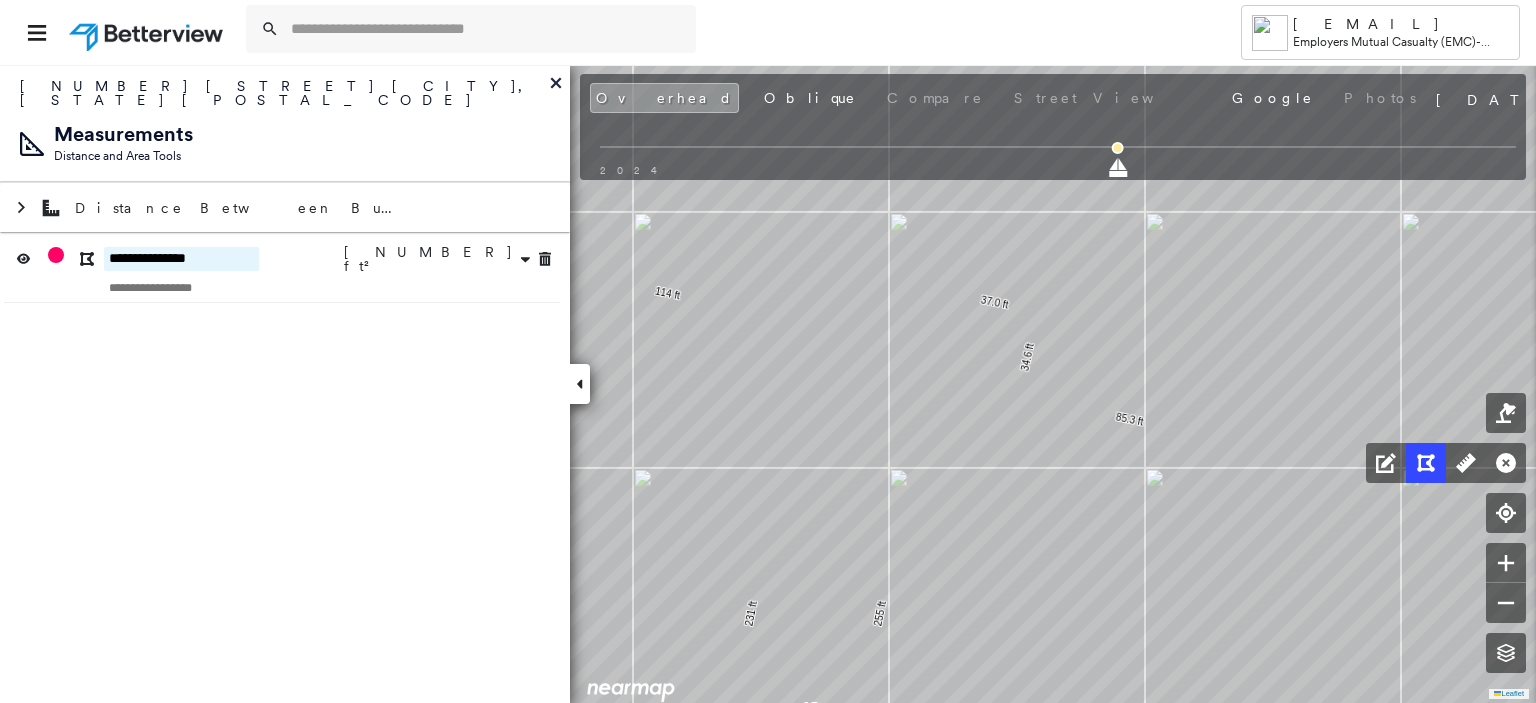 click on "**********" at bounding box center (181, 259) 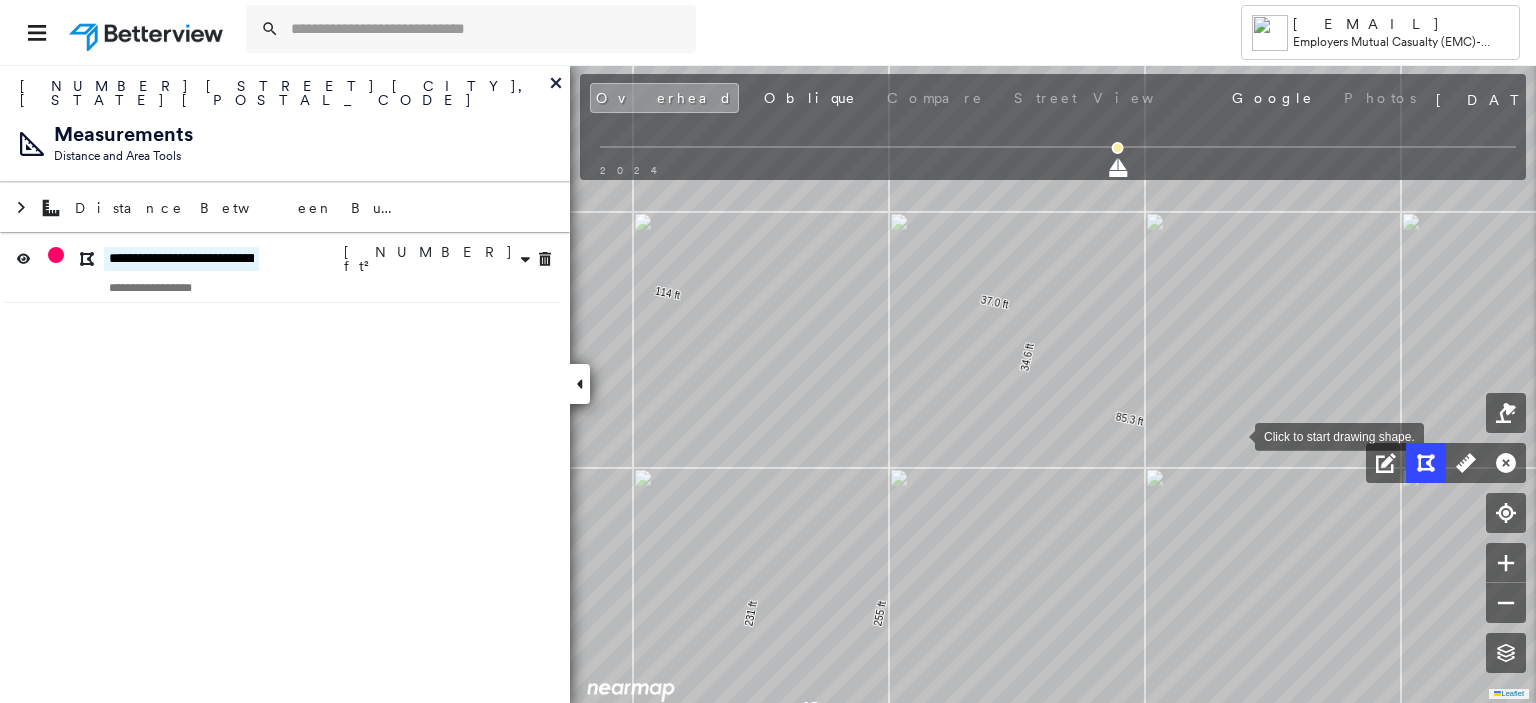 type on "**********" 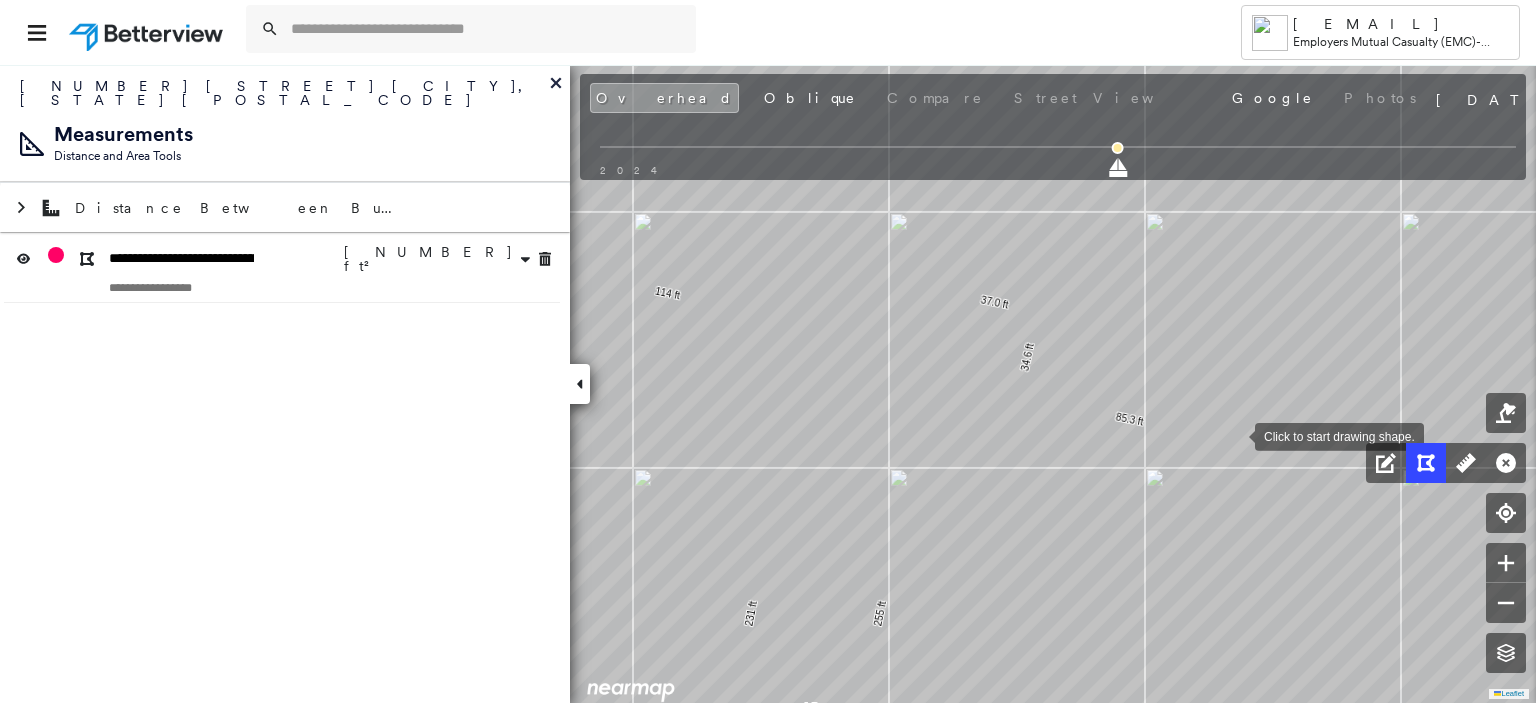 click at bounding box center [1235, 435] 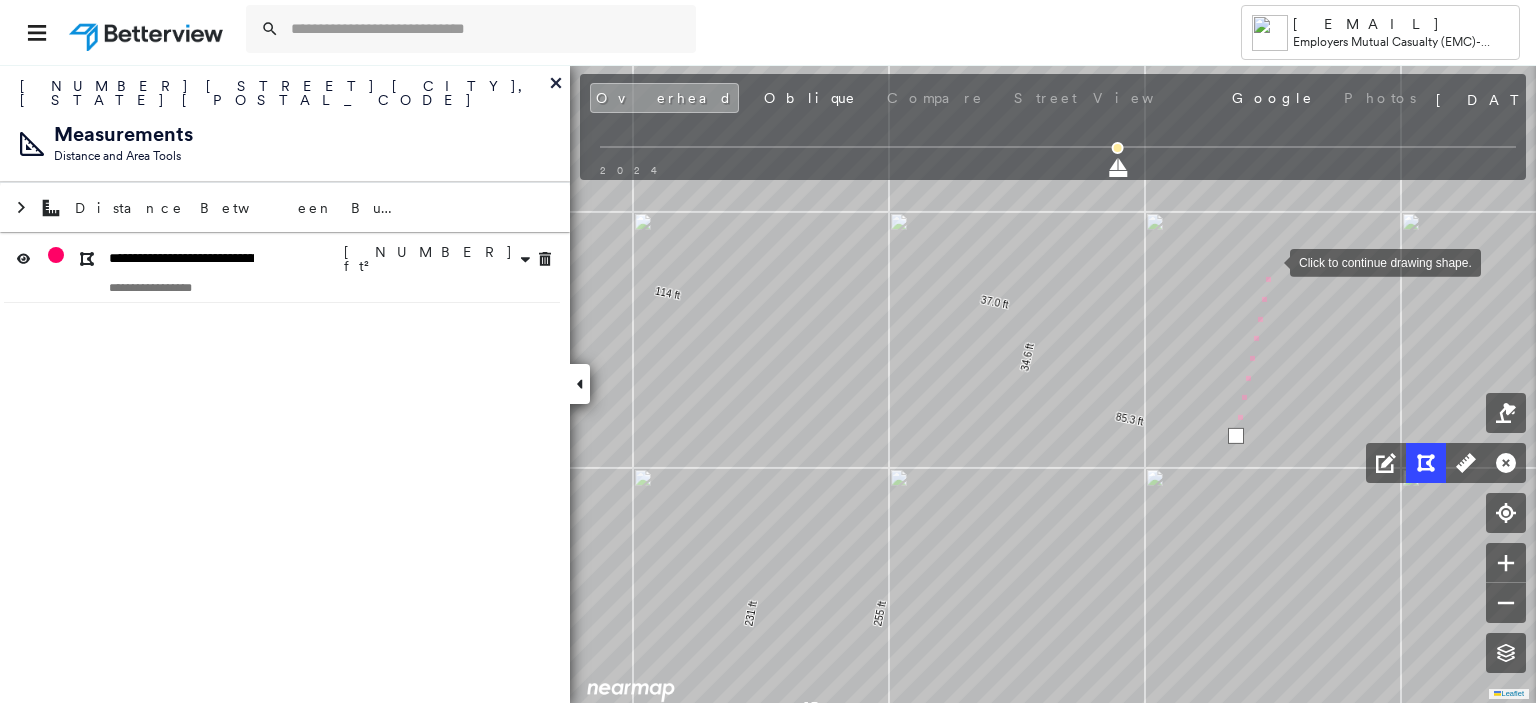 click at bounding box center (1270, 261) 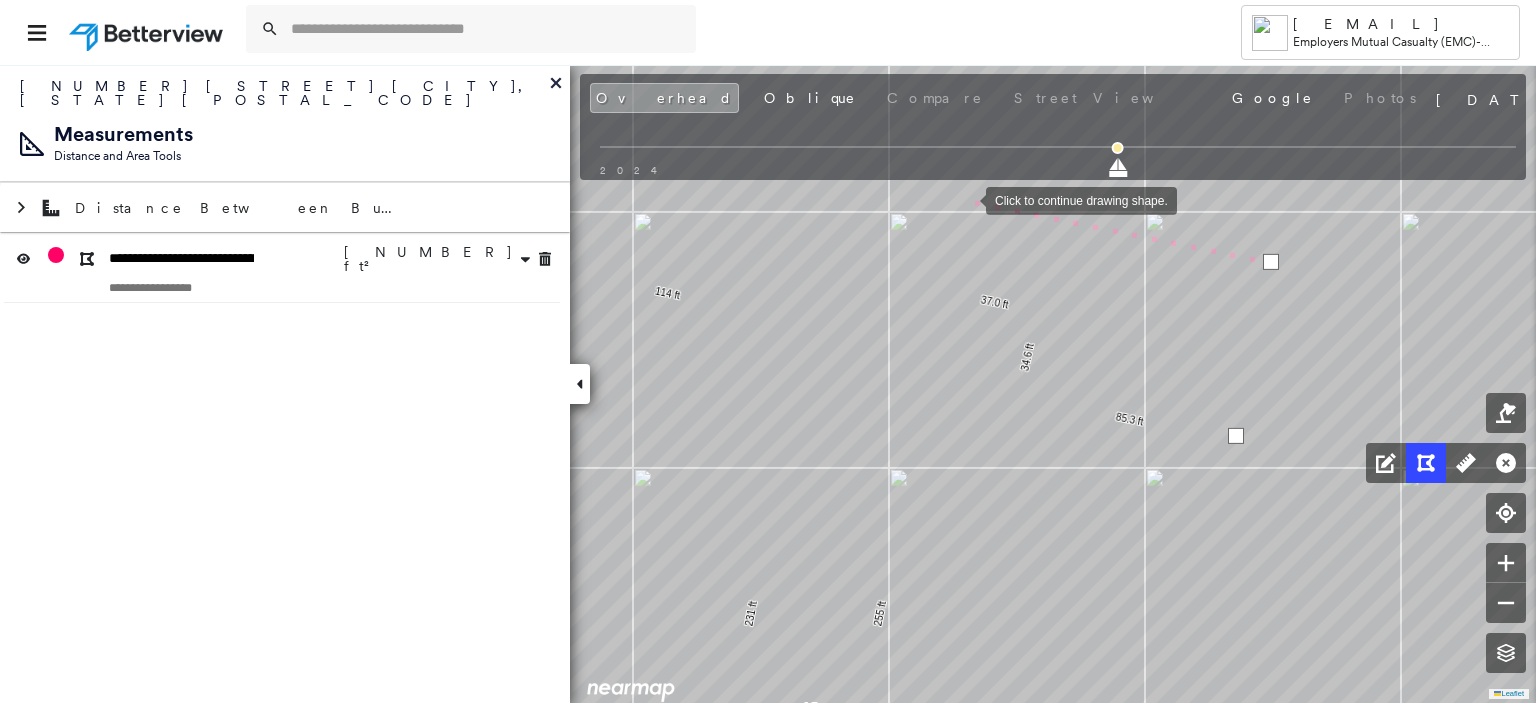 click at bounding box center (966, 199) 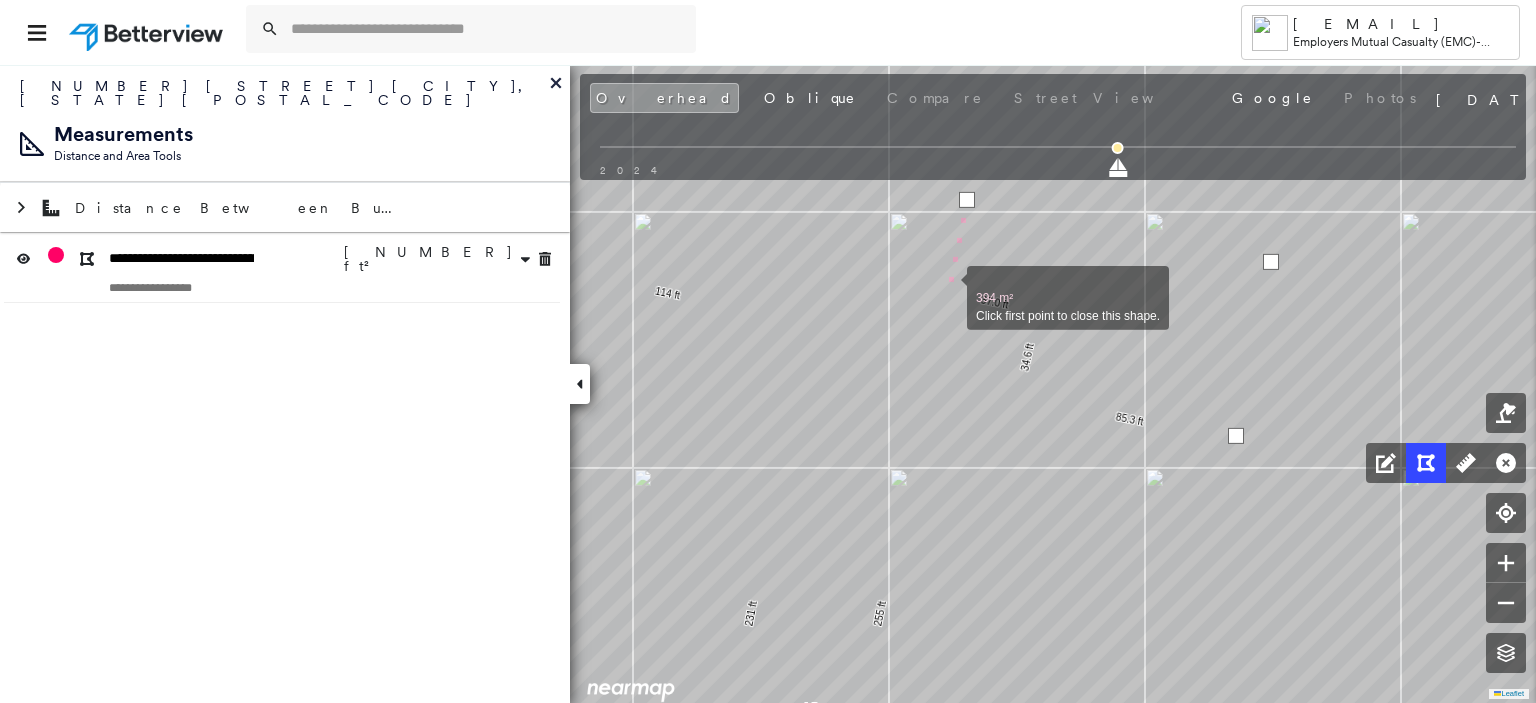 click at bounding box center [947, 287] 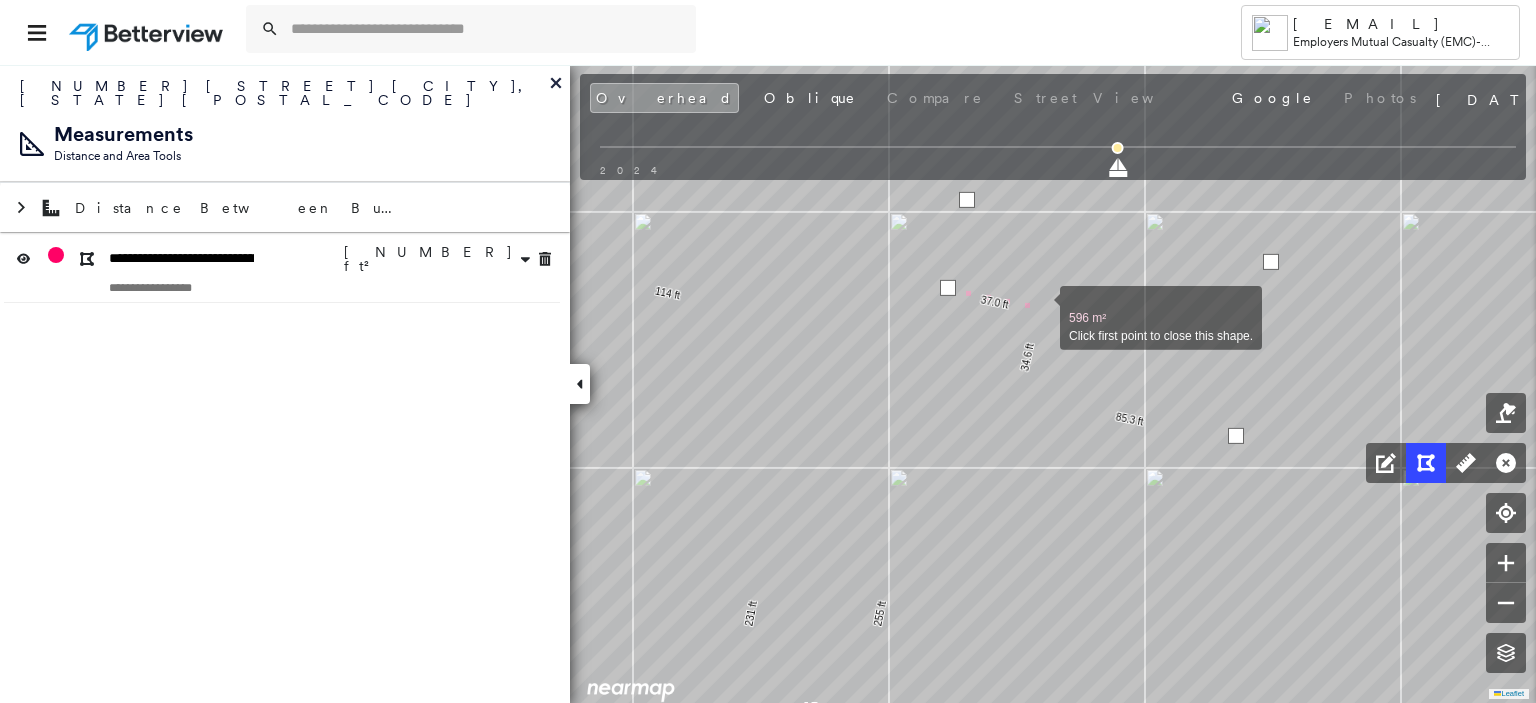 click at bounding box center [1040, 307] 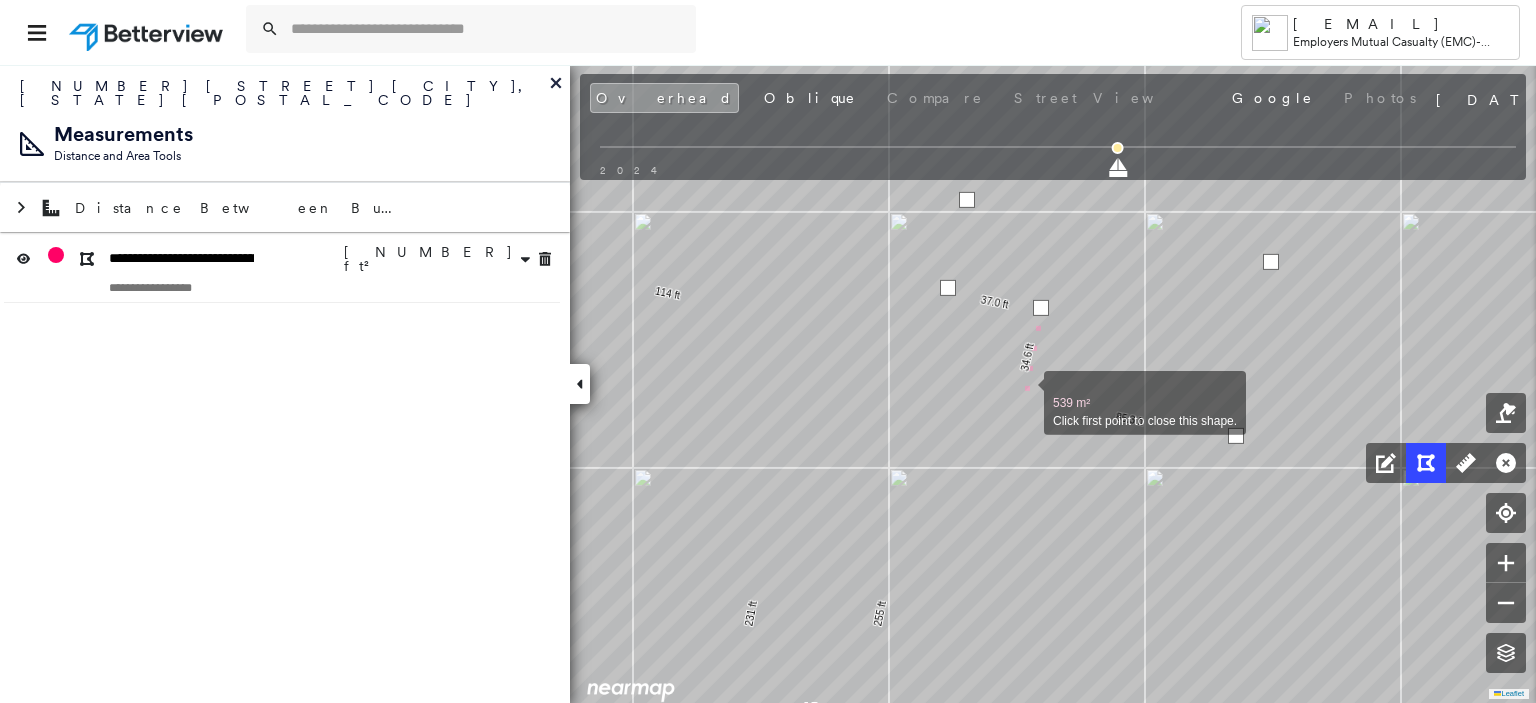 click at bounding box center (1024, 392) 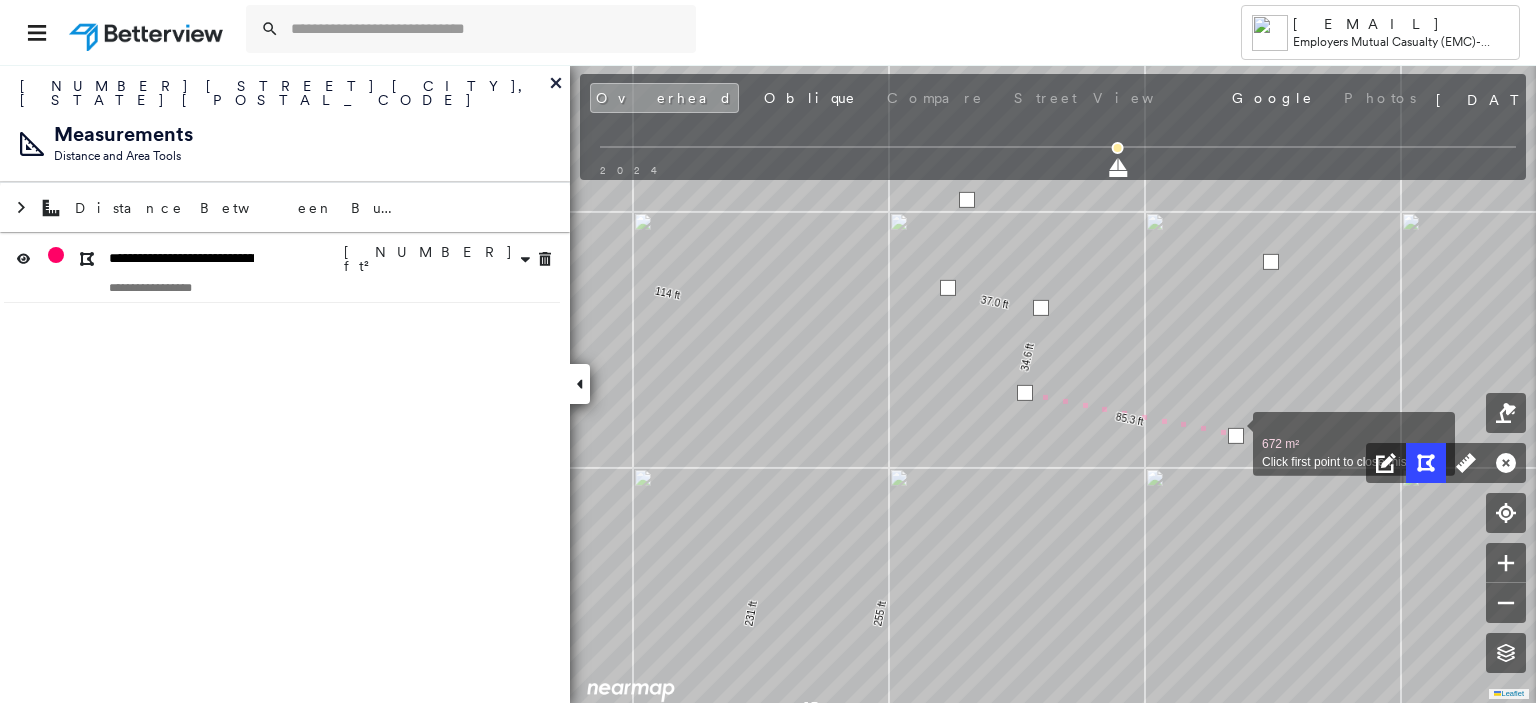 click at bounding box center (1236, 436) 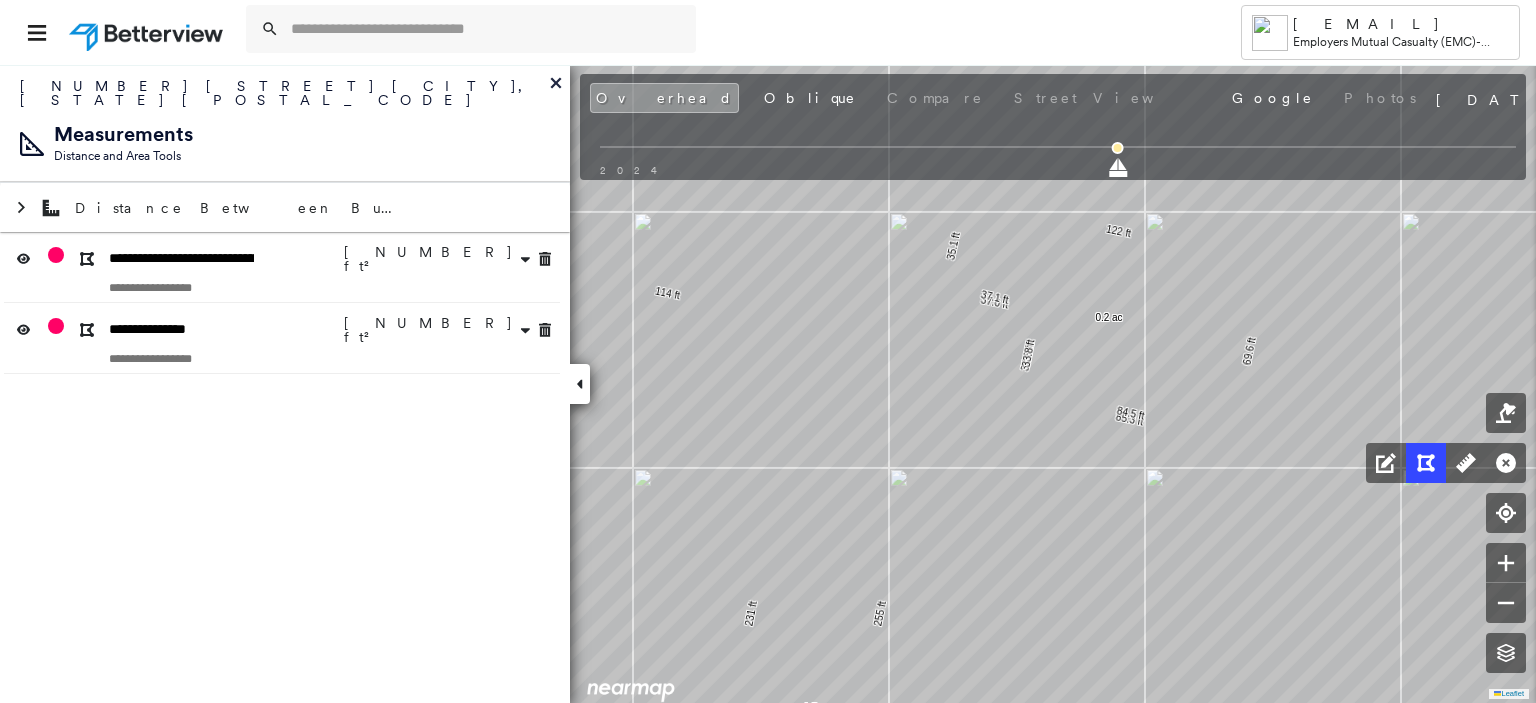 click on "Tower [EMAIL] Employers Mutual Casualty (EMC) - [CITY] [NUMBER] [STREET] , [CITY], [STATE] [POSTAL_CODE] Assigned to: - Assigned to: - Assigned to: - Open Comments Download PDF Report Summary Construction Occupancy Protection Exposure Determination Overhead Obliques Street View Roof Spotlight™ Index : 74 out of 100 0 100 25 50 75 1 Building Roof Scores 1 Buildings Policy Information Flags : 2 (0 cleared, 2 uncleared) Construction Roof Spotlights : Ponding, Staining, Overhang, Skylight, Vent and 5 more Property Features : Car, Significantly Stained Pavement, Nonwooden Construction Material, Trailer, Dumpster Roof Size & Shape : 1 building - Flat | Metal Panel BuildZoom - Building Permit Data and Analysis Occupancy Place Detail Geocode Smarty Streets - Surrounding Properties Protection Protection Exposure FEMA Risk Index Crime Regional Hazard: 3 out of 5 Additional Perils Guidewire HazardHub HazardHub Risks Determination Flags : 2 (0 cleared, 2 uncleared) Uncleared Flags (2)" at bounding box center [768, 351] 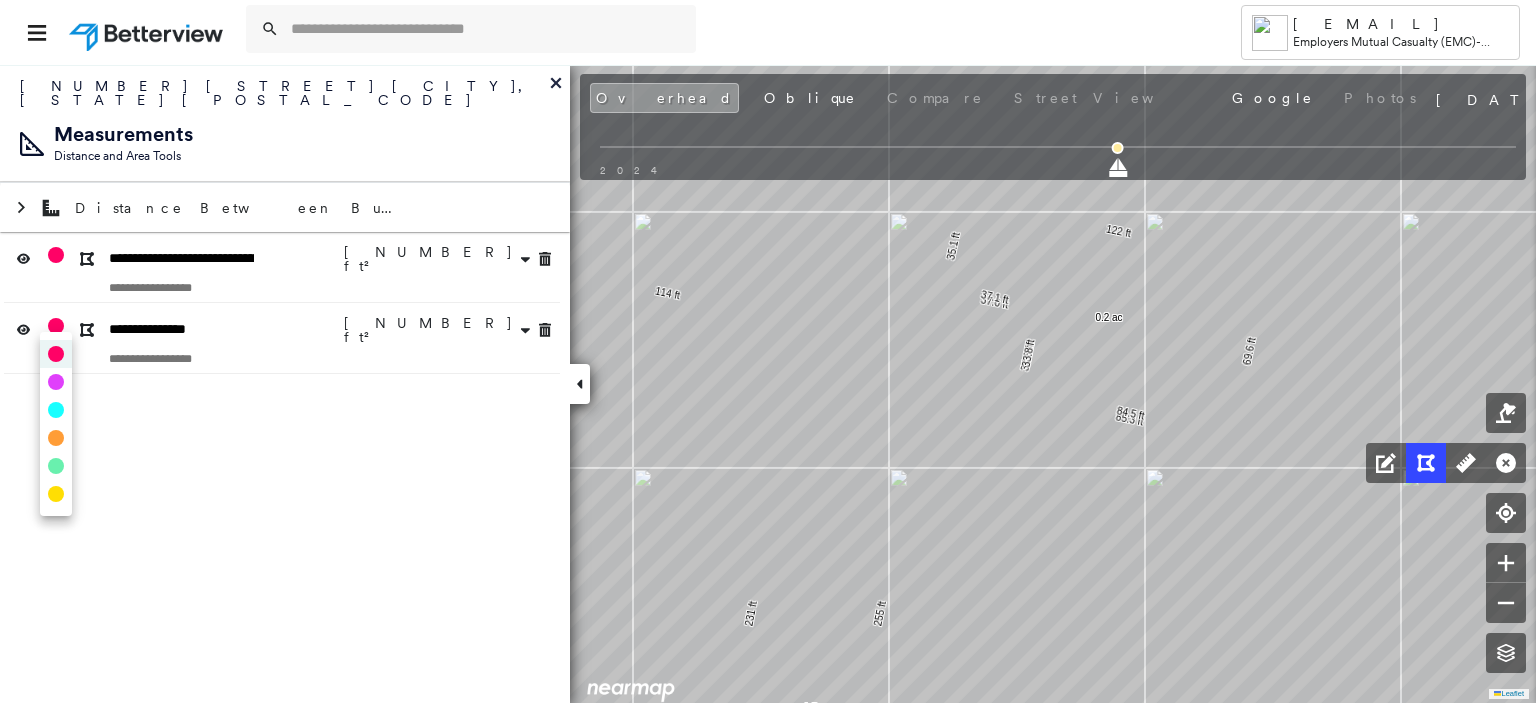 click at bounding box center (56, 438) 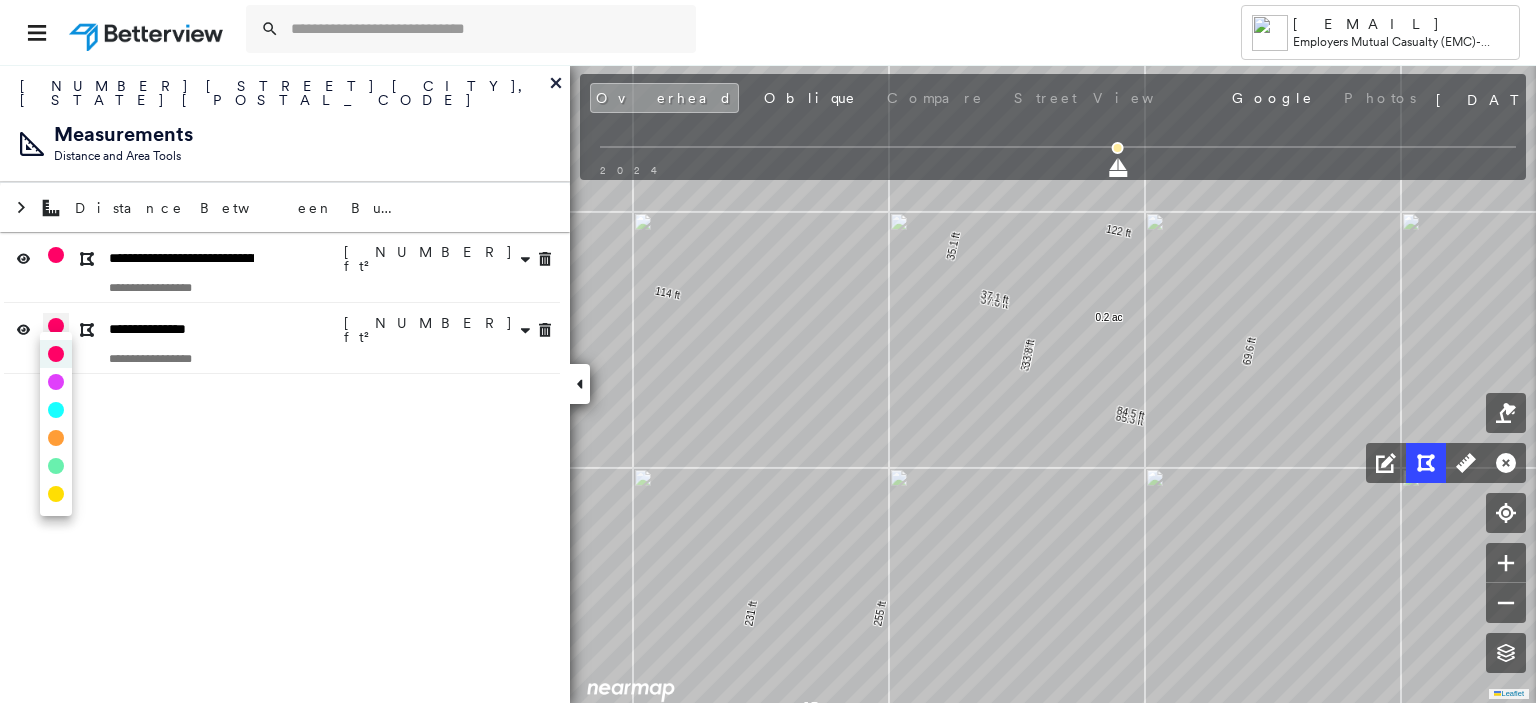 type on "*" 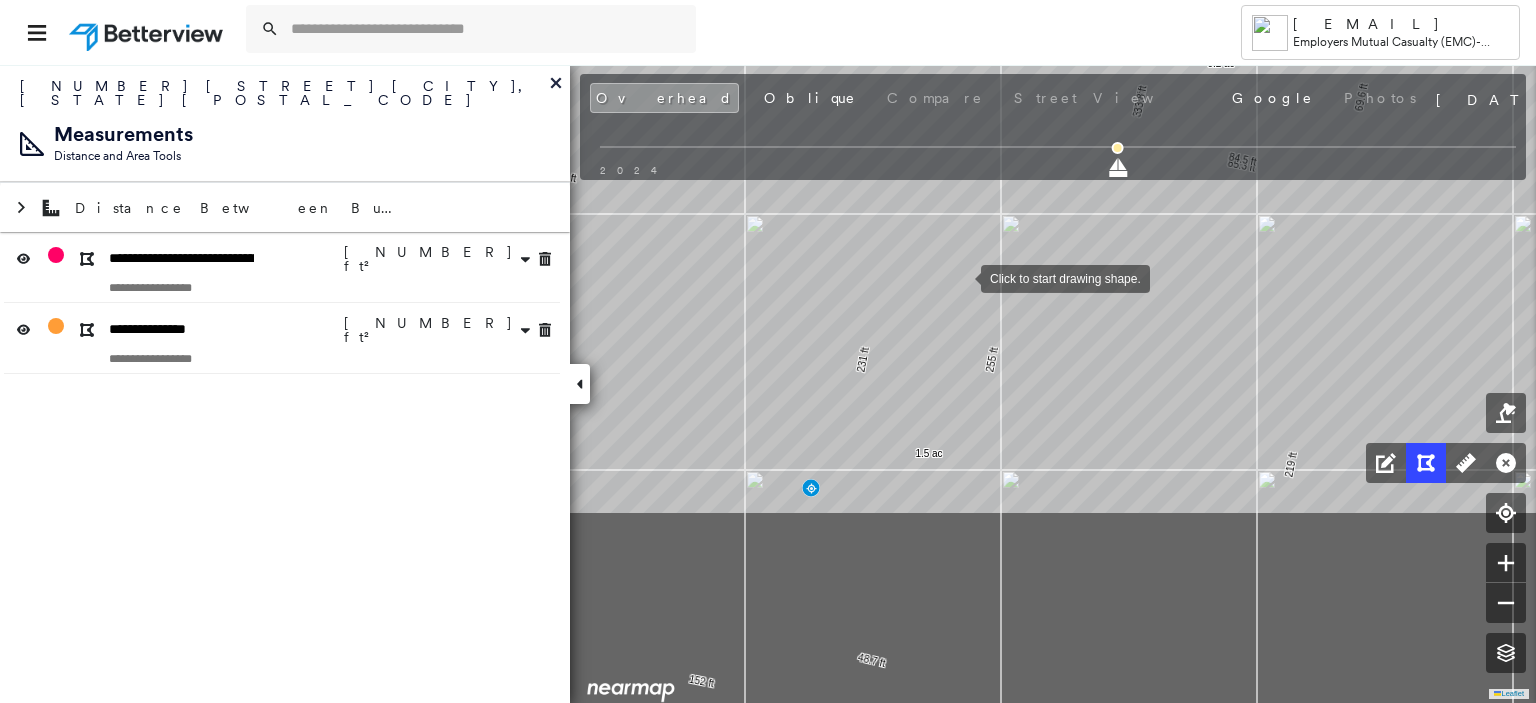 drag, startPoint x: 848, startPoint y: 531, endPoint x: 960, endPoint y: 277, distance: 277.59683 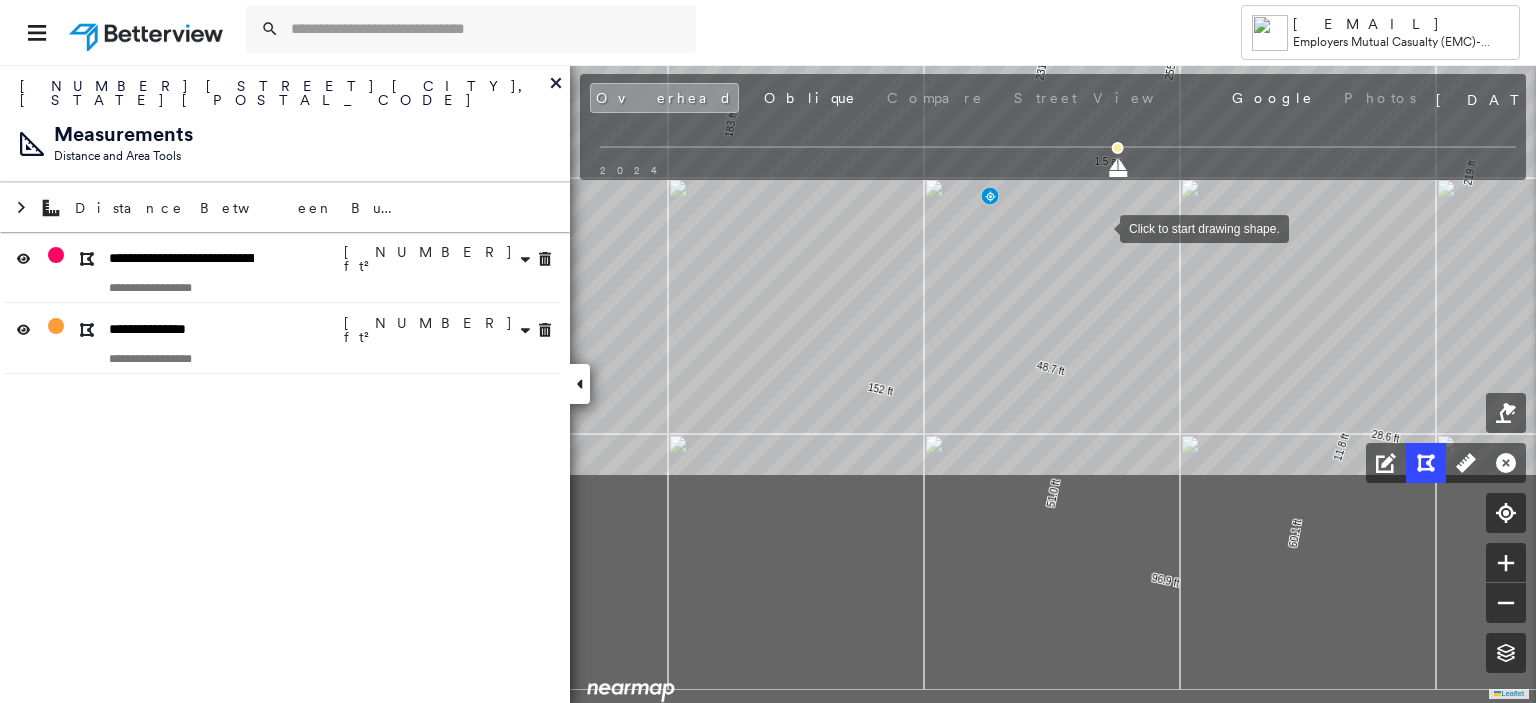 drag, startPoint x: 921, startPoint y: 519, endPoint x: 1099, endPoint y: 227, distance: 341.9766 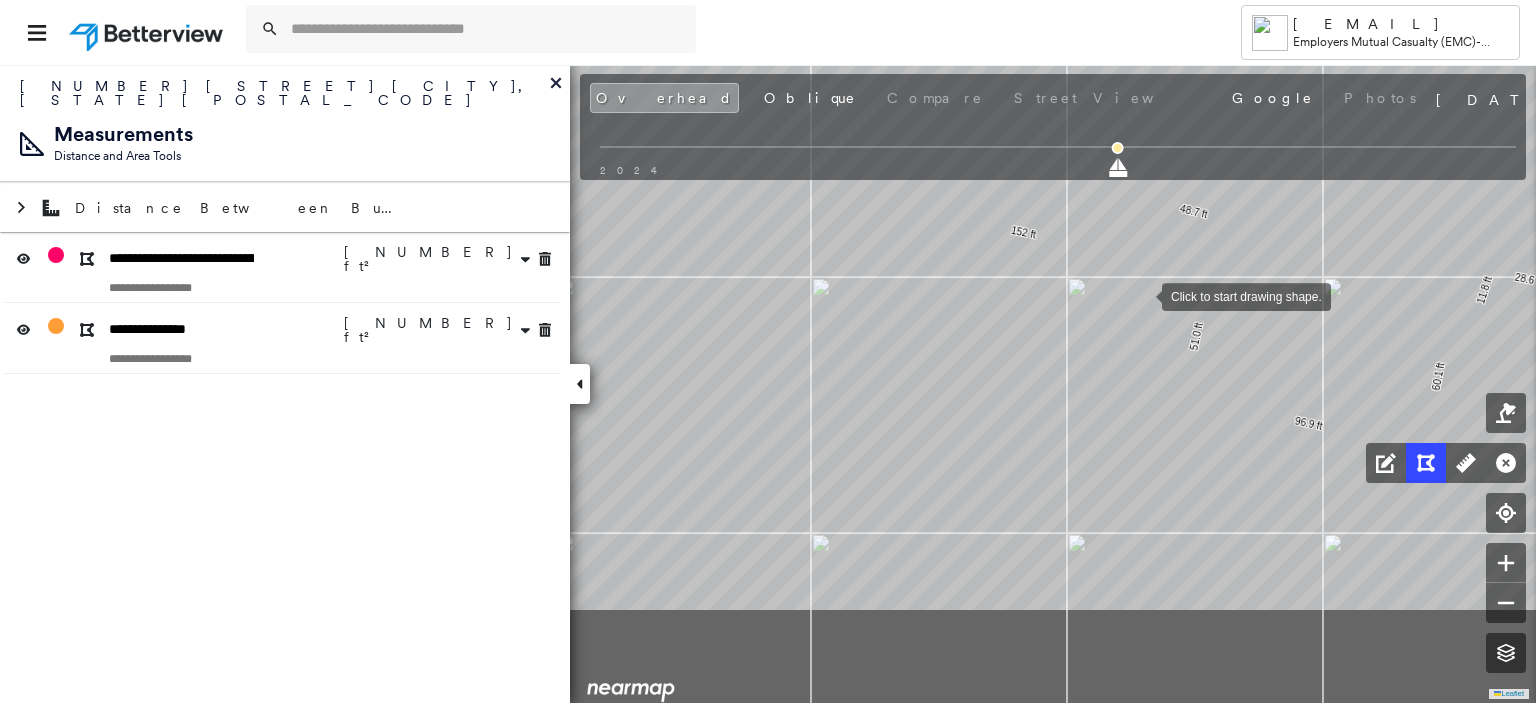 drag, startPoint x: 999, startPoint y: 452, endPoint x: 1143, endPoint y: 295, distance: 213.03755 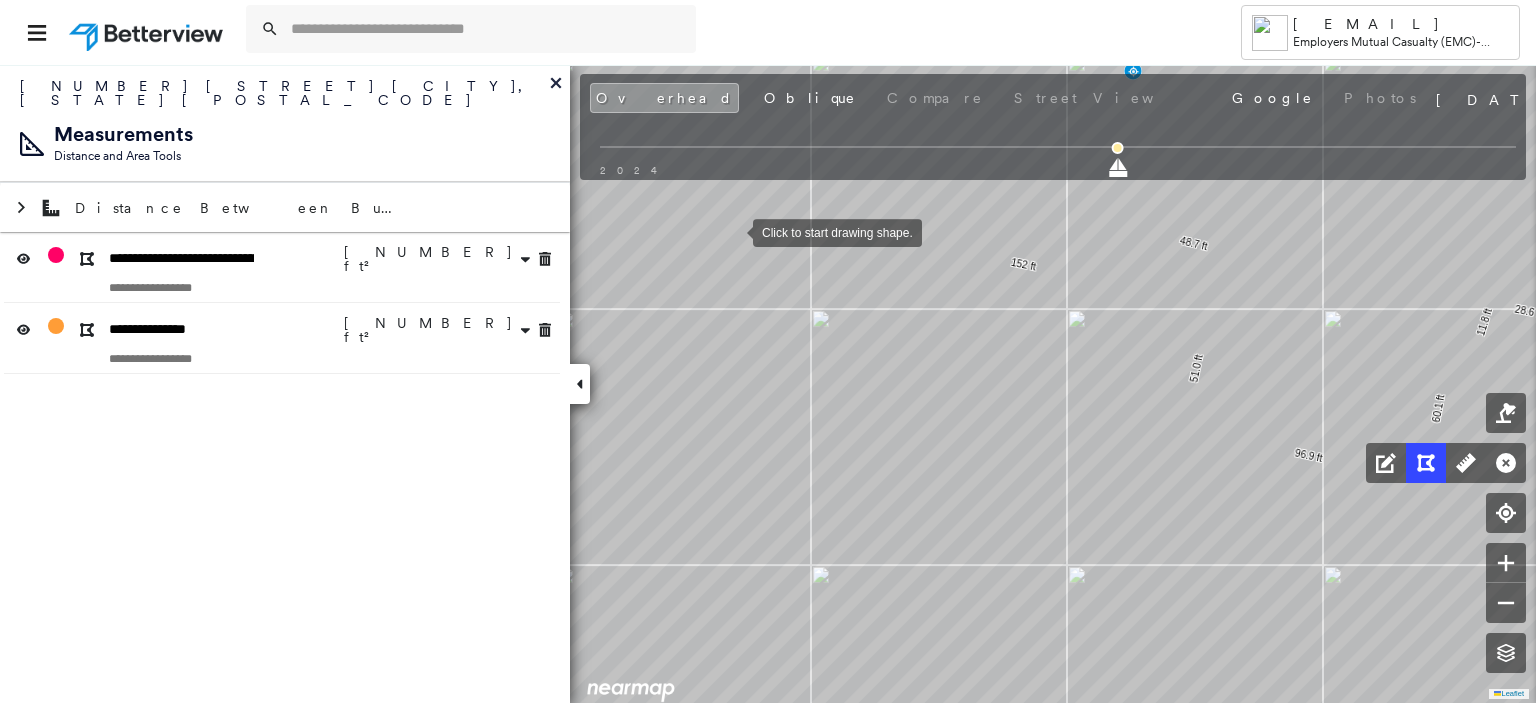drag, startPoint x: 734, startPoint y: 199, endPoint x: 733, endPoint y: 232, distance: 33.01515 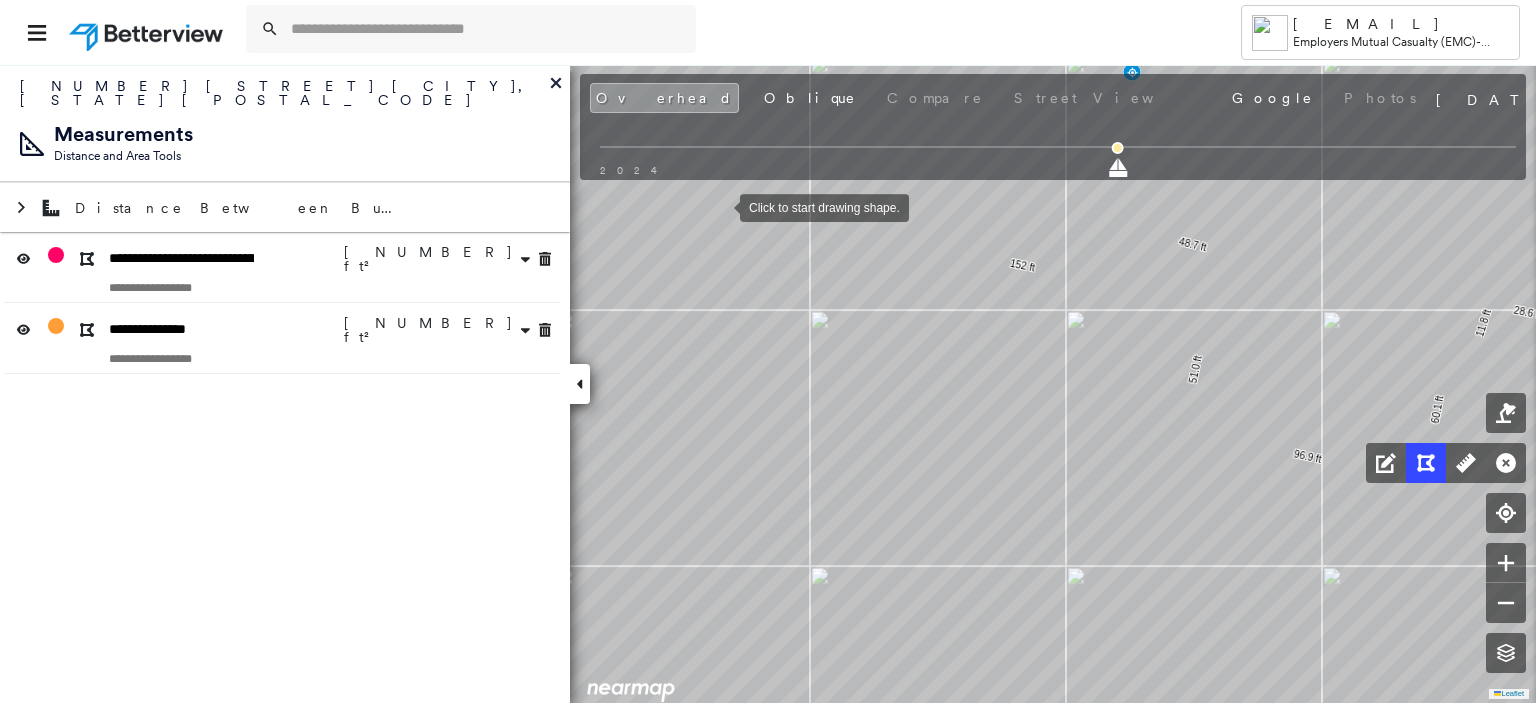 click at bounding box center (720, 206) 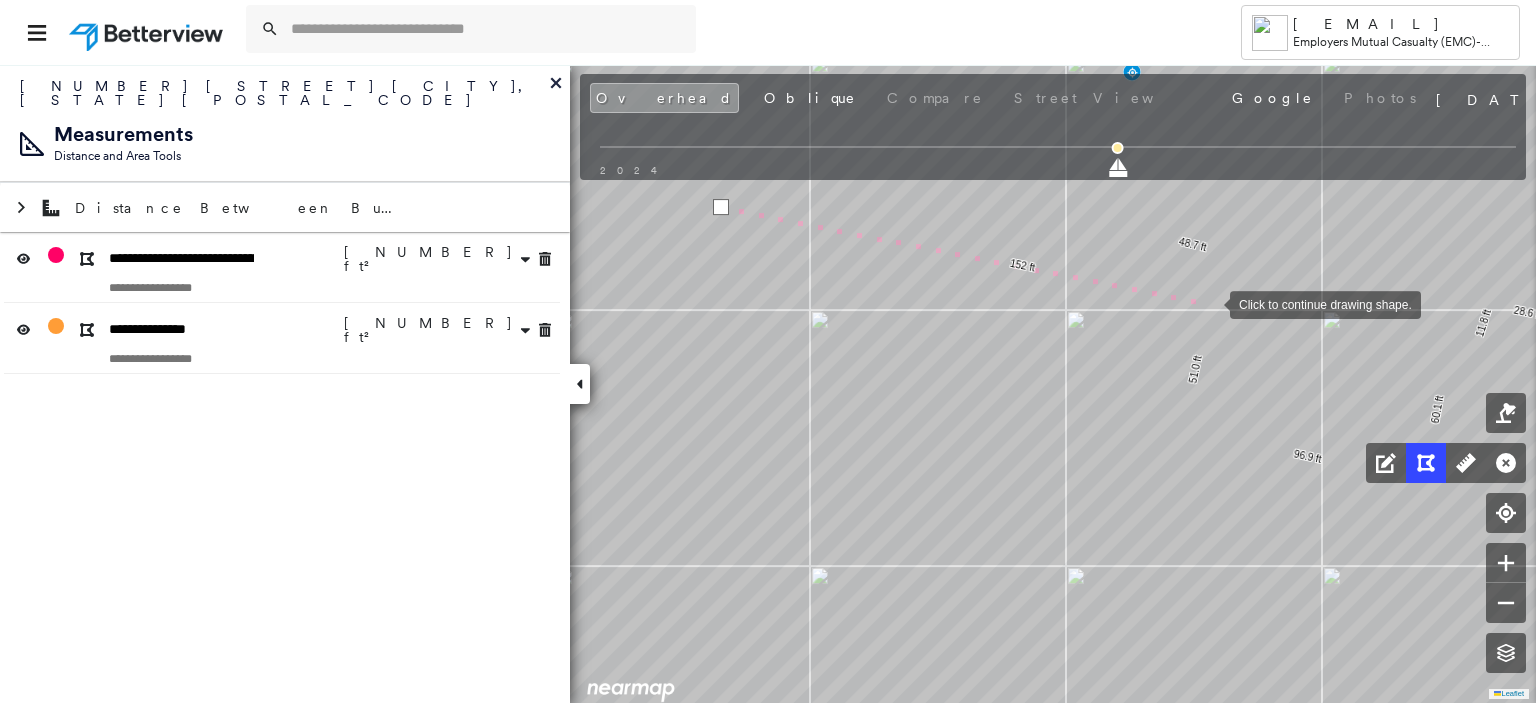 click at bounding box center [1210, 303] 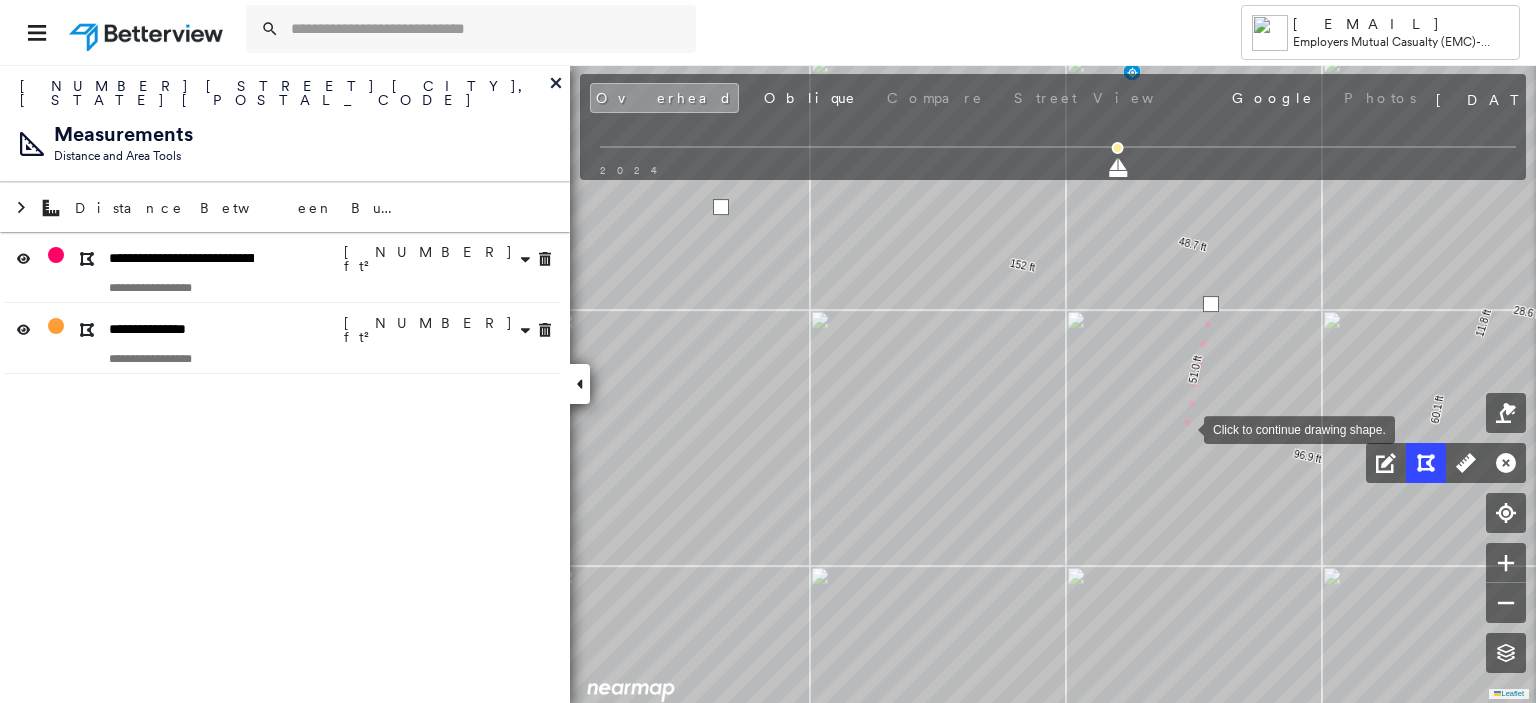 click at bounding box center (1184, 428) 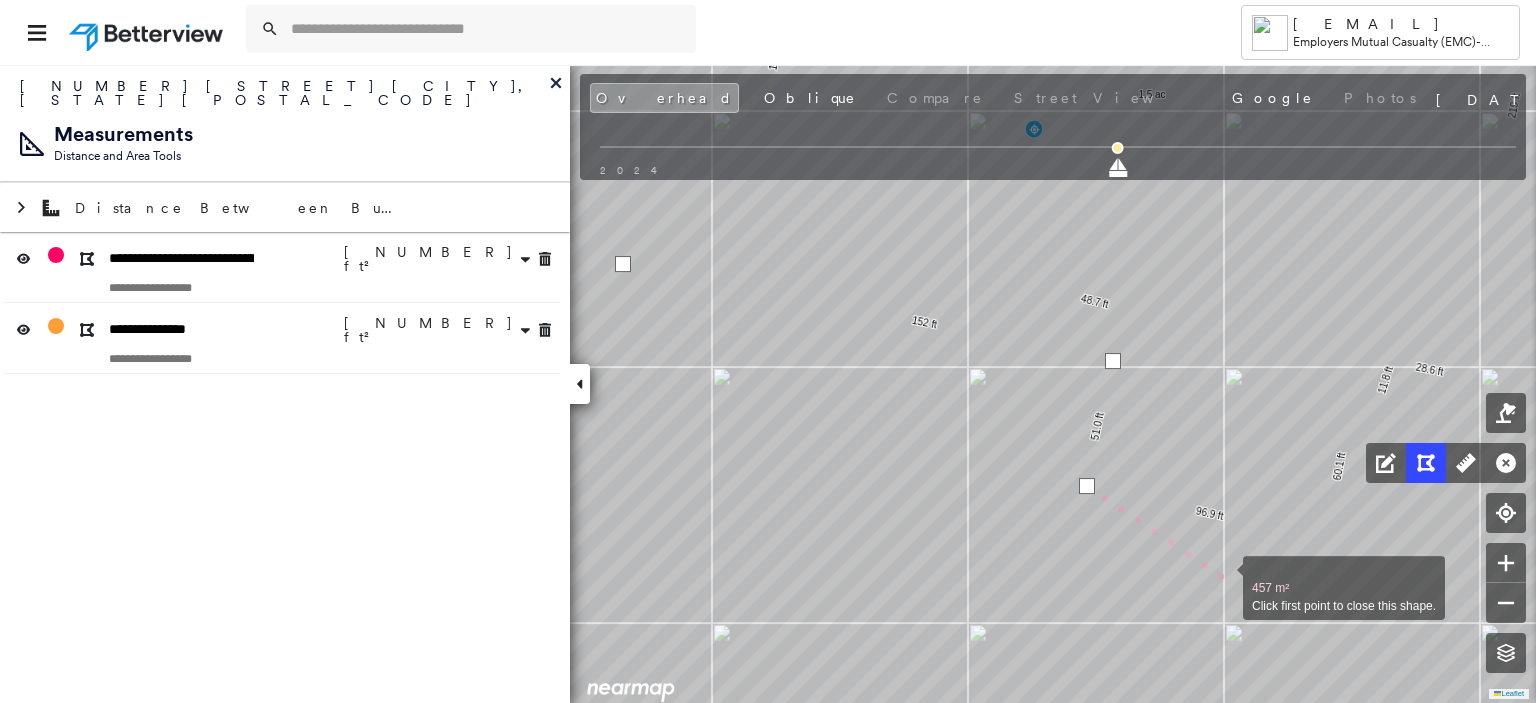 drag, startPoint x: 1323, startPoint y: 519, endPoint x: 1229, endPoint y: 573, distance: 108.40664 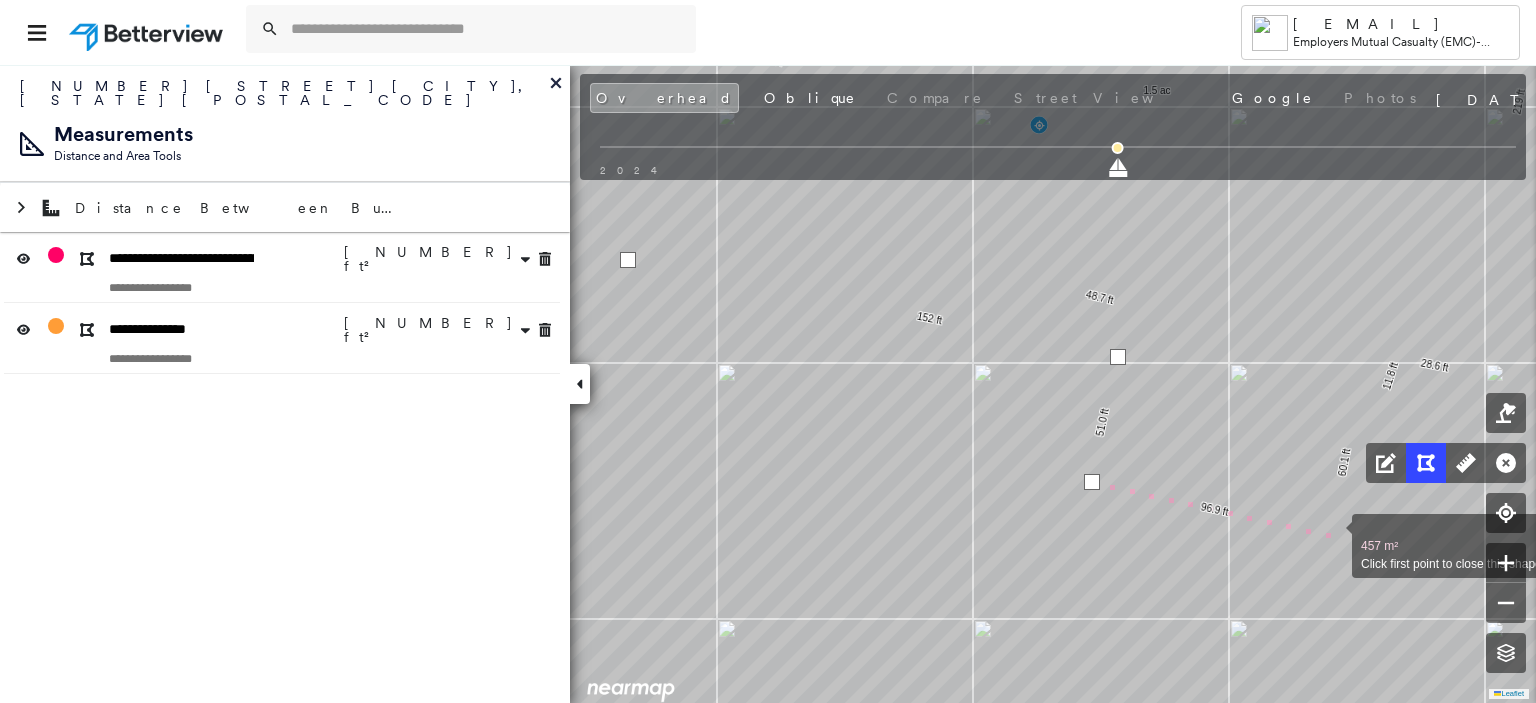 click at bounding box center [1332, 535] 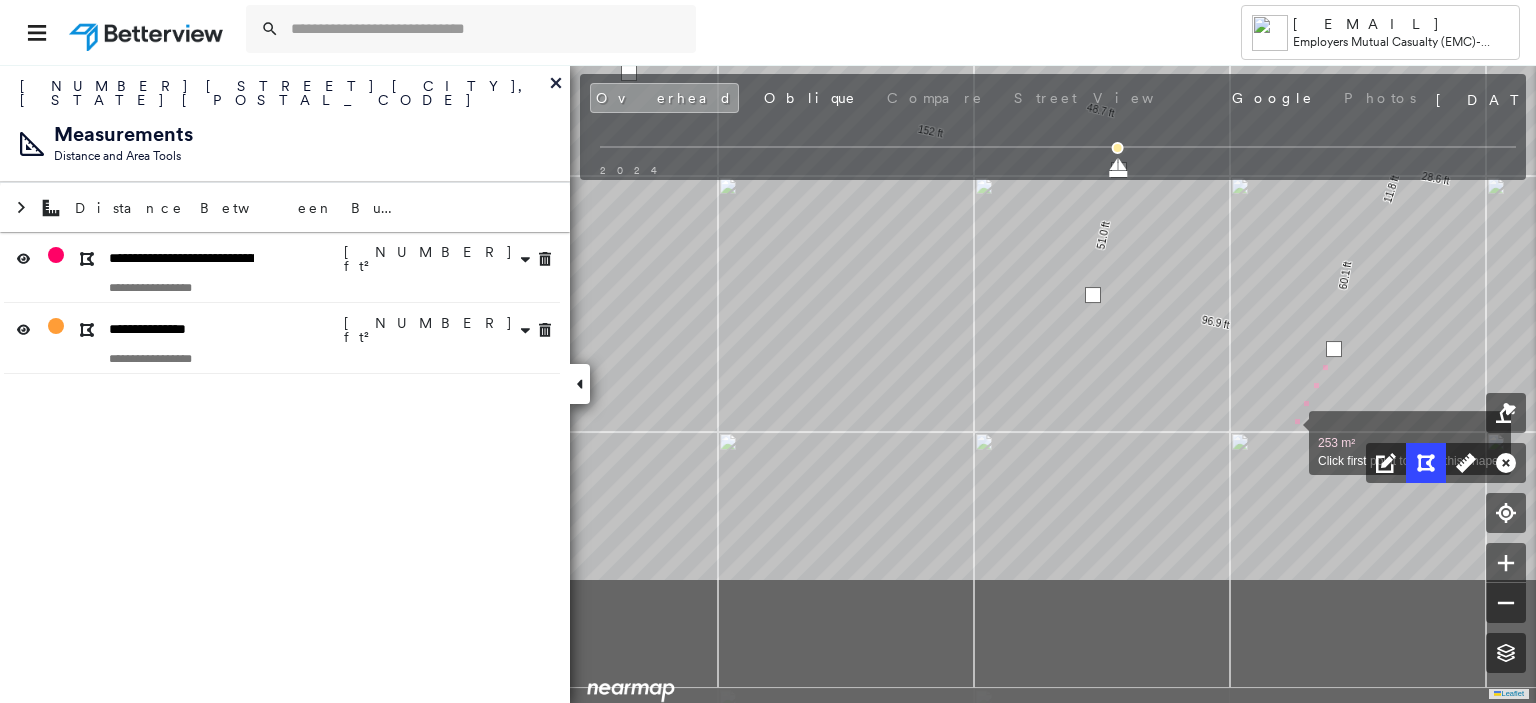 drag, startPoint x: 1288, startPoint y: 625, endPoint x: 1289, endPoint y: 436, distance: 189.00264 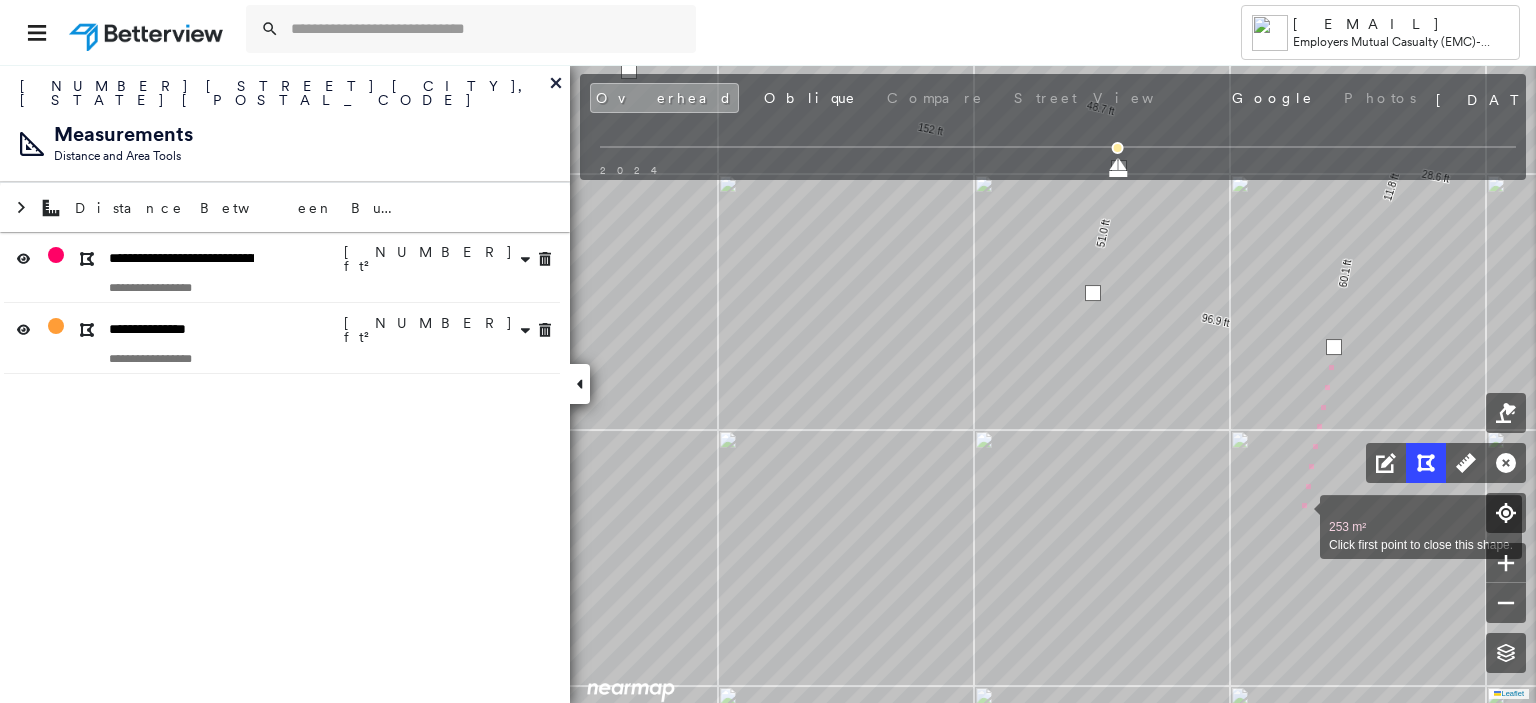click at bounding box center (1300, 516) 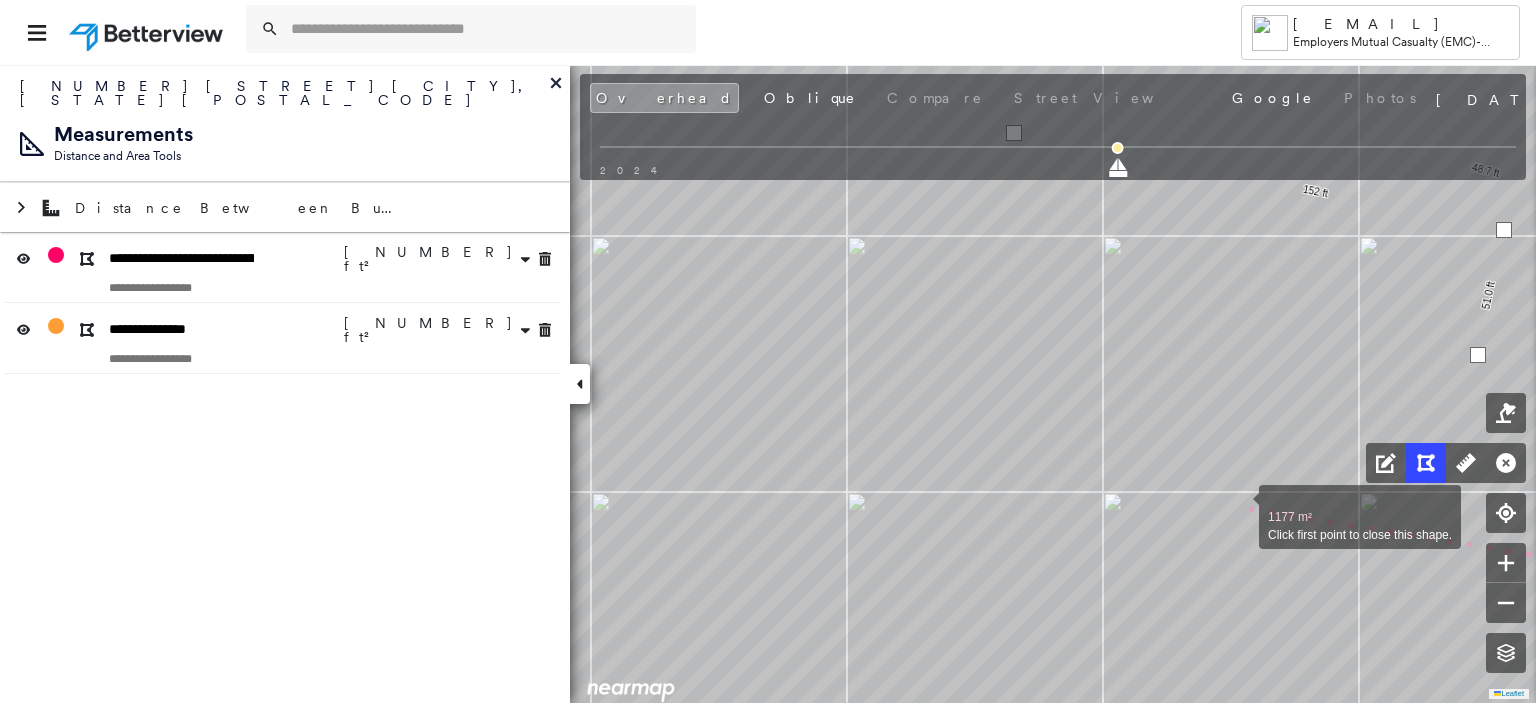 drag, startPoint x: 852, startPoint y: 444, endPoint x: 1242, endPoint y: 506, distance: 394.89746 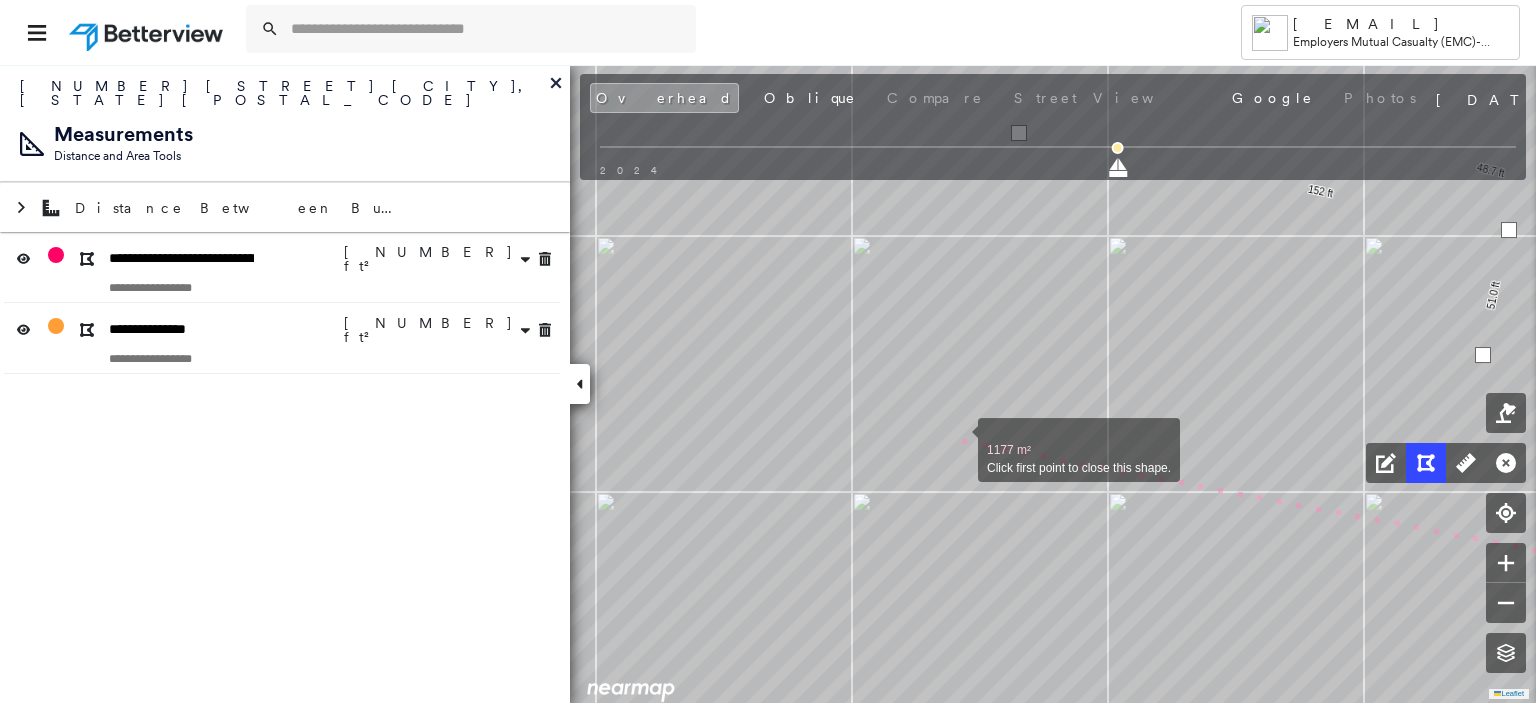 click at bounding box center (958, 439) 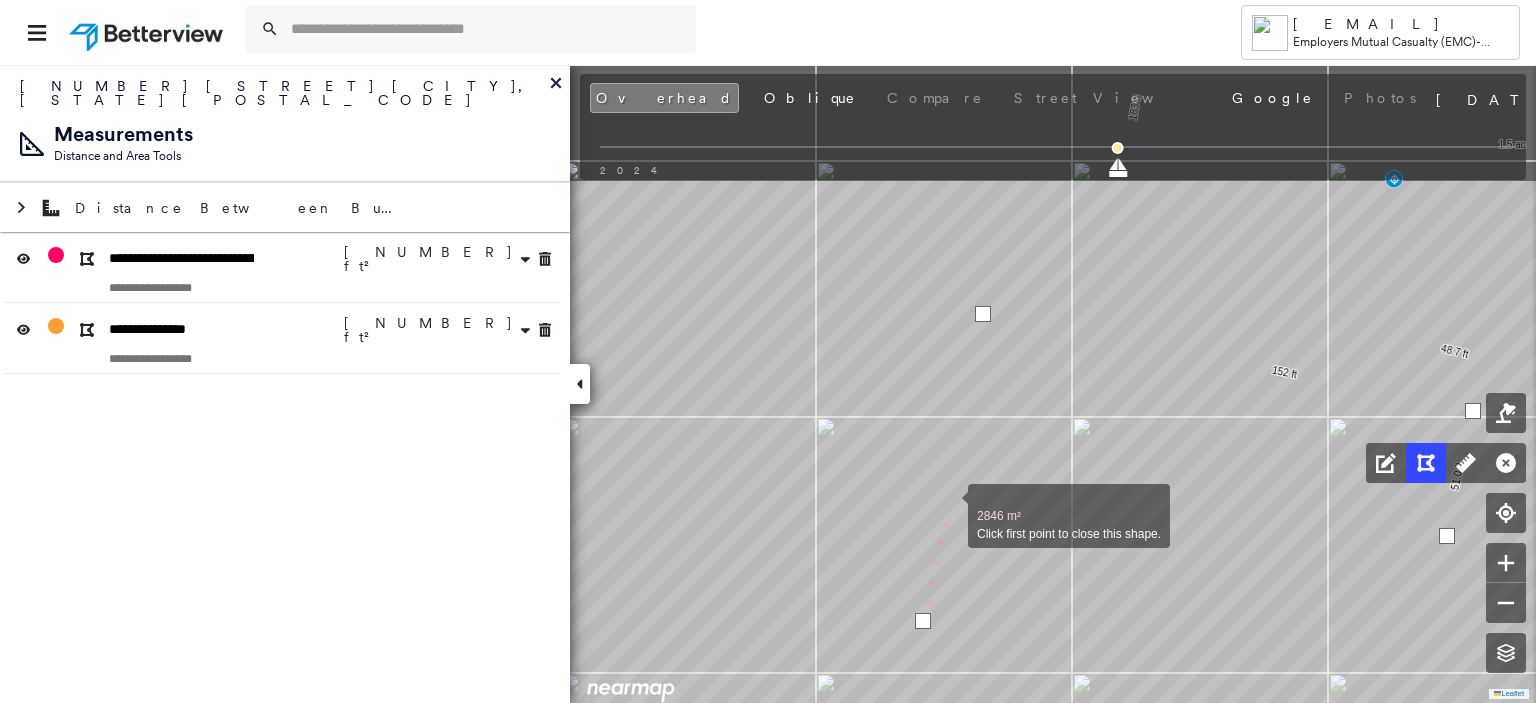 drag, startPoint x: 980, startPoint y: 331, endPoint x: 952, endPoint y: 451, distance: 123.22337 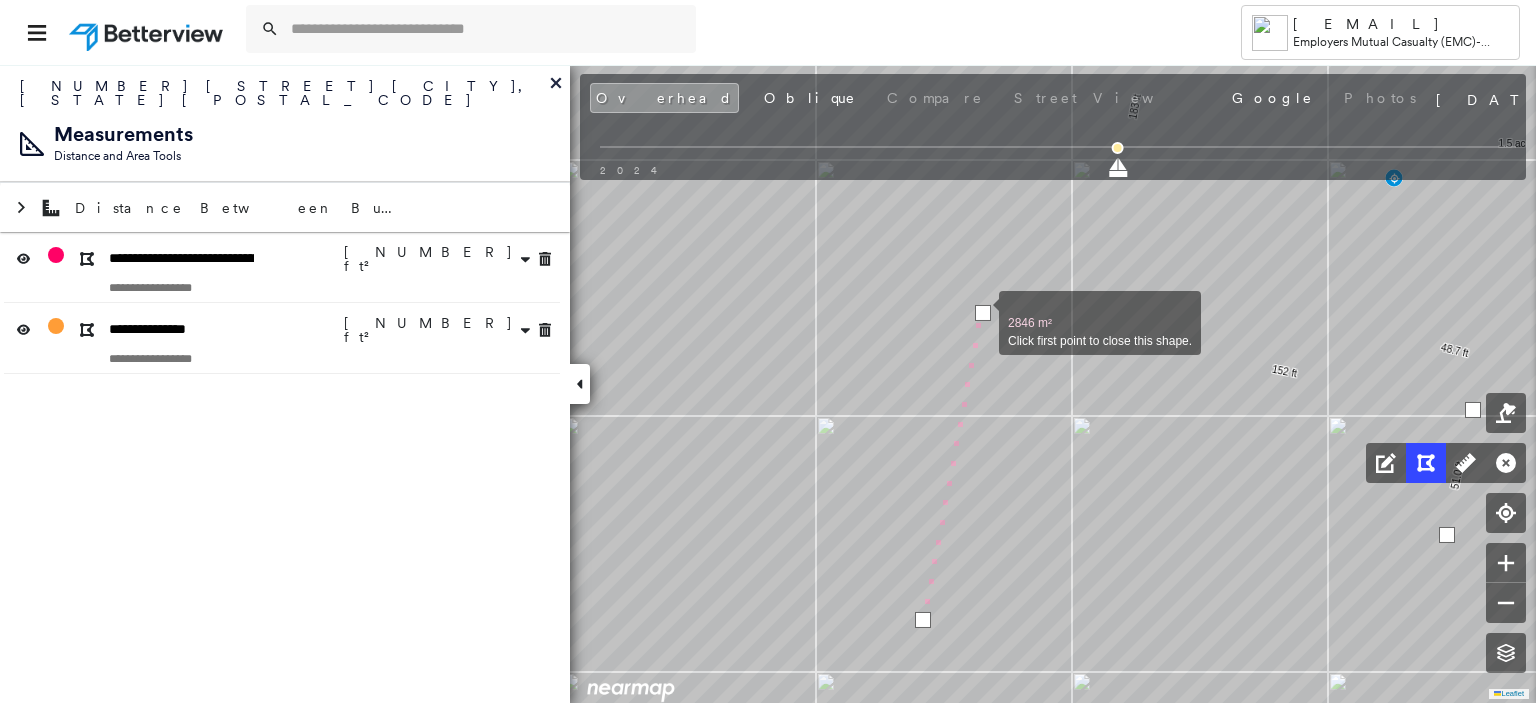 click at bounding box center (983, 313) 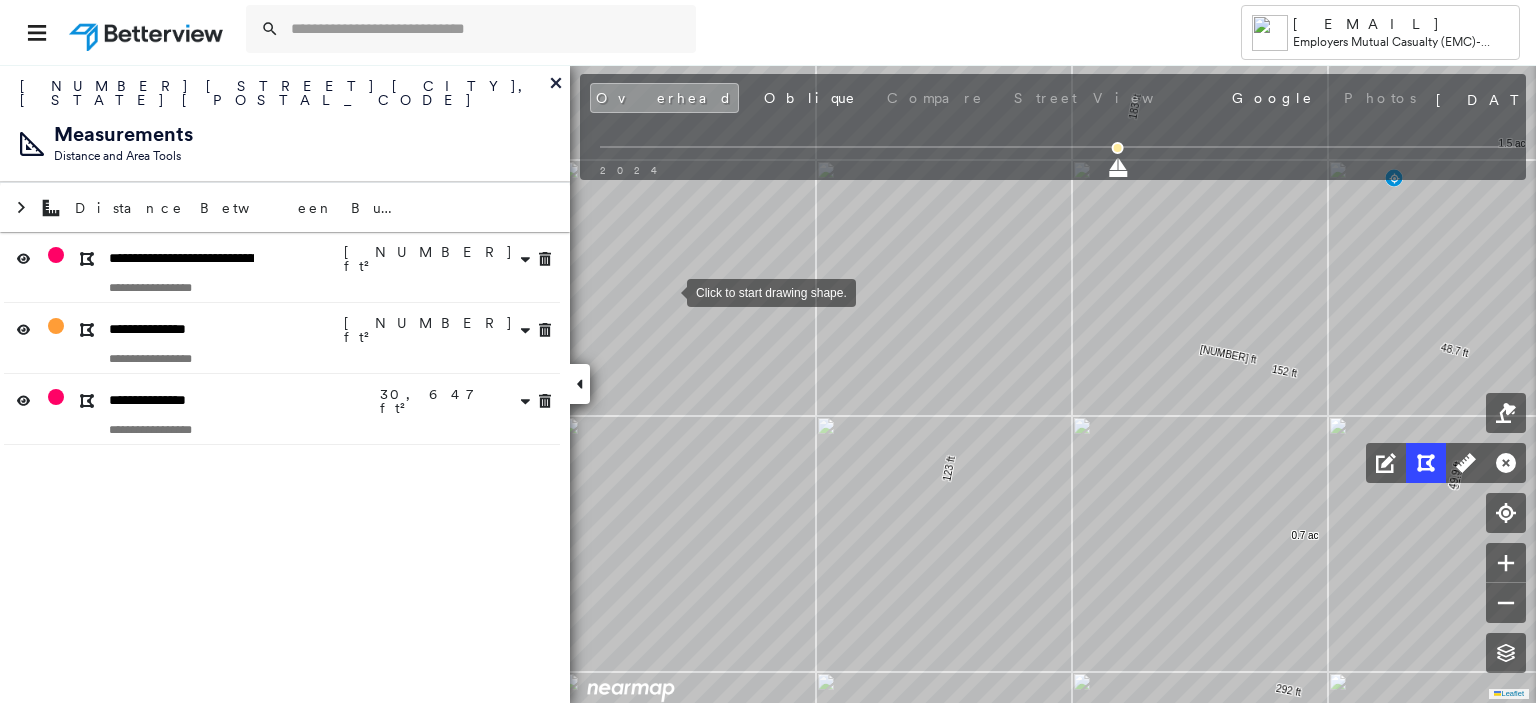 click on "Tower [EMAIL] Employers Mutual Casualty (EMC) - [CITY] [NUMBER] [STREET] , [CITY], [STATE] [POSTAL_CODE] Assigned to: - Assigned to: - Assigned to: - Open Comments Download PDF Report Summary Construction Occupancy Protection Exposure Determination Overhead Obliques Street View Roof Spotlight™ Index : 74 out of 100 0 100 25 50 75 1 Building Roof Scores 1 Buildings Policy Information Flags : 2 (0 cleared, 2 uncleared) Construction Roof Spotlights : Ponding, Staining, Overhang, Skylight, Vent and 5 more Property Features : Car, Significantly Stained Pavement, Nonwooden Construction Material, Trailer, Dumpster Roof Size & Shape : 1 building - Flat | Metal Panel BuildZoom - Building Permit Data and Analysis Occupancy Place Detail Geocode Smarty Streets - Surrounding Properties Protection Protection Exposure FEMA Risk Index Crime Regional Hazard: 3 out of 5 Additional Perils Guidewire HazardHub HazardHub Risks Determination Flags : 2 (0 cleared, 2 uncleared) Uncleared Flags (2)" at bounding box center [768, 351] 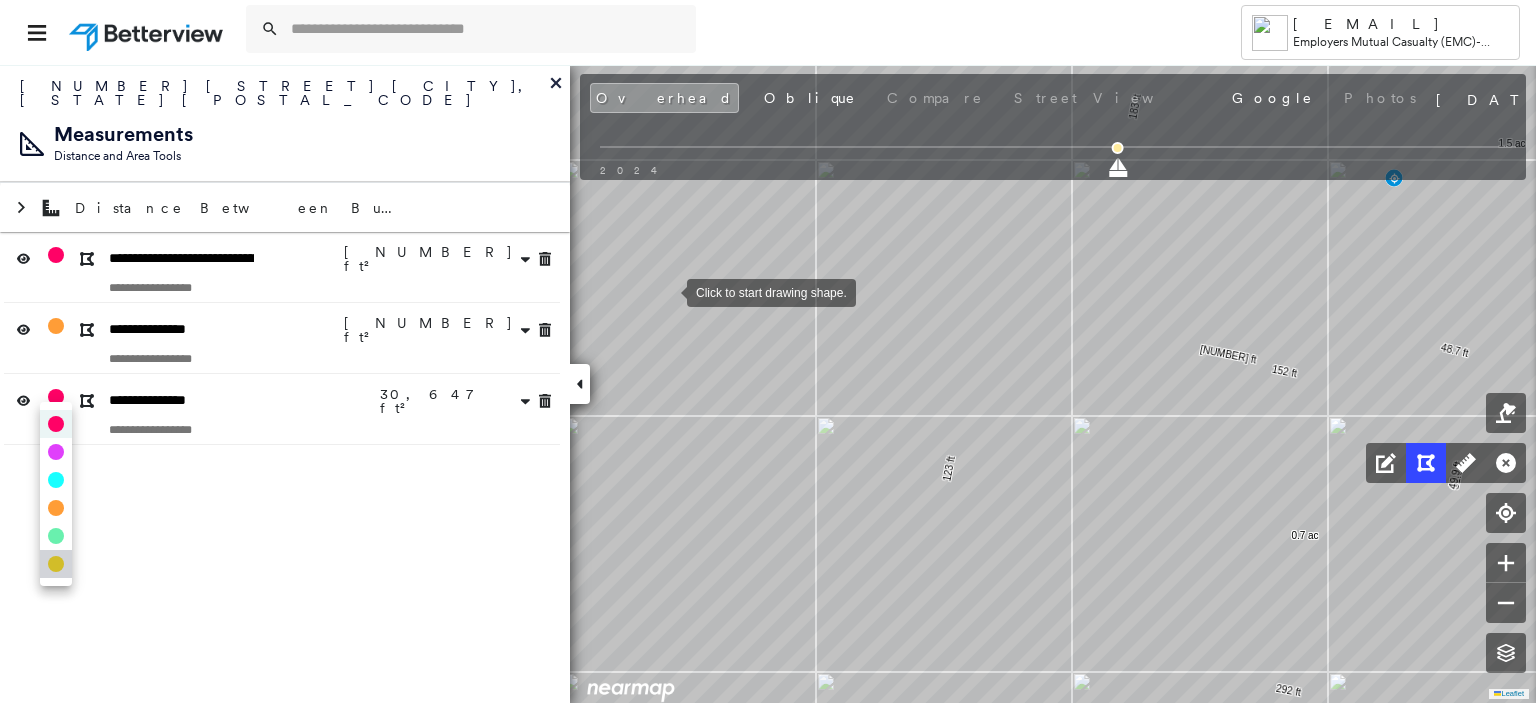 click at bounding box center (56, 564) 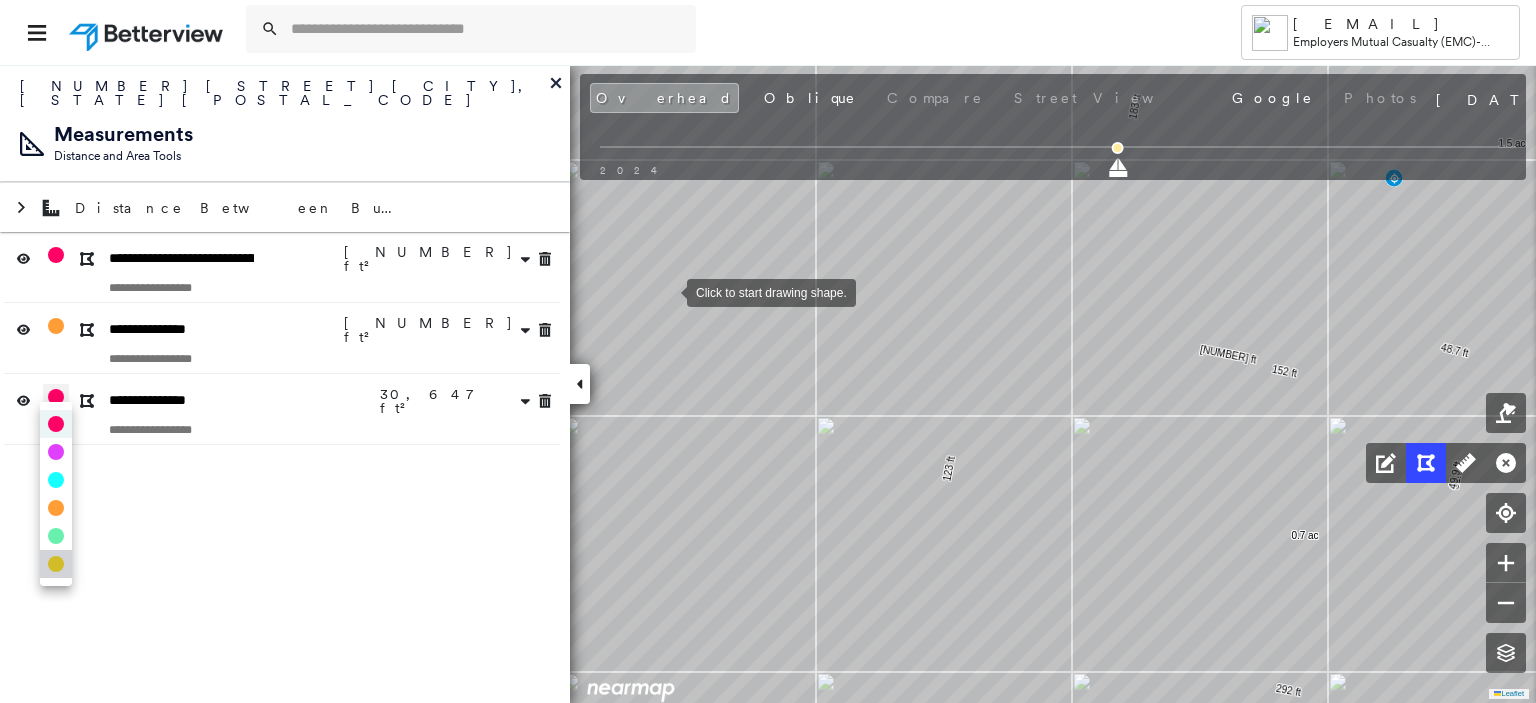 type on "*" 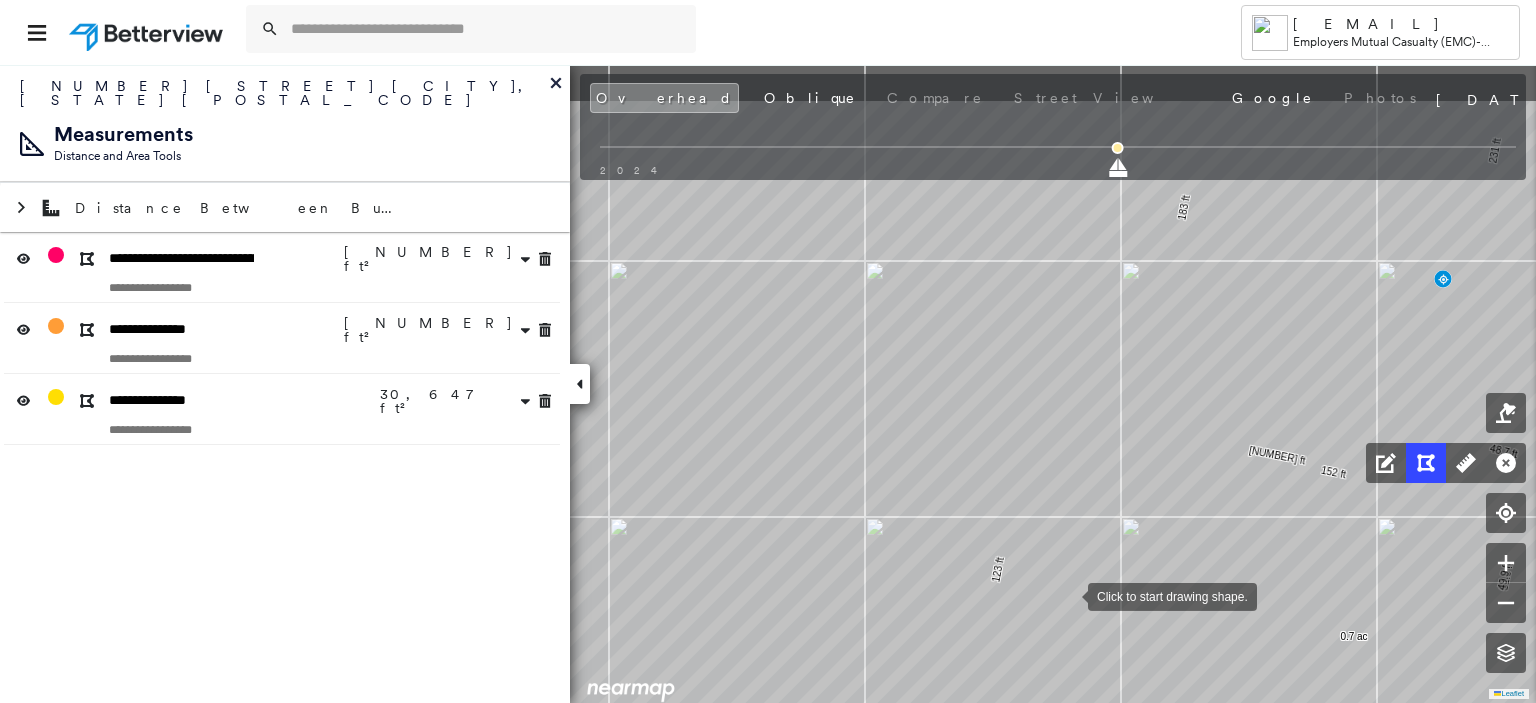 drag, startPoint x: 1019, startPoint y: 490, endPoint x: 1068, endPoint y: 591, distance: 112.25863 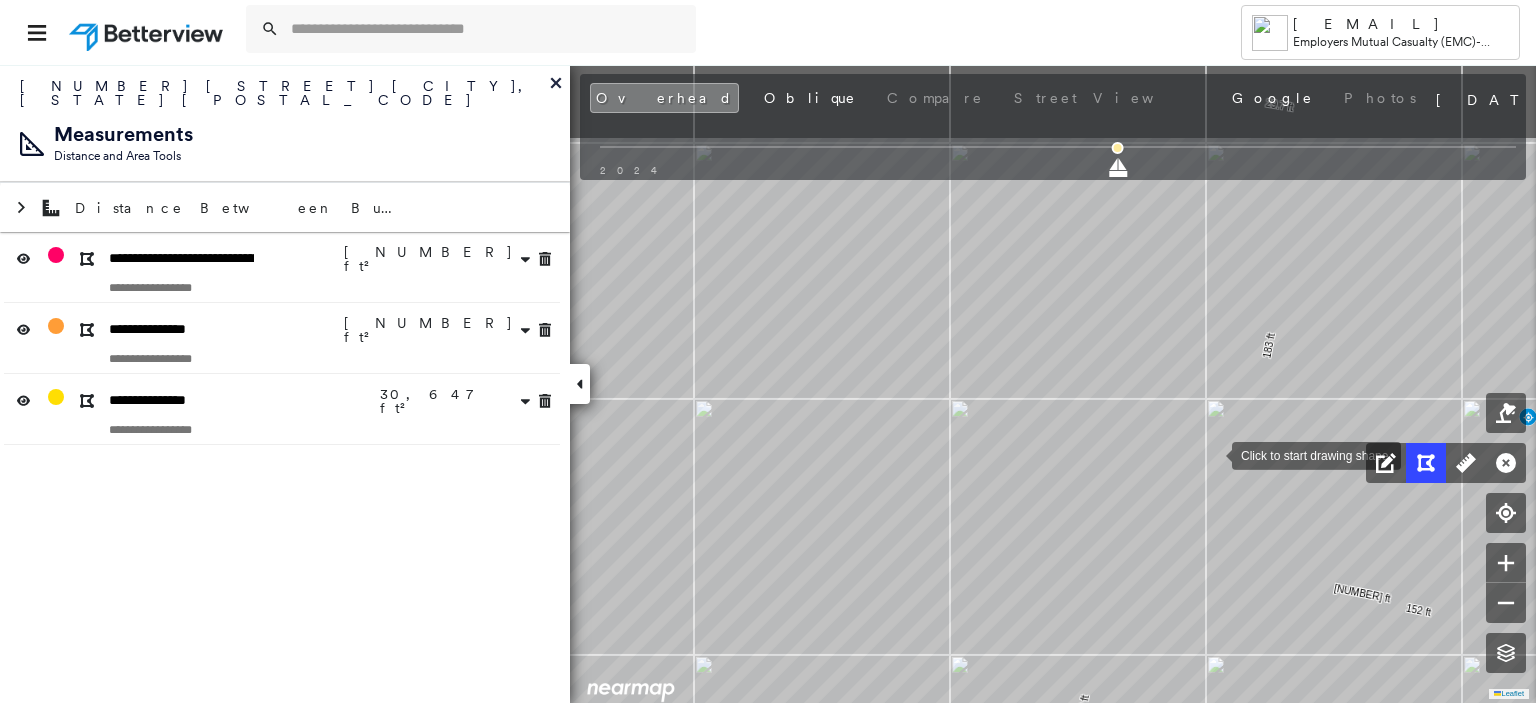 drag, startPoint x: 1128, startPoint y: 316, endPoint x: 1213, endPoint y: 454, distance: 162.07715 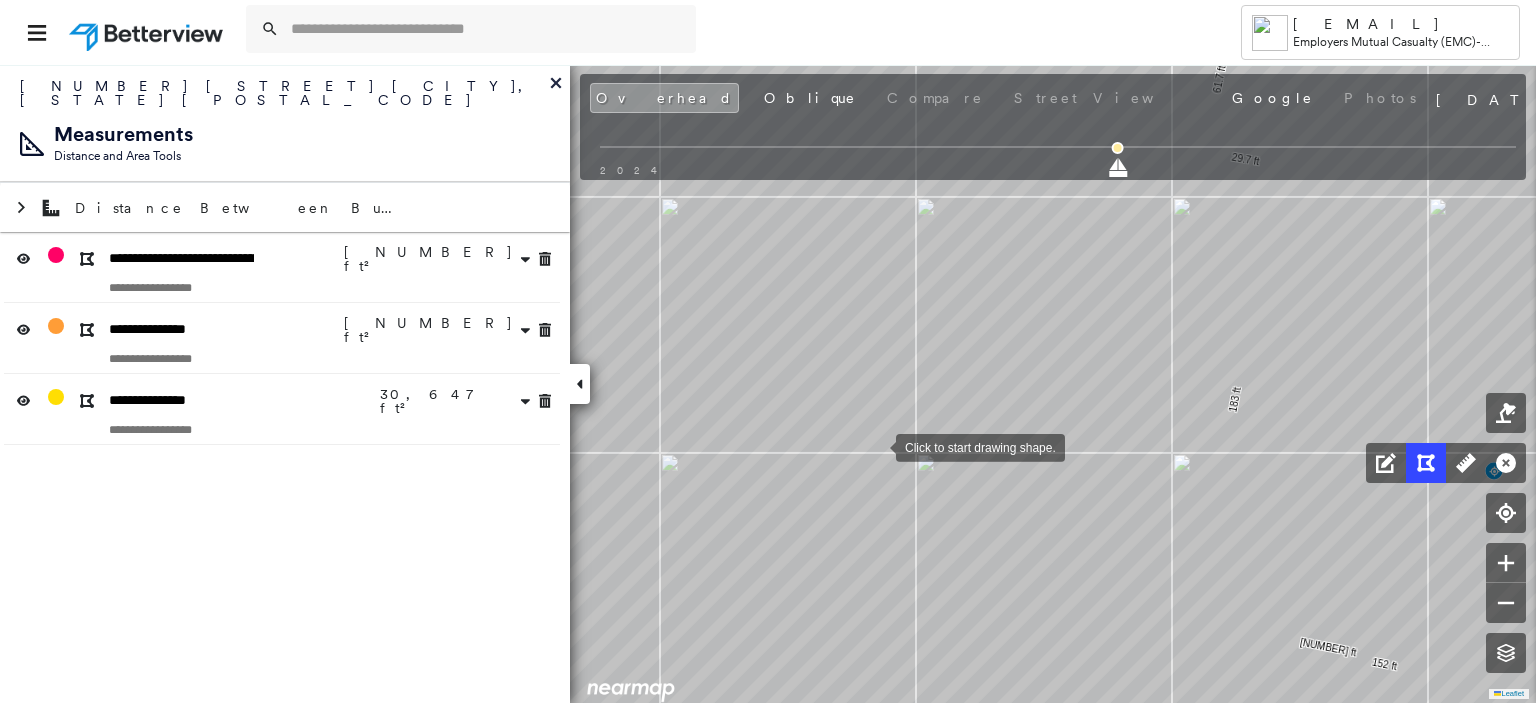 drag, startPoint x: 914, startPoint y: 387, endPoint x: 876, endPoint y: 441, distance: 66.0303 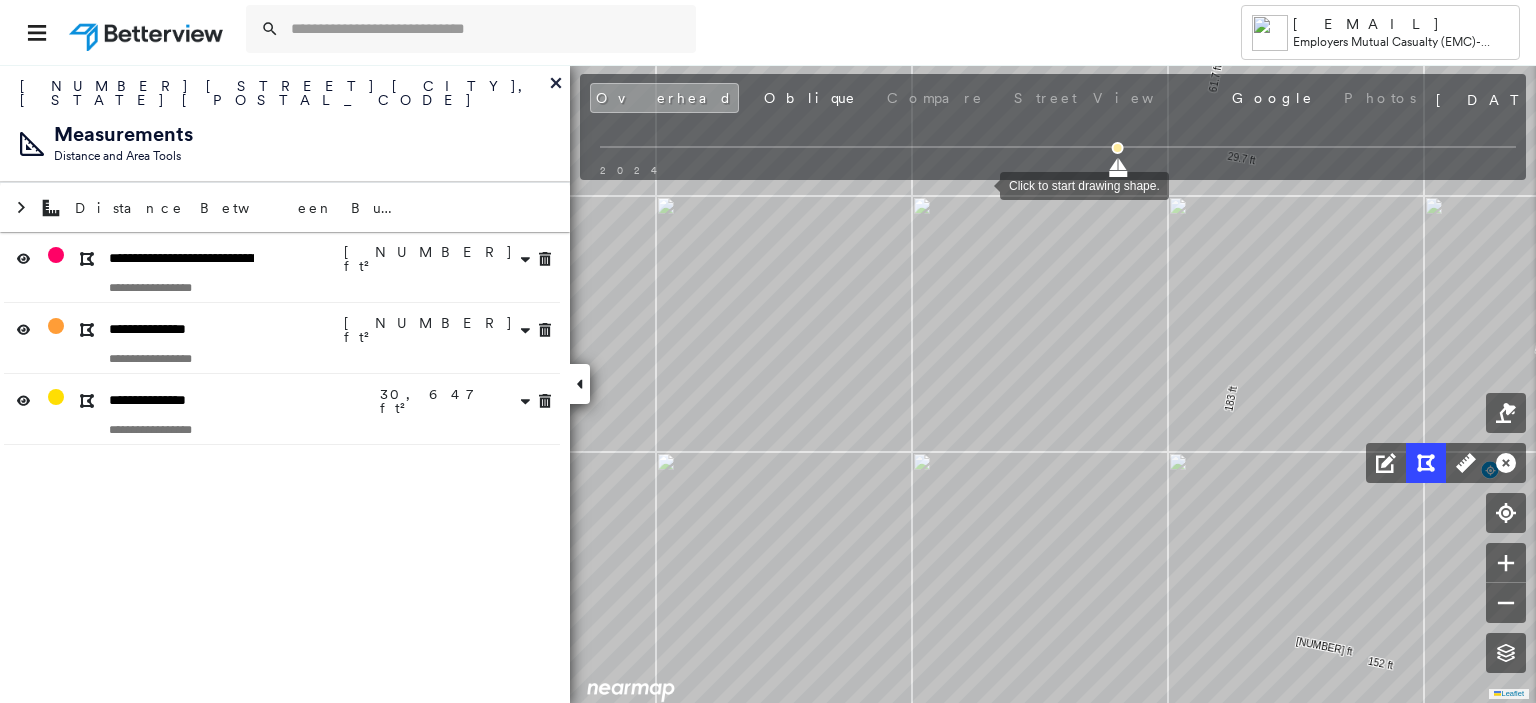 click at bounding box center [980, 184] 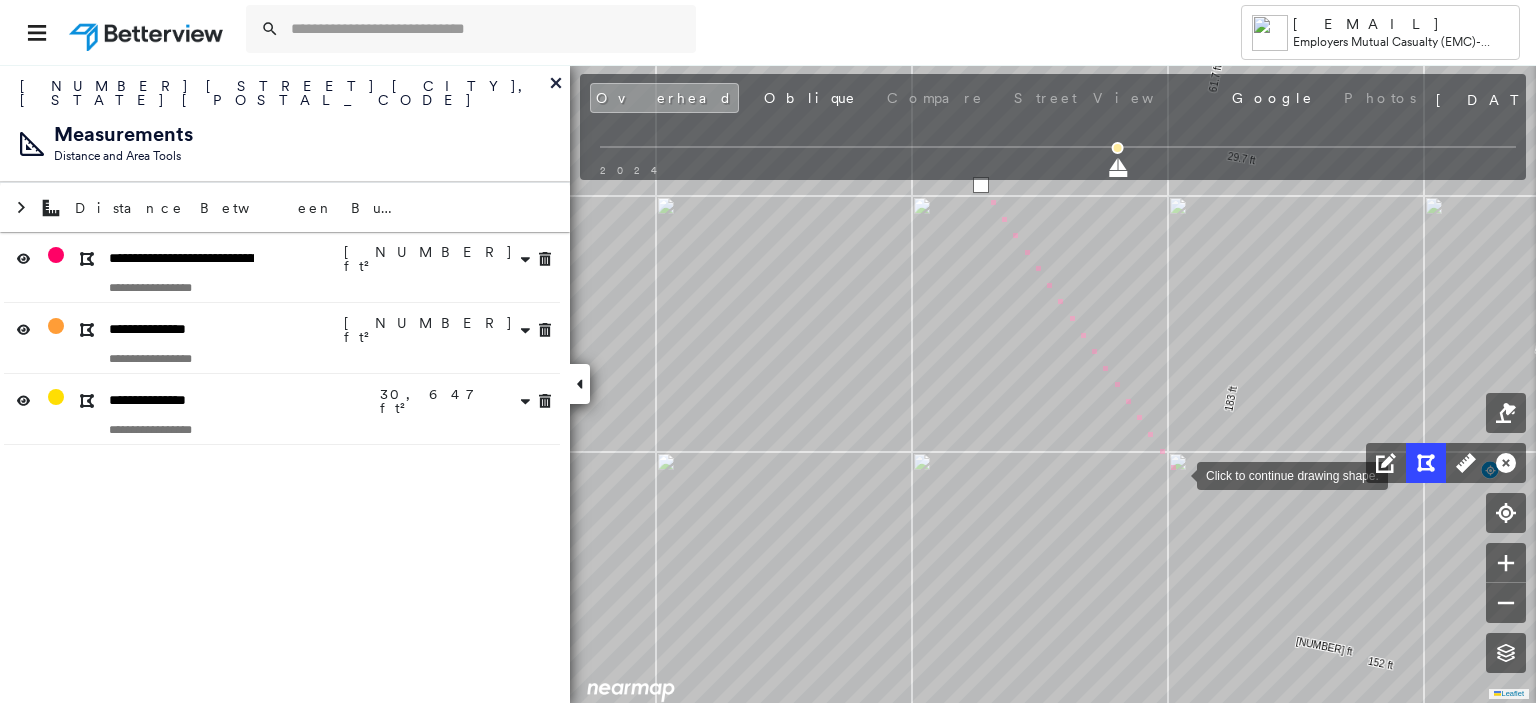 click at bounding box center (1177, 474) 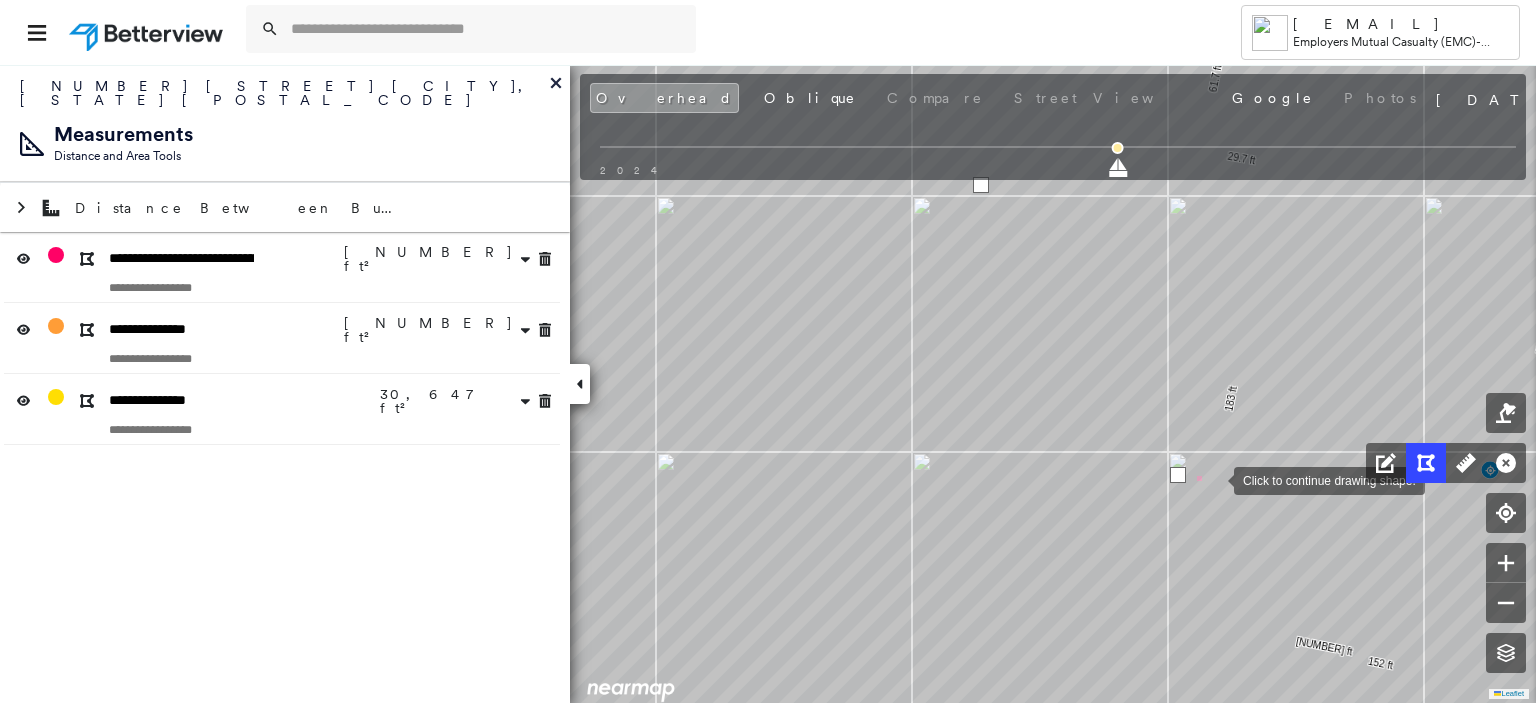 click at bounding box center [1214, 479] 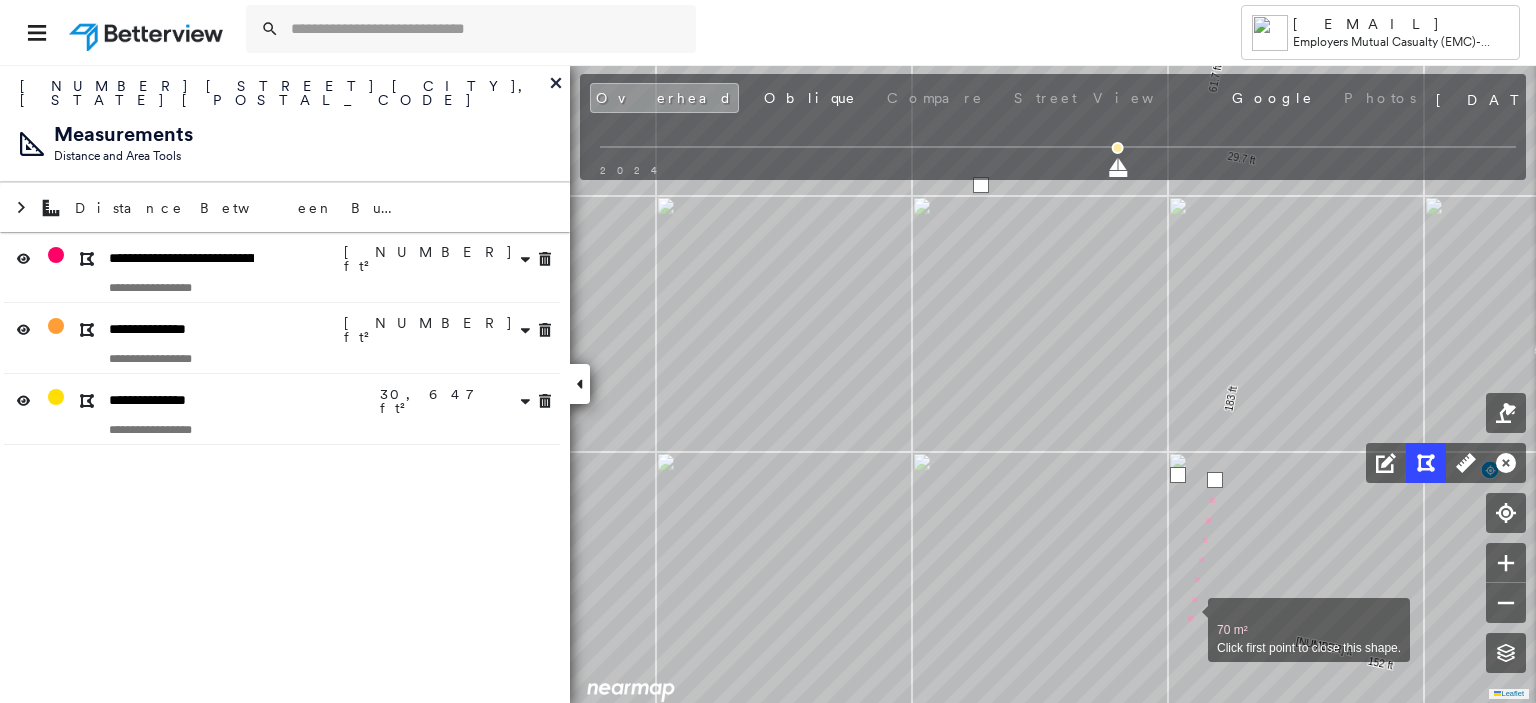 click at bounding box center (1188, 619) 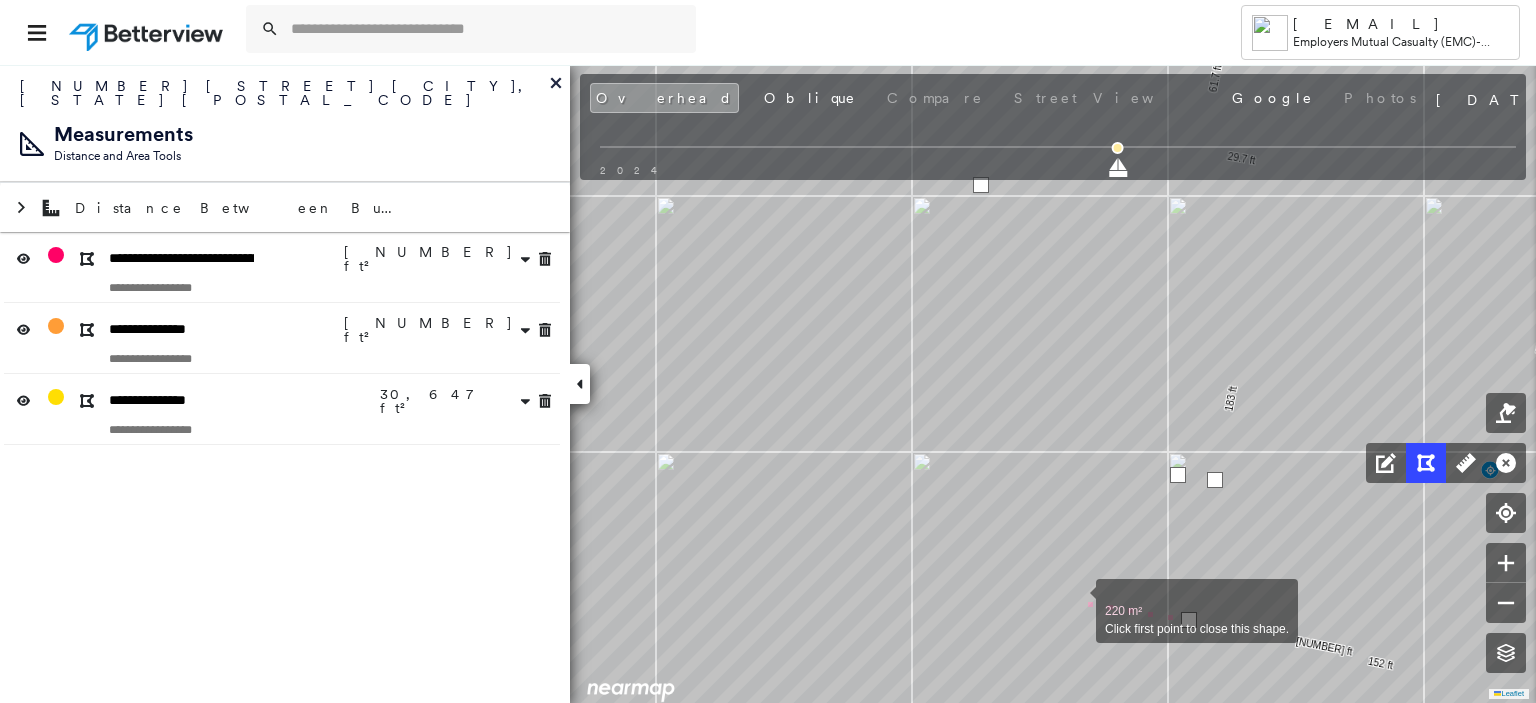 click at bounding box center (1076, 600) 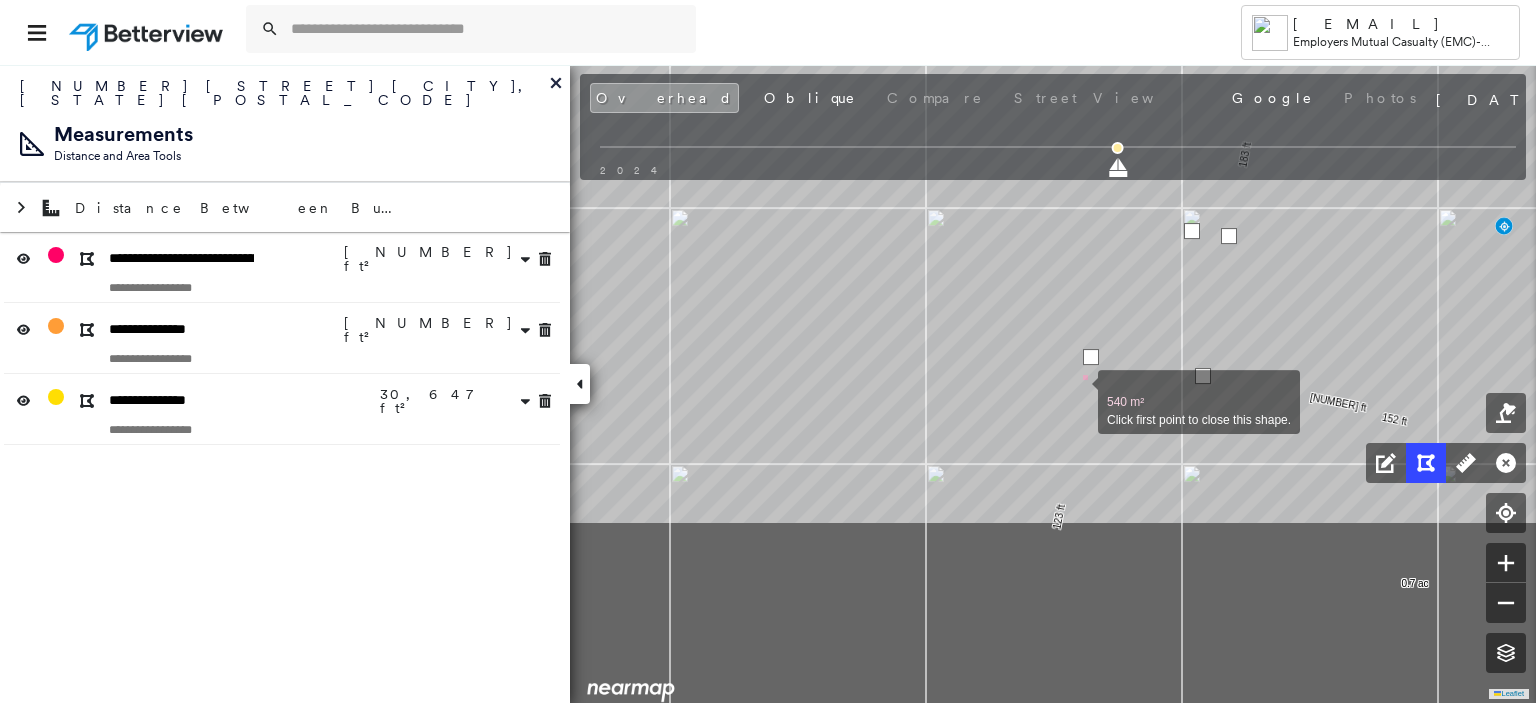 drag, startPoint x: 1064, startPoint y: 635, endPoint x: 1078, endPoint y: 393, distance: 242.40462 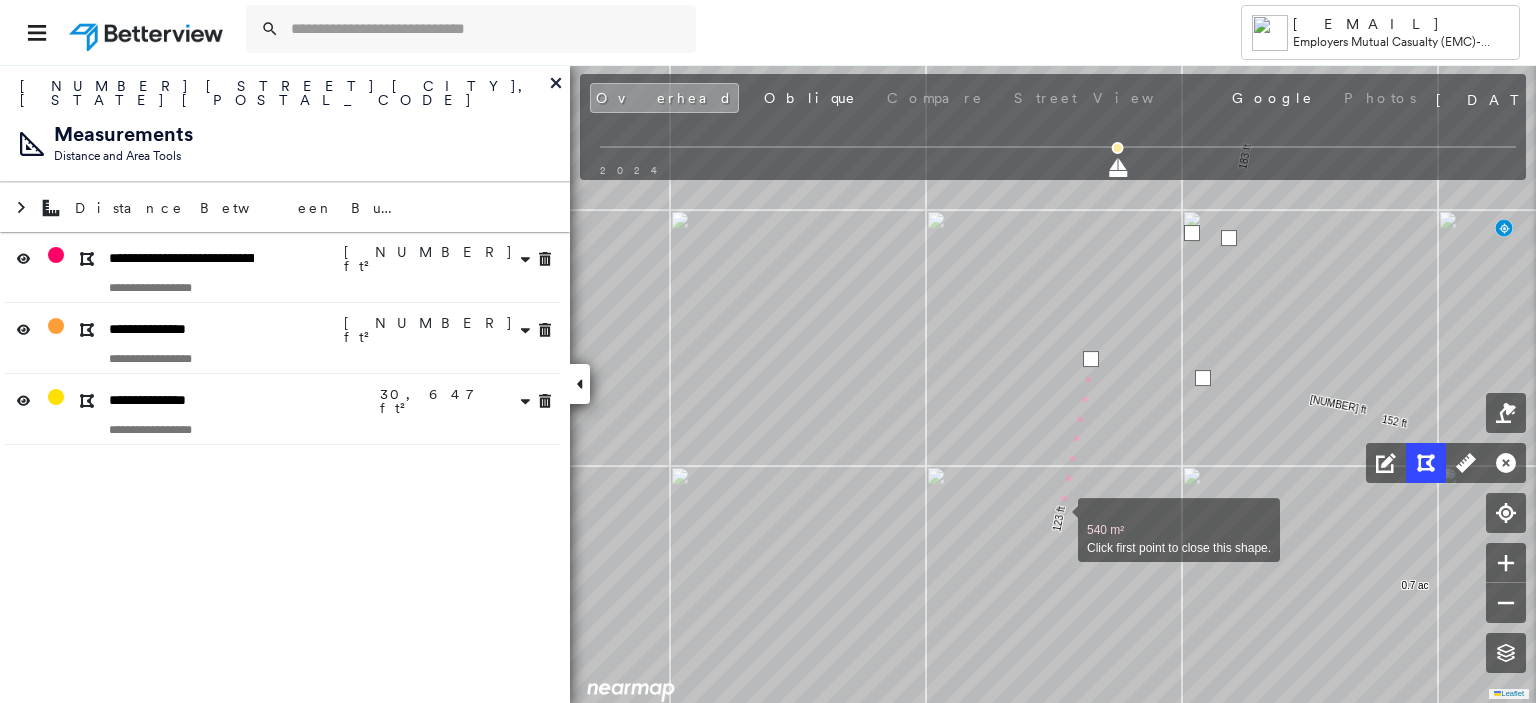 click at bounding box center (1058, 519) 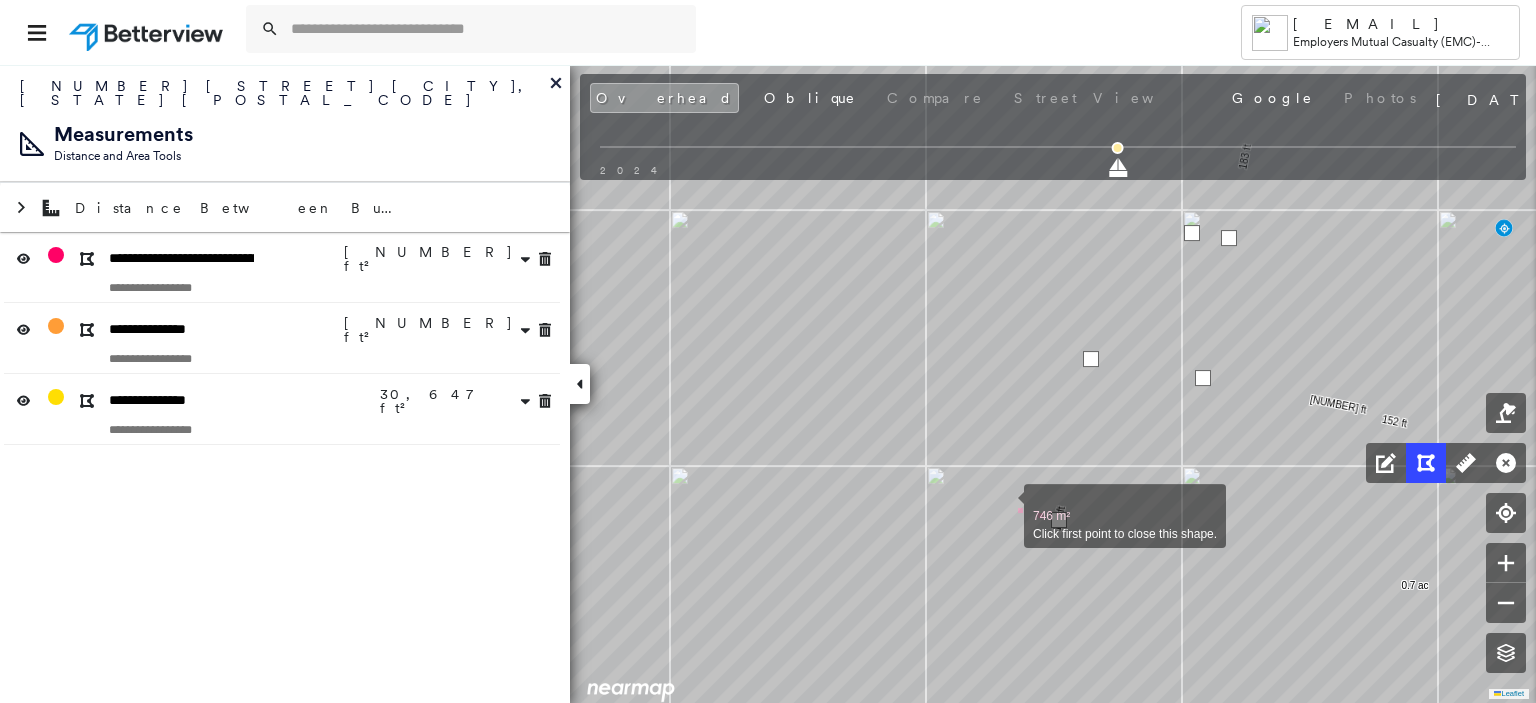 click at bounding box center (1004, 505) 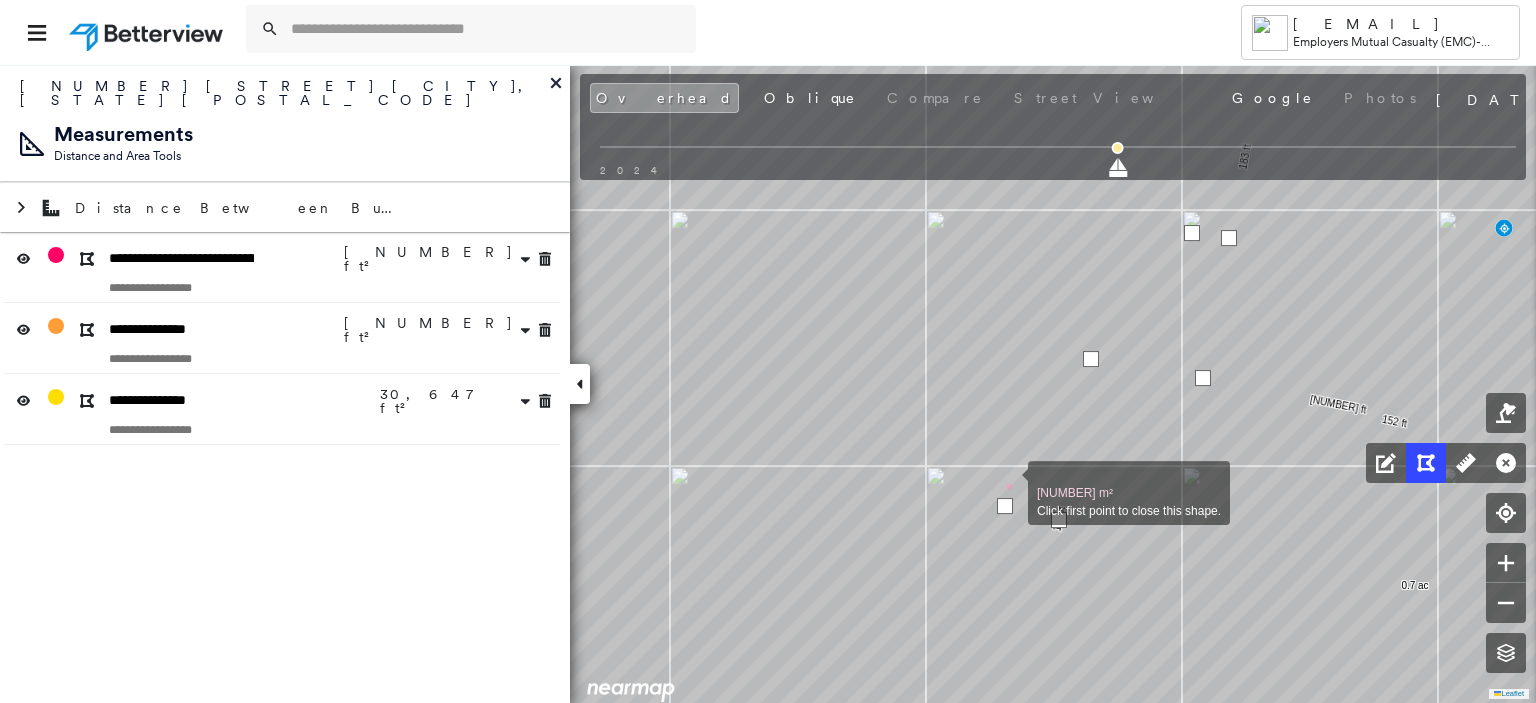 click at bounding box center [1008, 482] 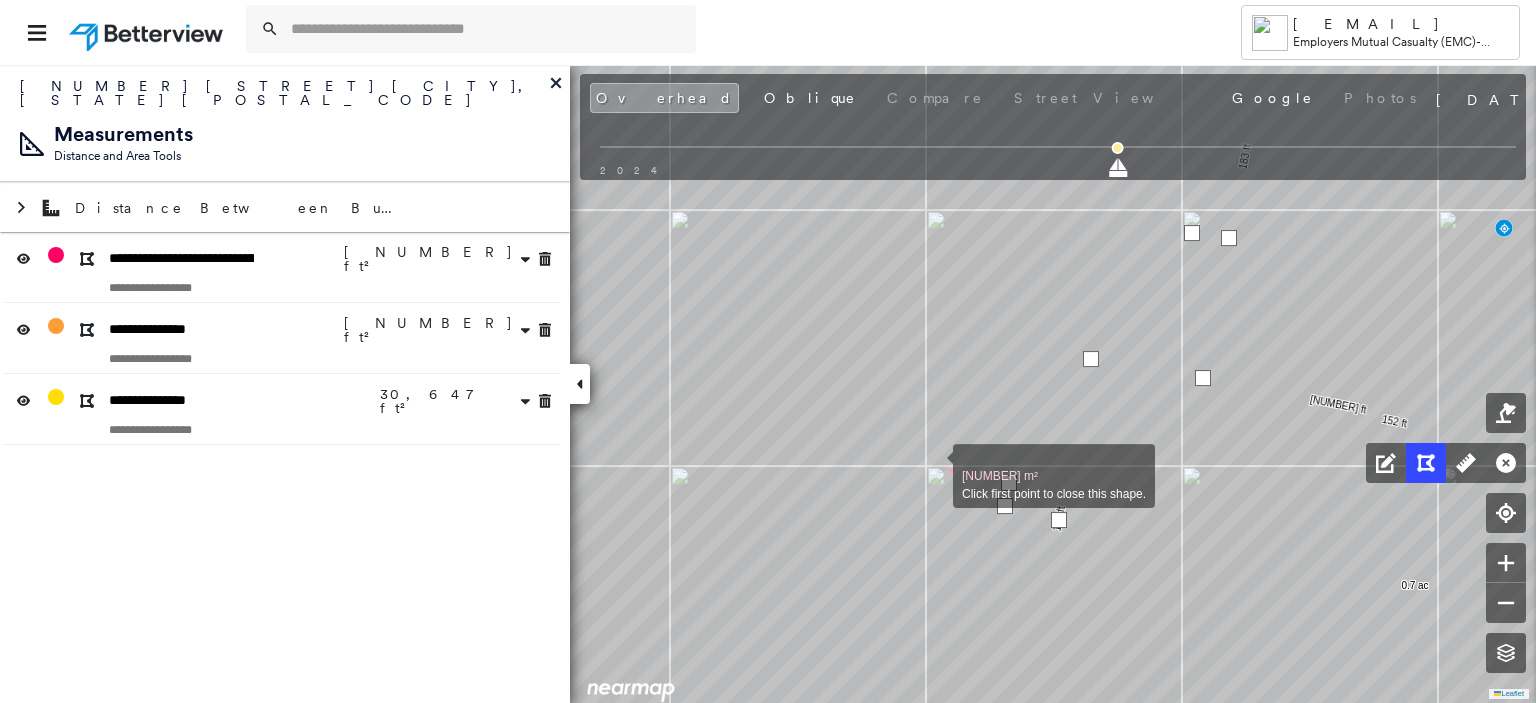 click at bounding box center (933, 465) 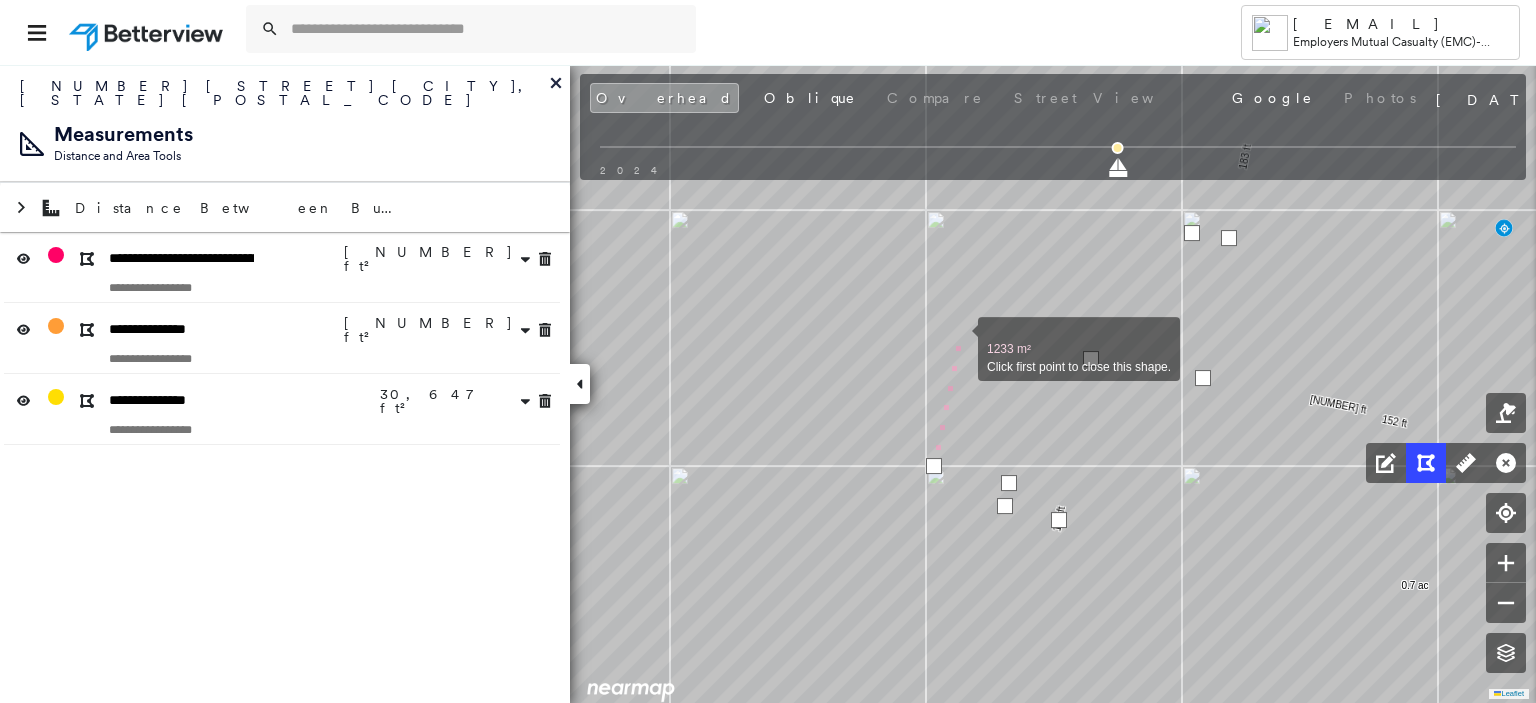 click at bounding box center [958, 338] 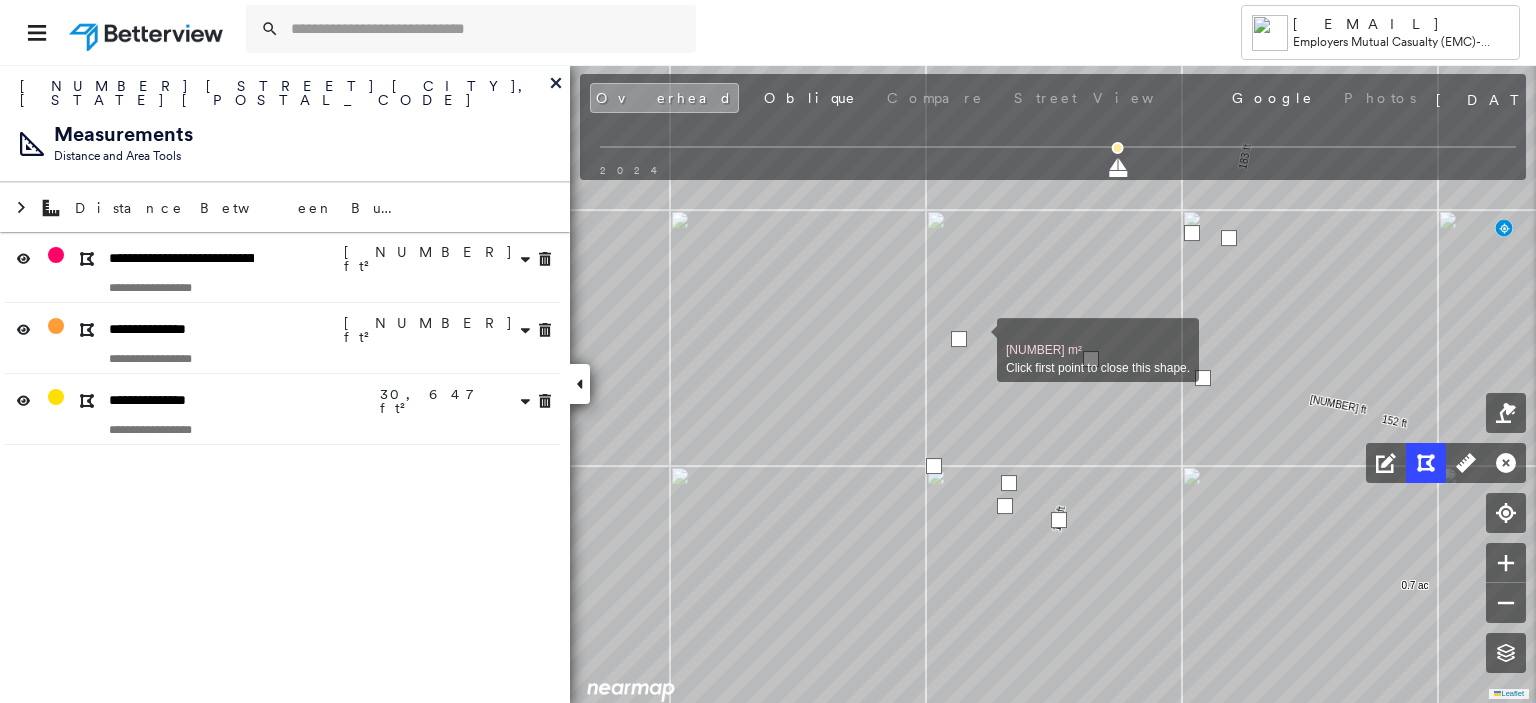click at bounding box center (977, 339) 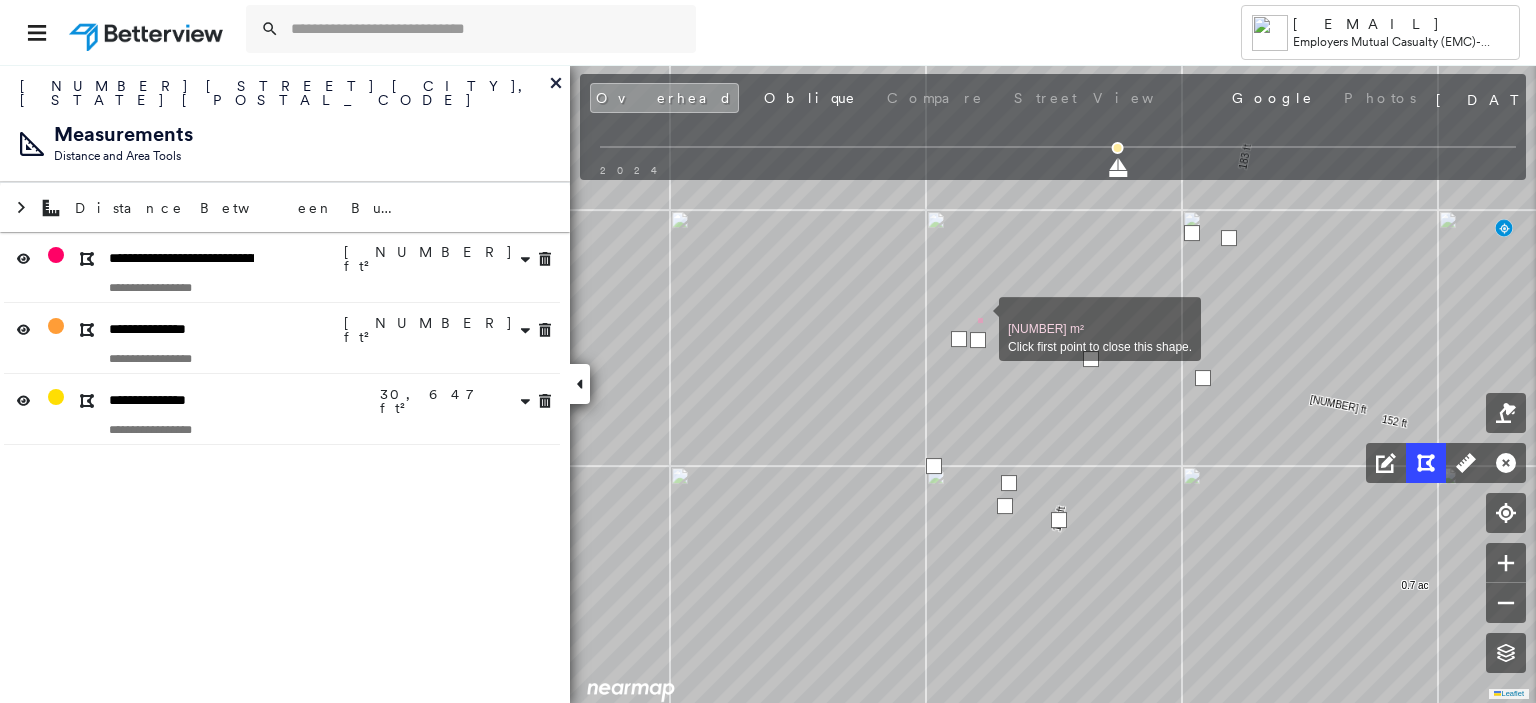 click at bounding box center [979, 318] 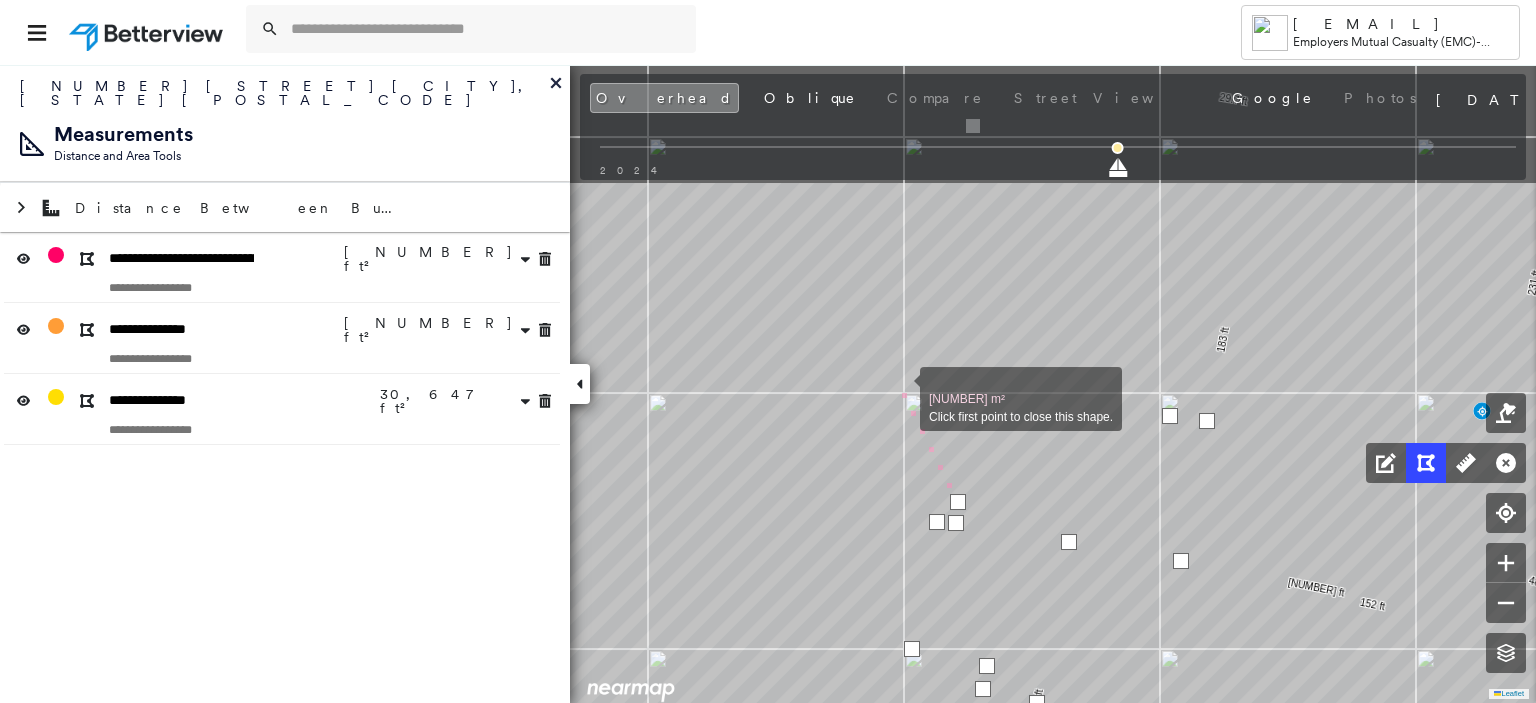 drag, startPoint x: 922, startPoint y: 201, endPoint x: 900, endPoint y: 384, distance: 184.31766 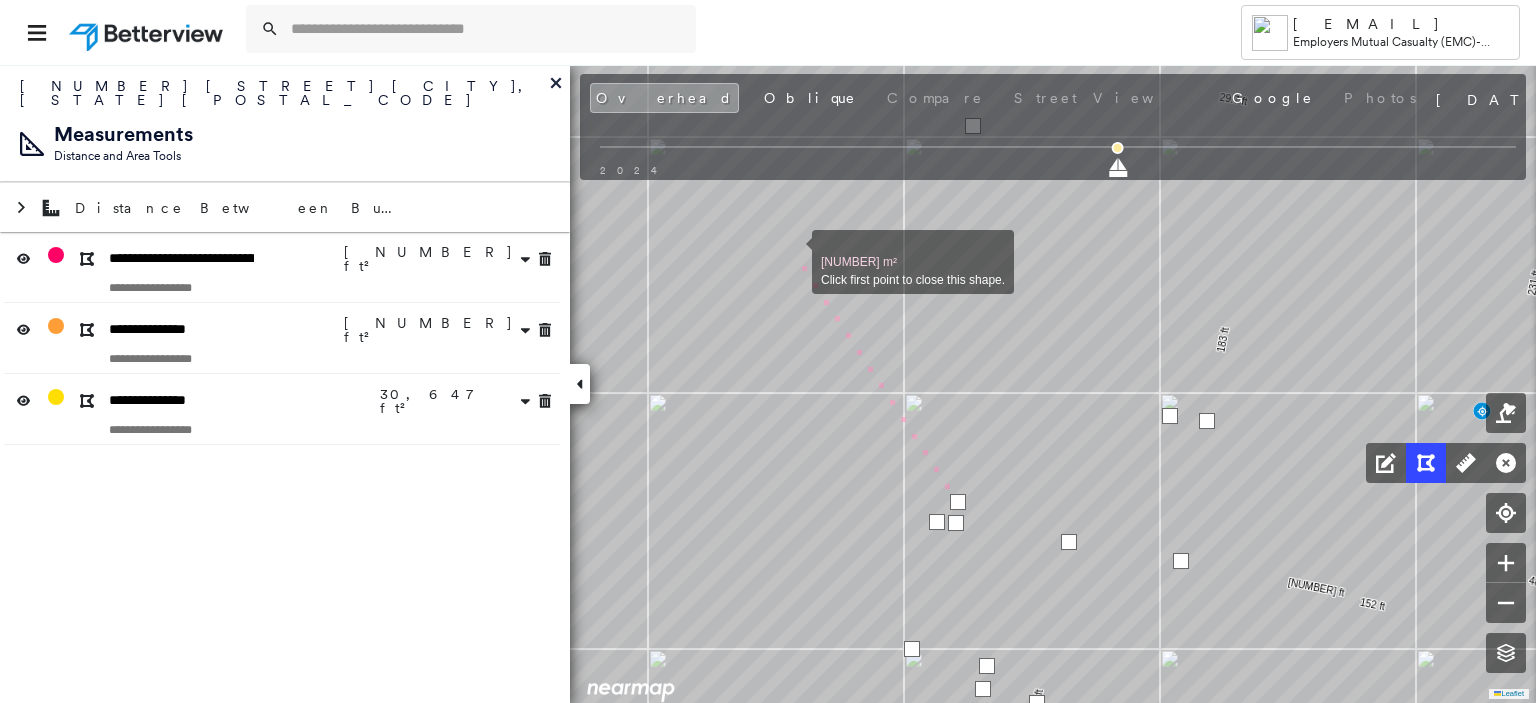 click at bounding box center [792, 251] 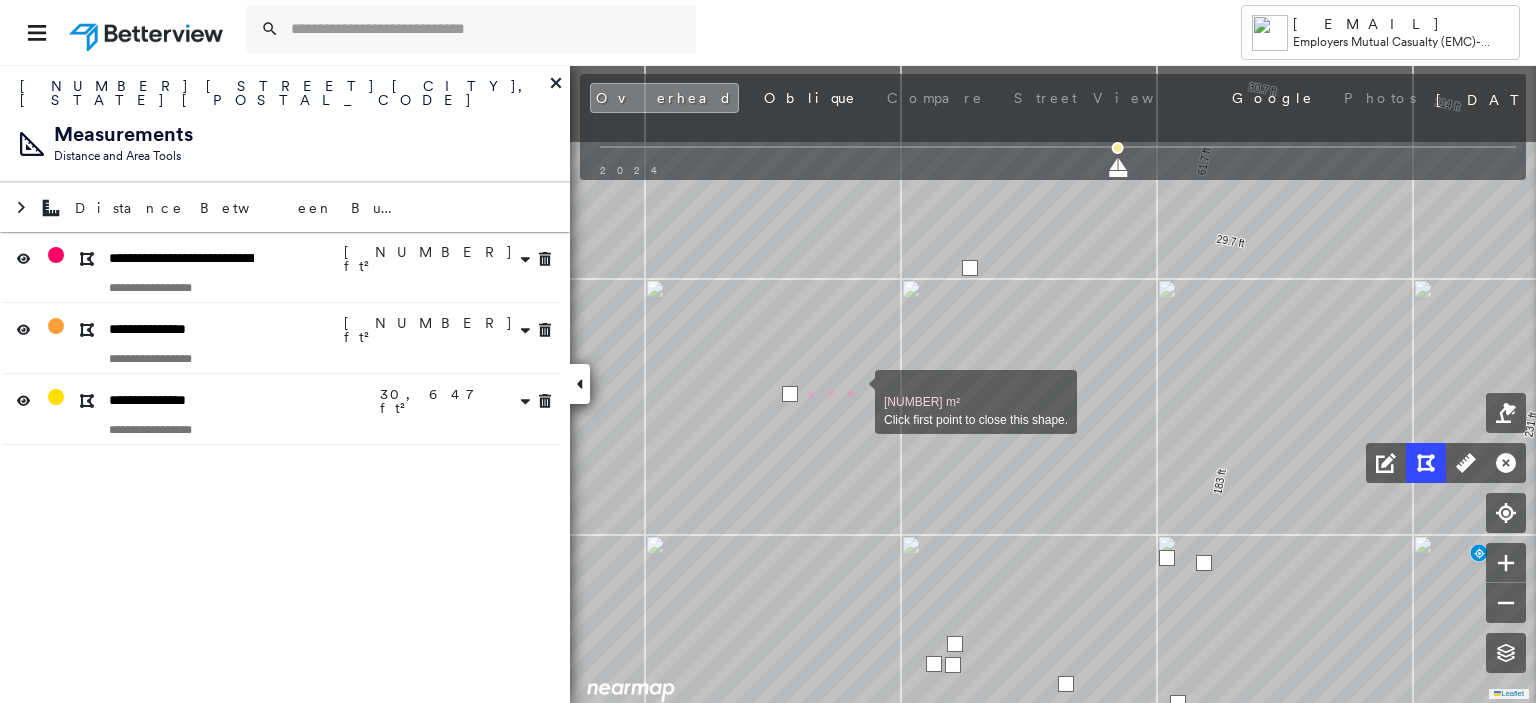 drag, startPoint x: 859, startPoint y: 245, endPoint x: 853, endPoint y: 395, distance: 150.11995 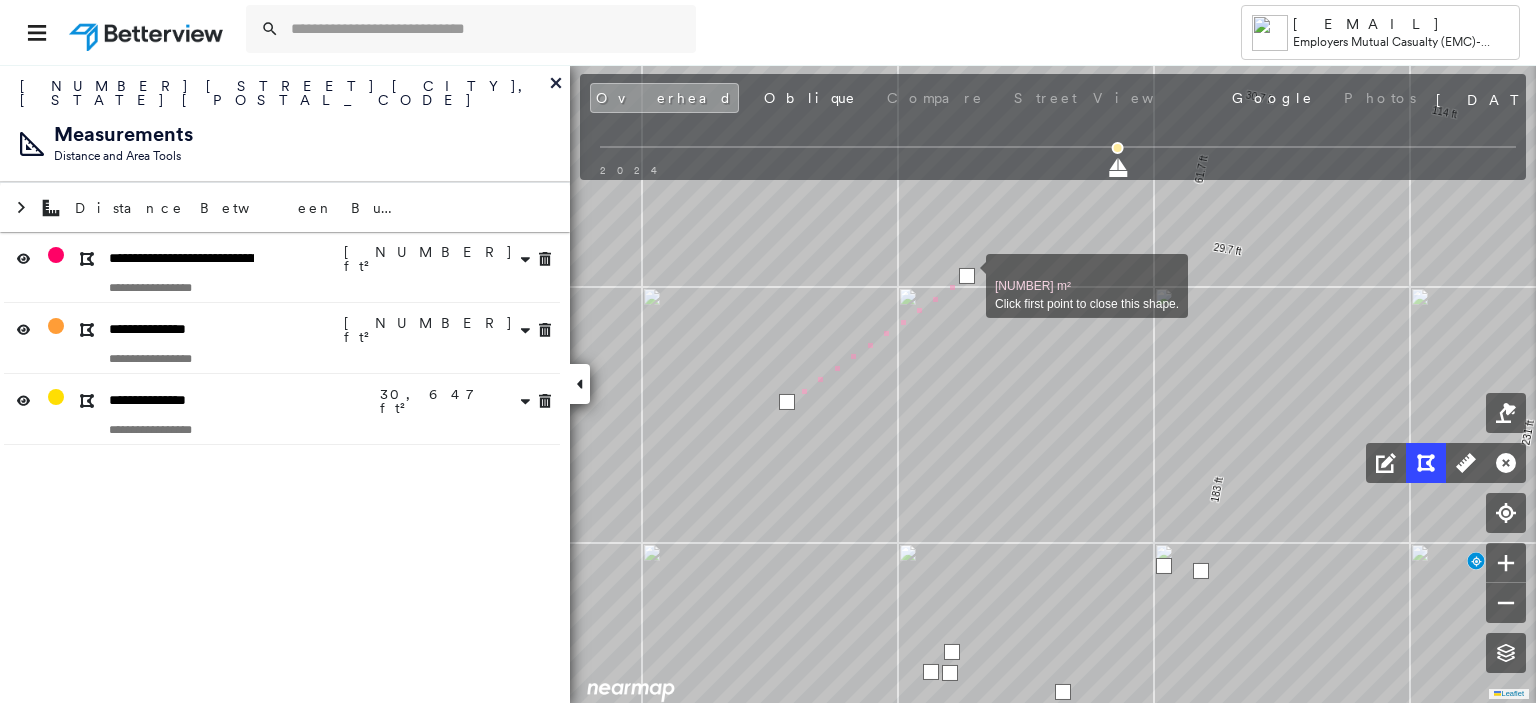 click at bounding box center [967, 276] 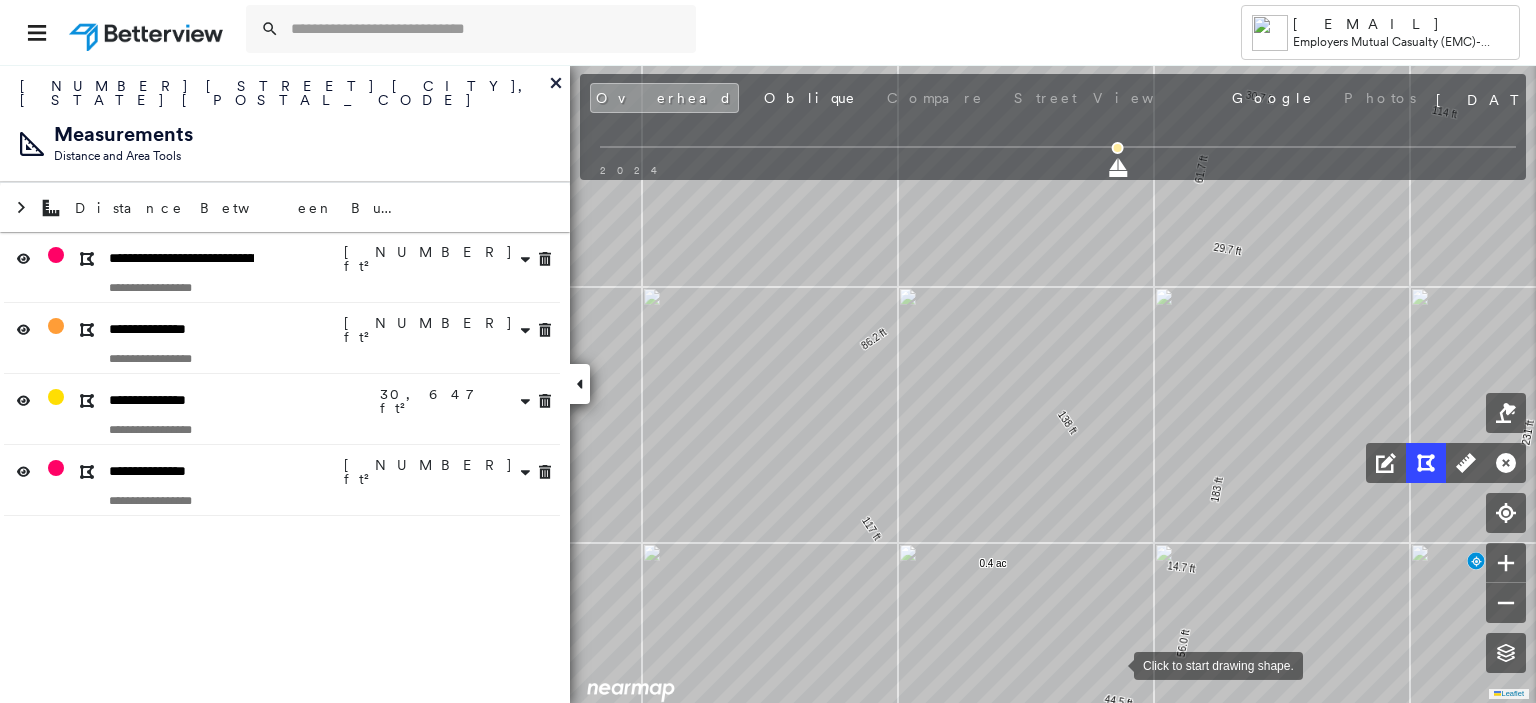 click at bounding box center [1114, 664] 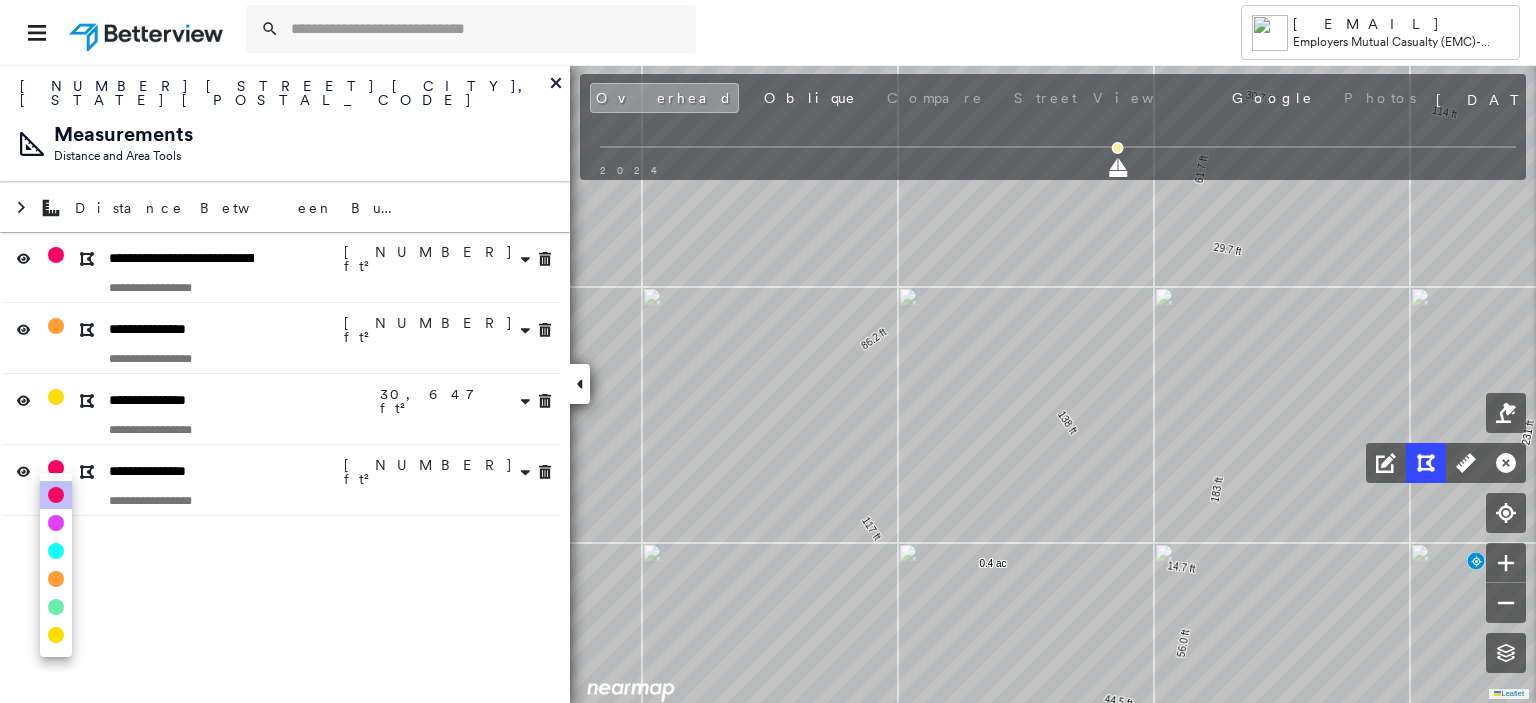 click on "Tower [EMAIL] Employers Mutual Casualty (EMC) - [CITY] [NUMBER] [STREET] , [CITY], [STATE] [POSTAL_CODE] Assigned to: - Assigned to: - Assigned to: - Open Comments Download PDF Report Summary Construction Occupancy Protection Exposure Determination Overhead Obliques Street View Roof Spotlight™ Index : 74 out of 100 0 100 25 50 75 1 Building Roof Scores 1 Buildings Policy Information Flags : 2 (0 cleared, 2 uncleared) Construction Roof Spotlights : Ponding, Staining, Overhang, Skylight, Vent and 5 more Property Features : Car, Significantly Stained Pavement, Nonwooden Construction Material, Trailer, Dumpster Roof Size & Shape : 1 building - Flat | Metal Panel BuildZoom - Building Permit Data and Analysis Occupancy Place Detail Geocode Smarty Streets - Surrounding Properties Protection Protection Exposure FEMA Risk Index Crime Regional Hazard: 3 out of 5 Additional Perils Guidewire HazardHub HazardHub Risks Determination Flags : 2 (0 cleared, 2 uncleared) Uncleared Flags (2)" at bounding box center (768, 351) 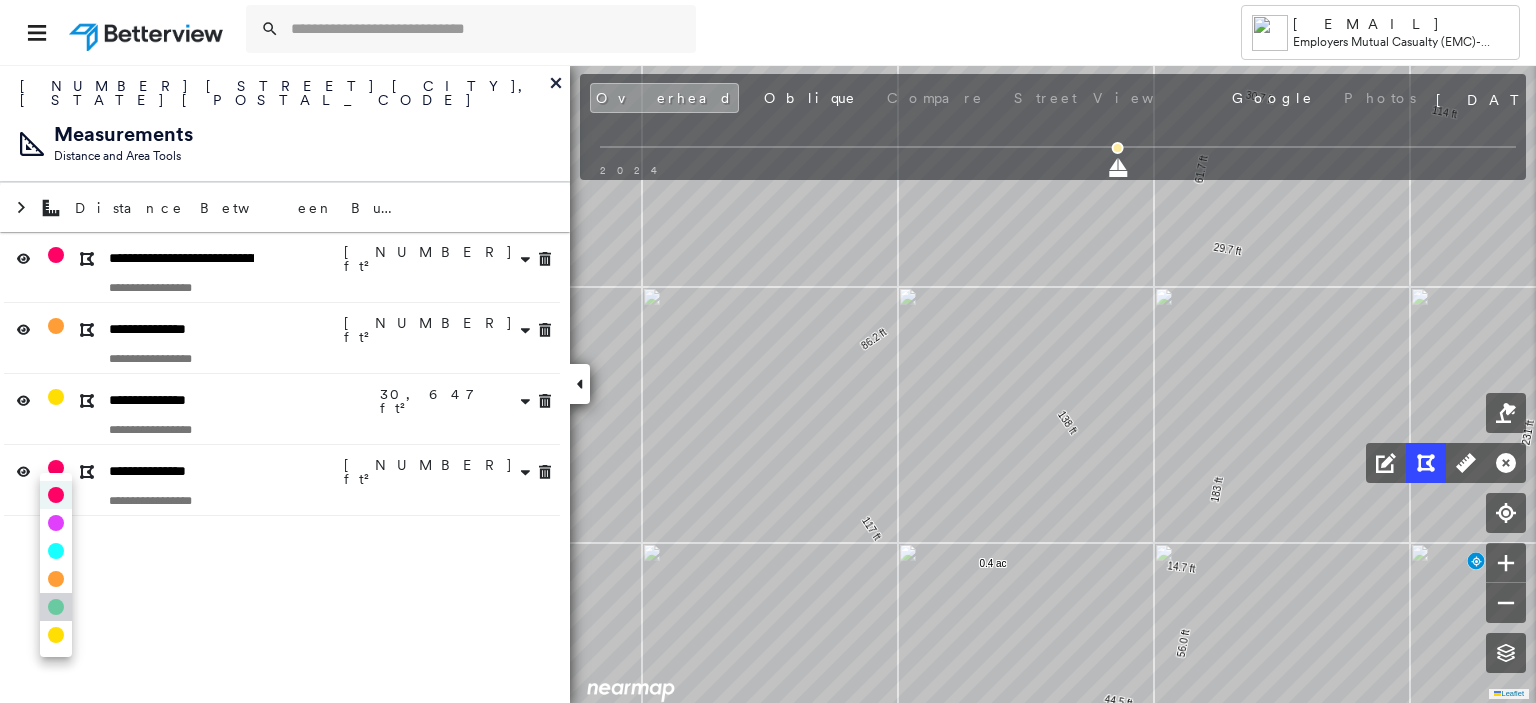 click at bounding box center [56, 607] 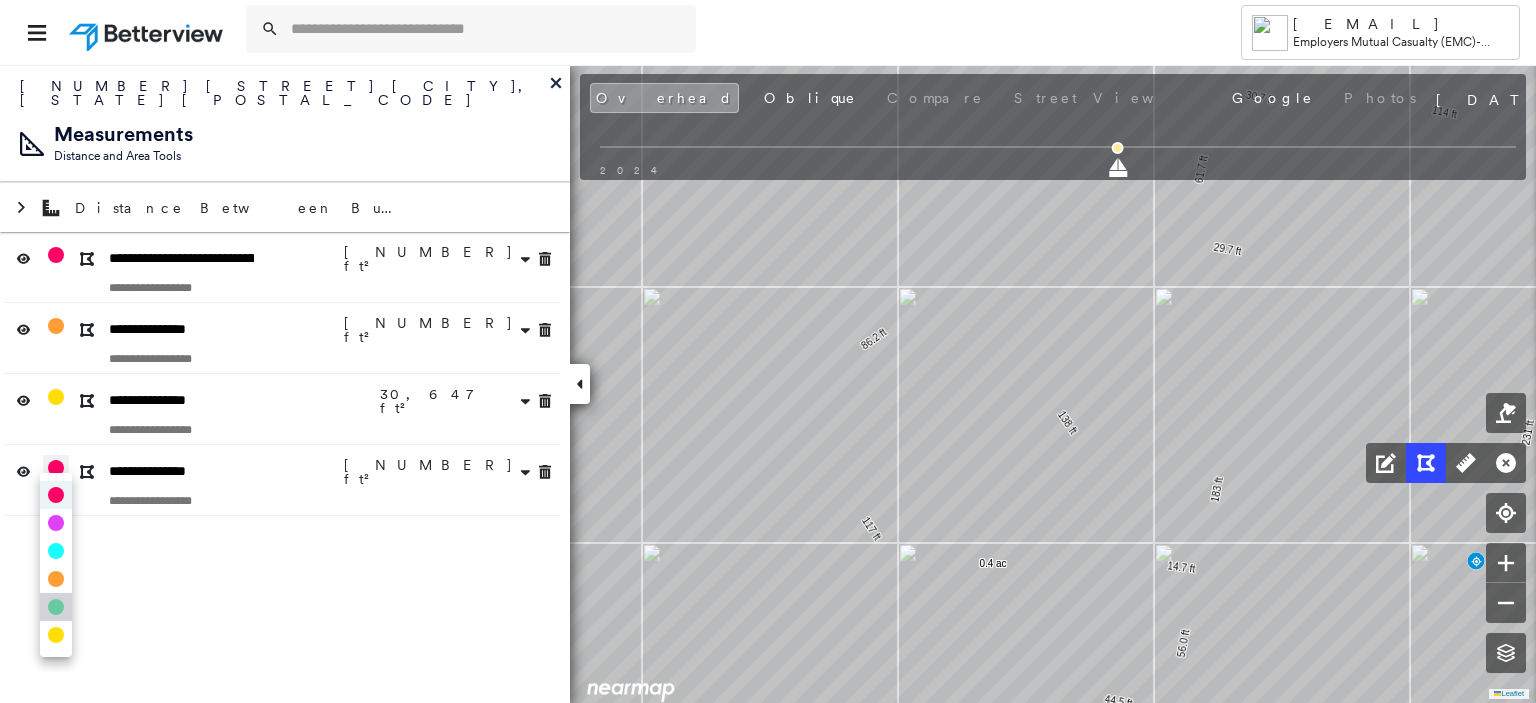 type on "*" 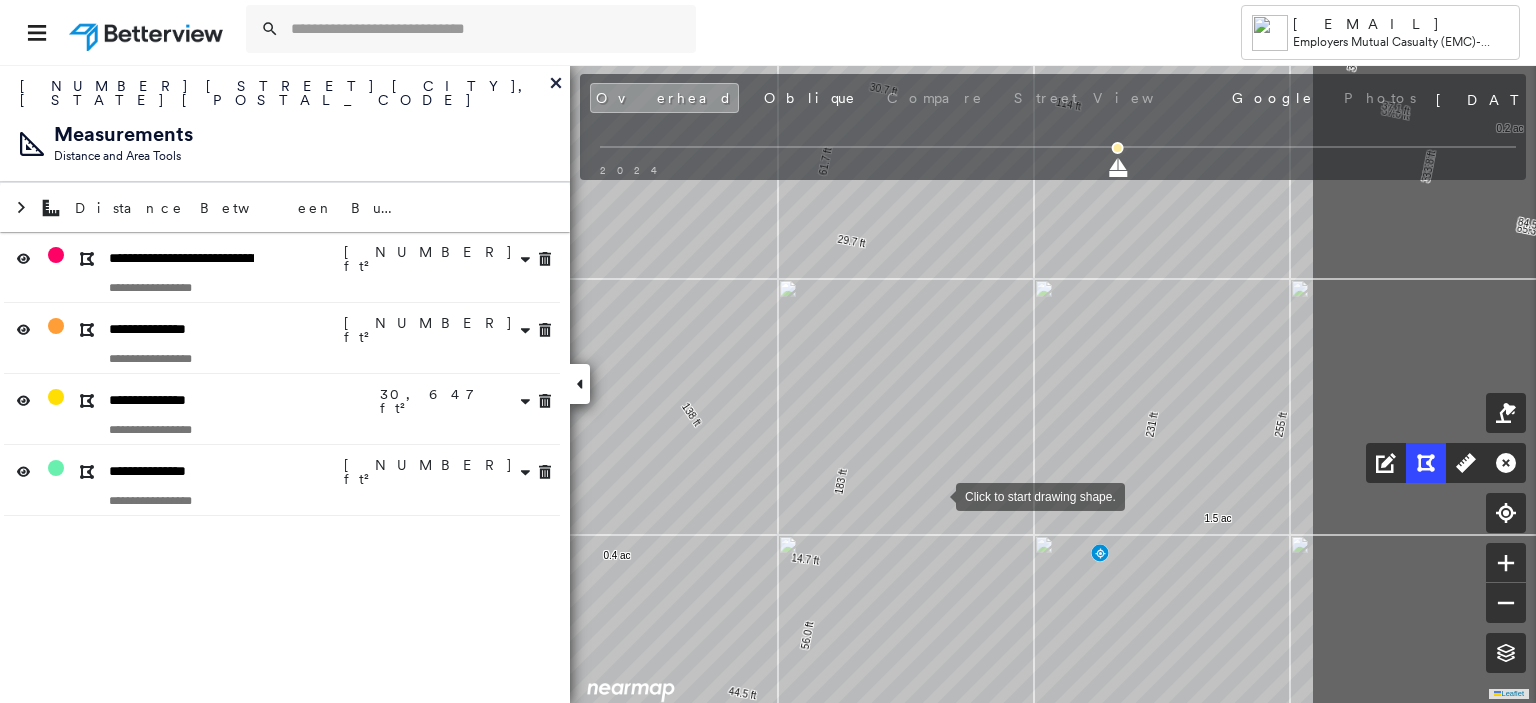 drag, startPoint x: 1312, startPoint y: 502, endPoint x: 936, endPoint y: 494, distance: 376.08508 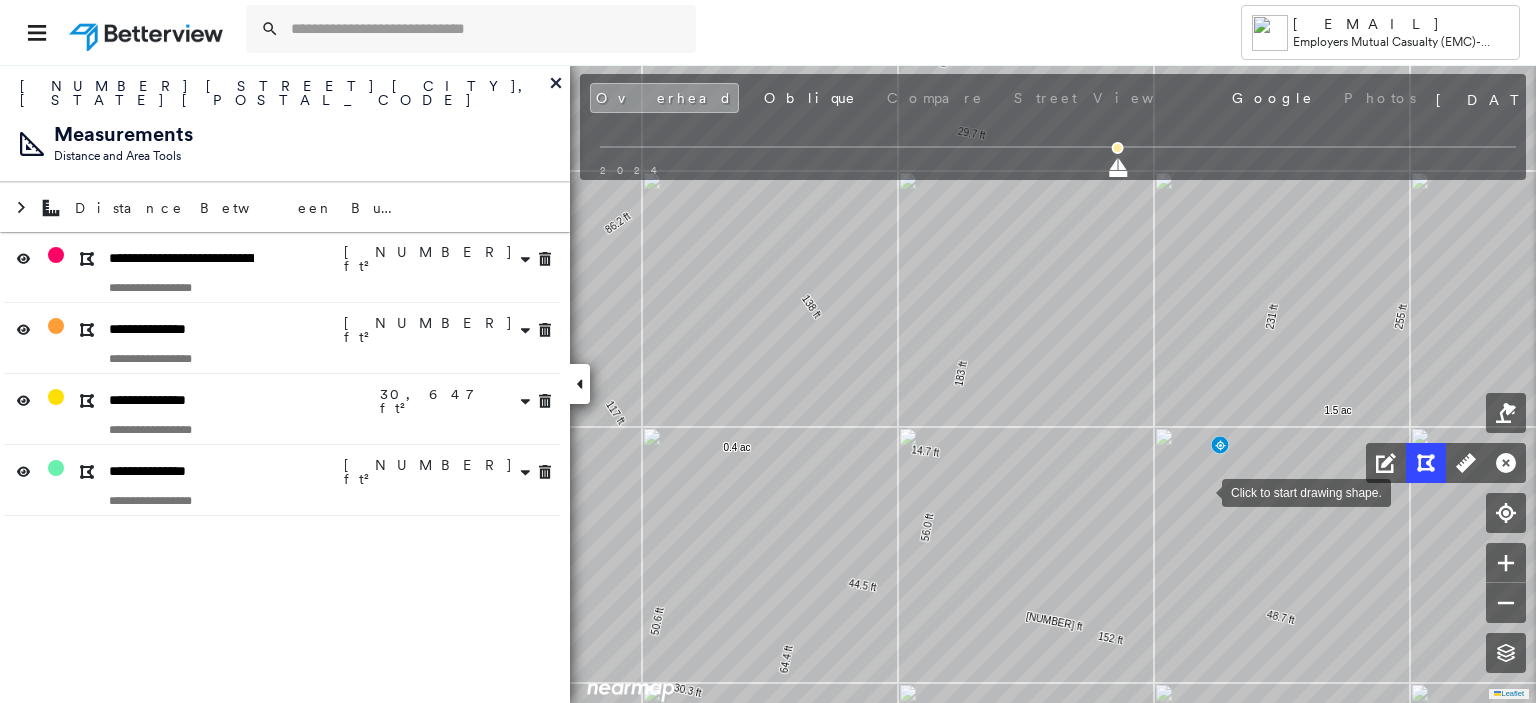 drag, startPoint x: 870, startPoint y: 475, endPoint x: 1202, endPoint y: 491, distance: 332.3853 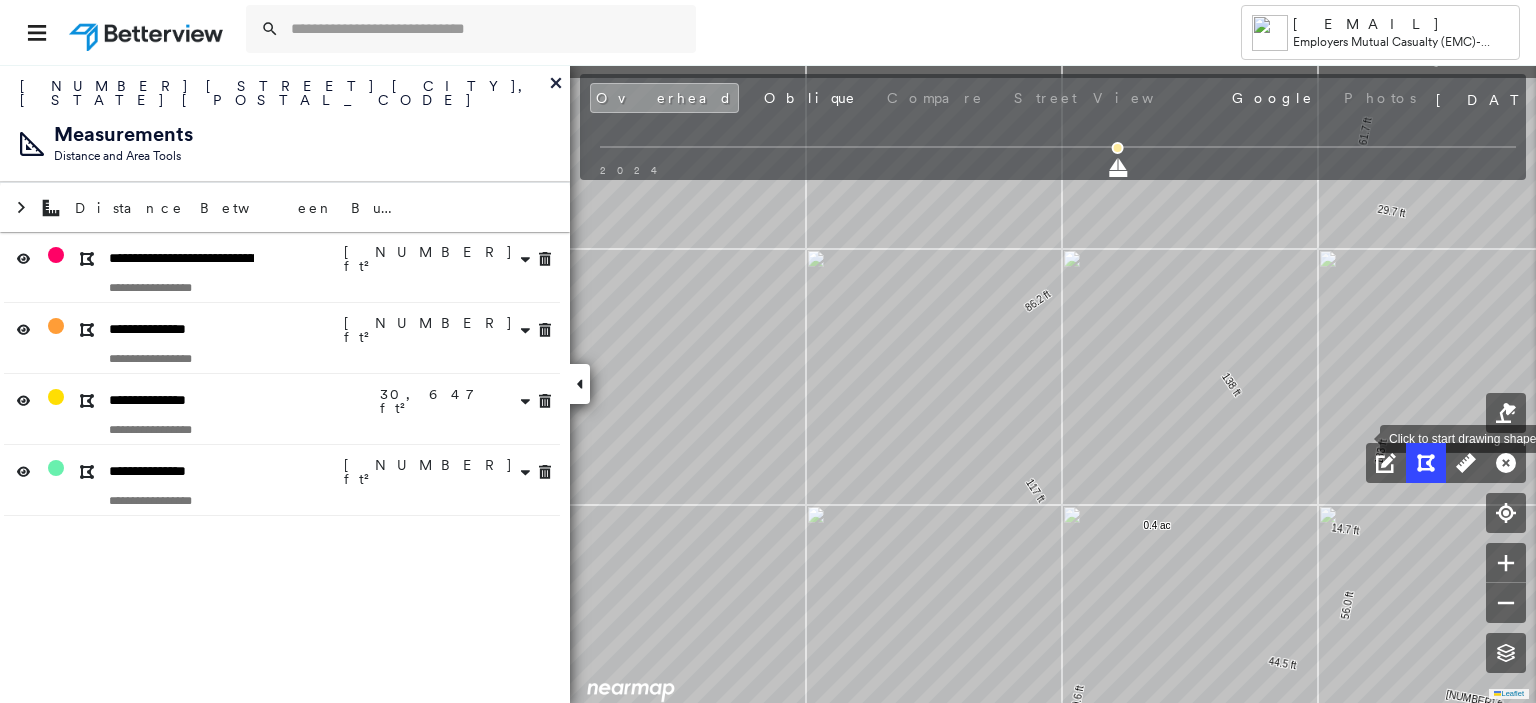 drag, startPoint x: 932, startPoint y: 363, endPoint x: 1352, endPoint y: 441, distance: 427.18146 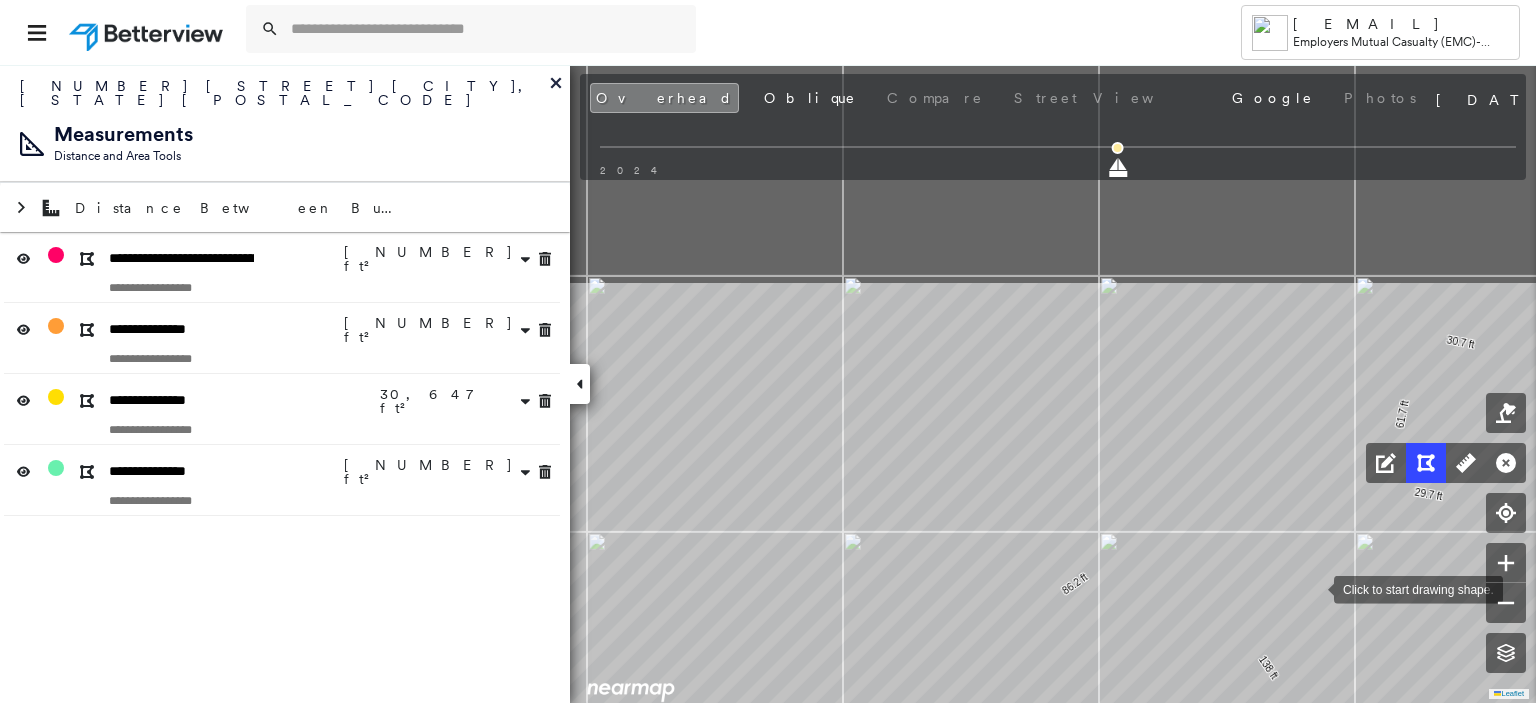 drag, startPoint x: 1276, startPoint y: 304, endPoint x: 1313, endPoint y: 586, distance: 284.41696 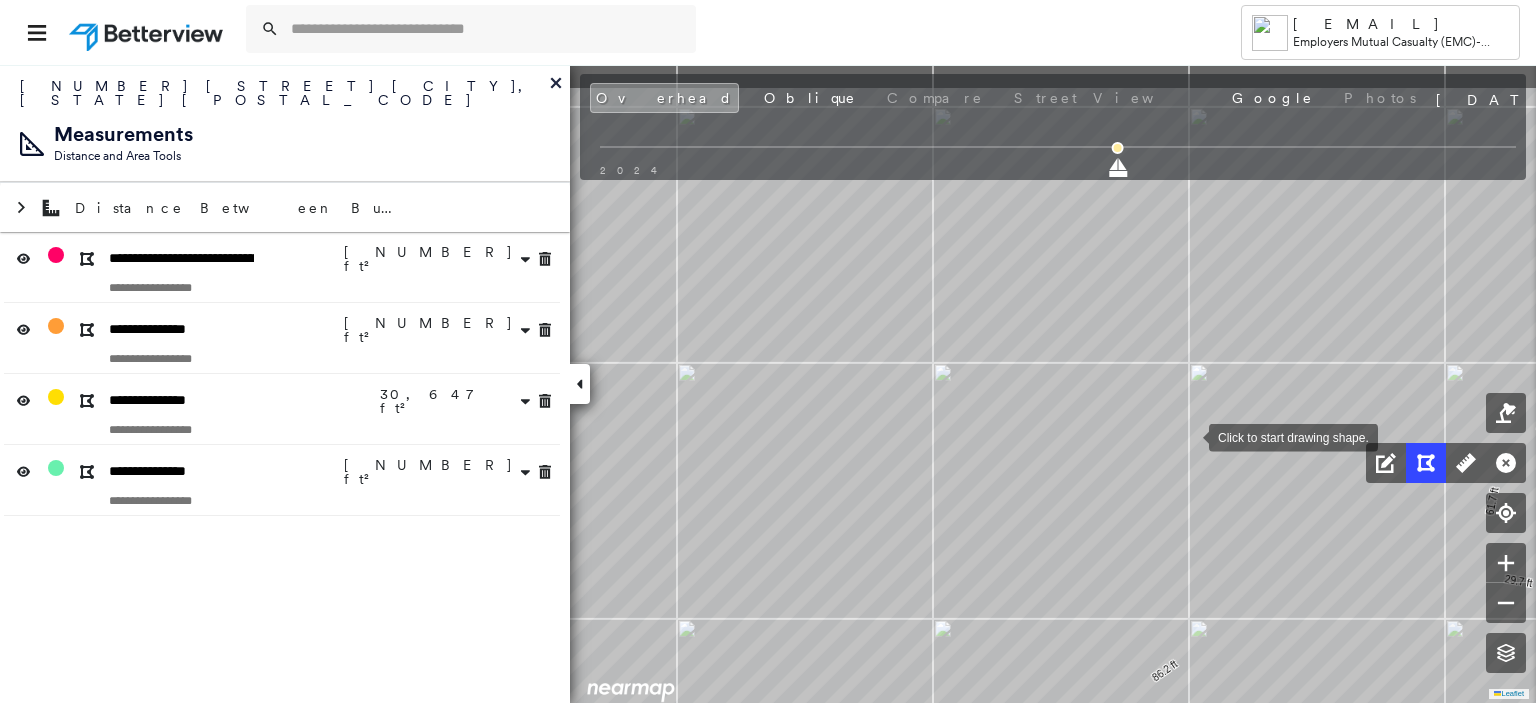 drag, startPoint x: 1099, startPoint y: 347, endPoint x: 1189, endPoint y: 435, distance: 125.872955 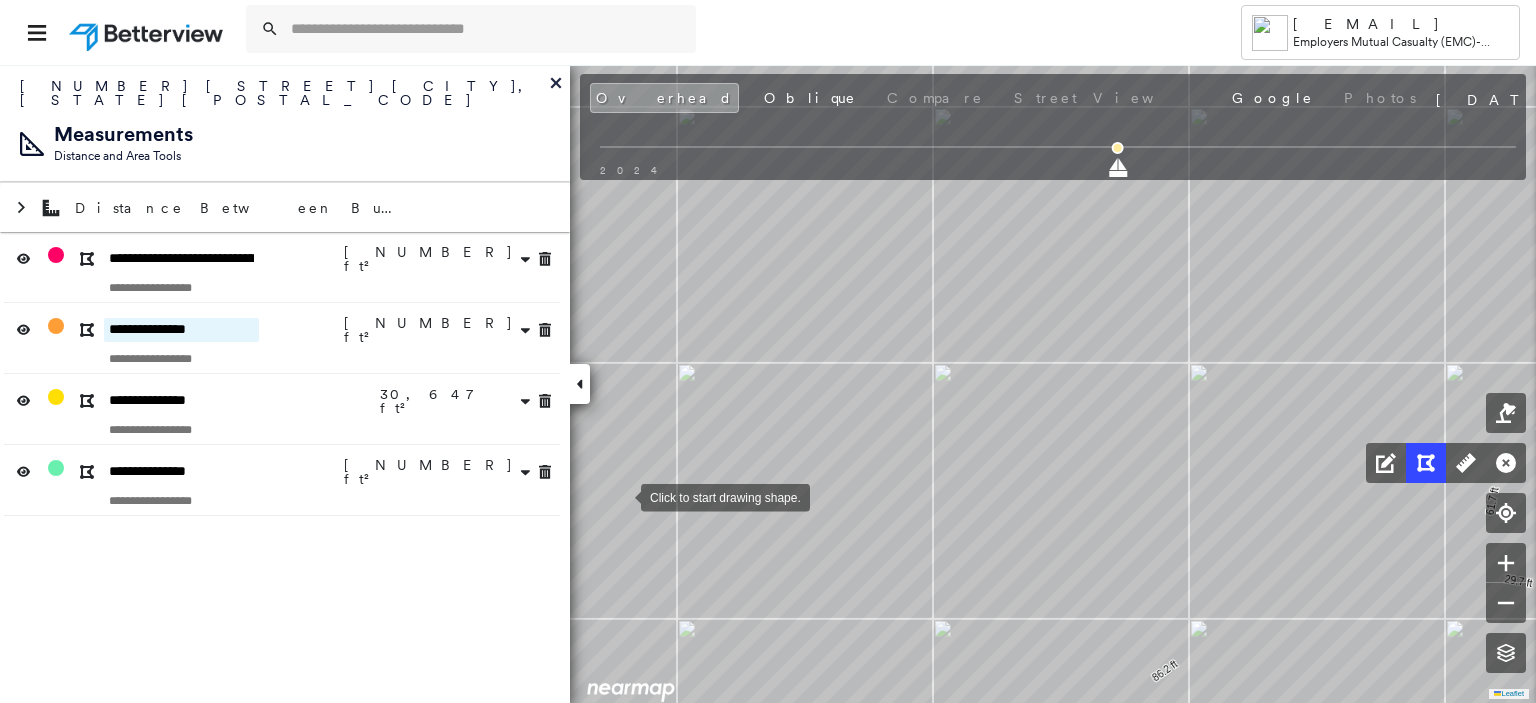 drag, startPoint x: 241, startPoint y: 316, endPoint x: 48, endPoint y: 292, distance: 194.4865 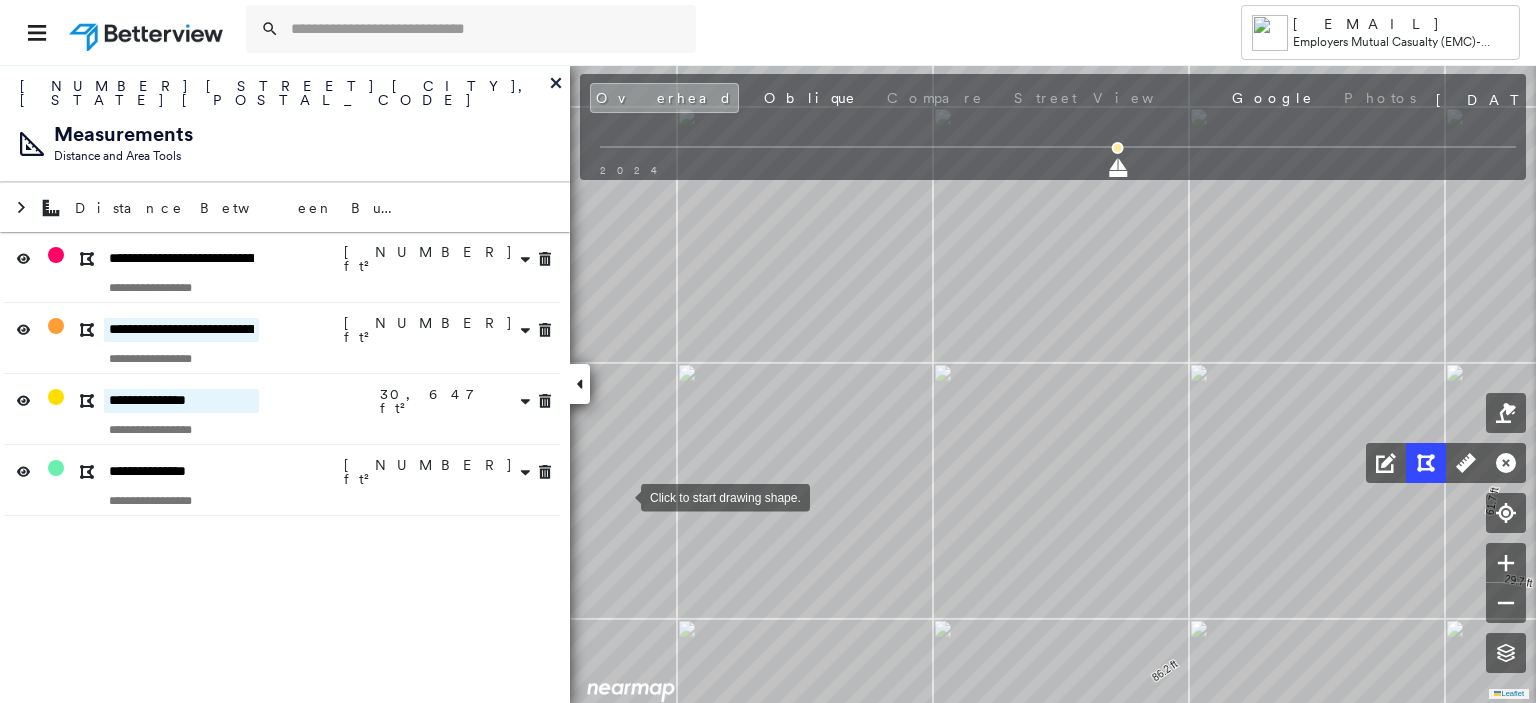 type on "**********" 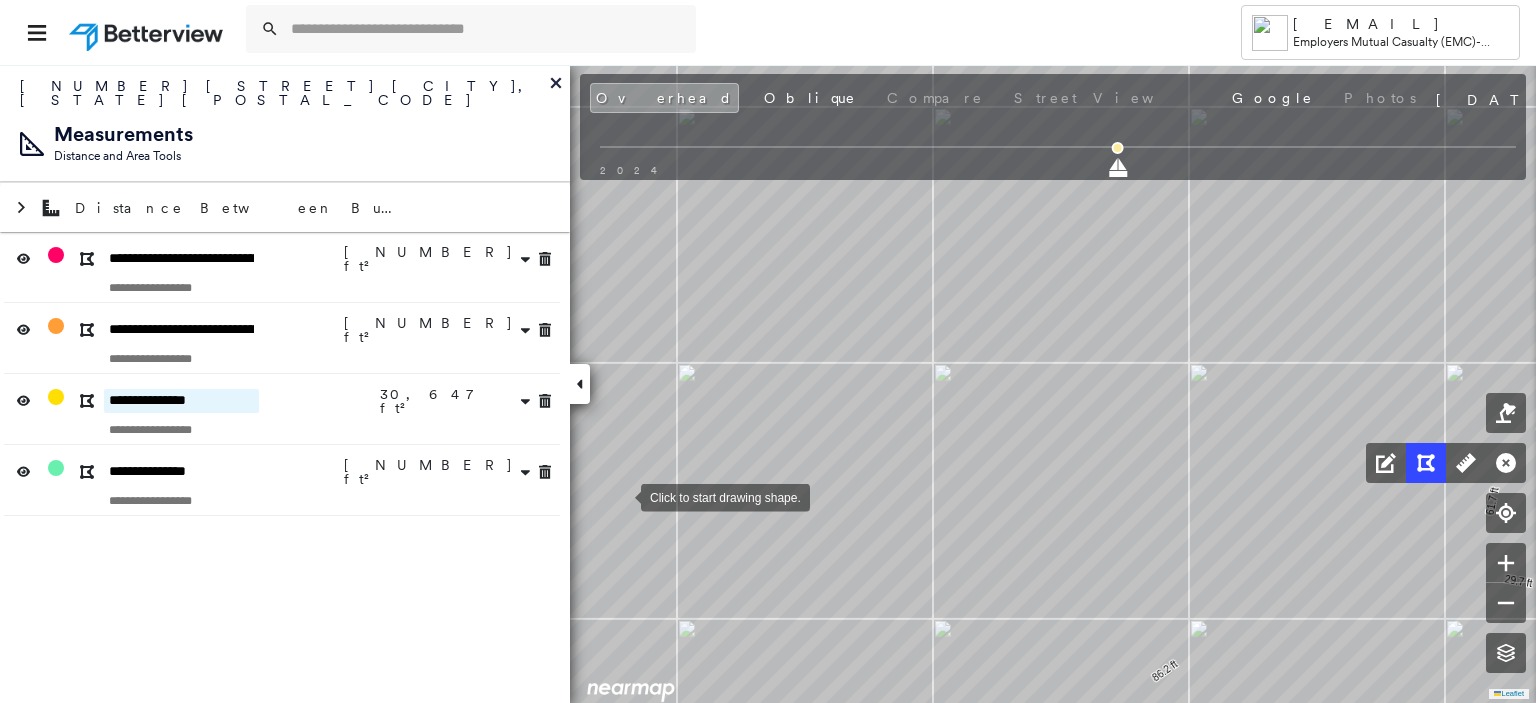 click on "**********" at bounding box center [181, 401] 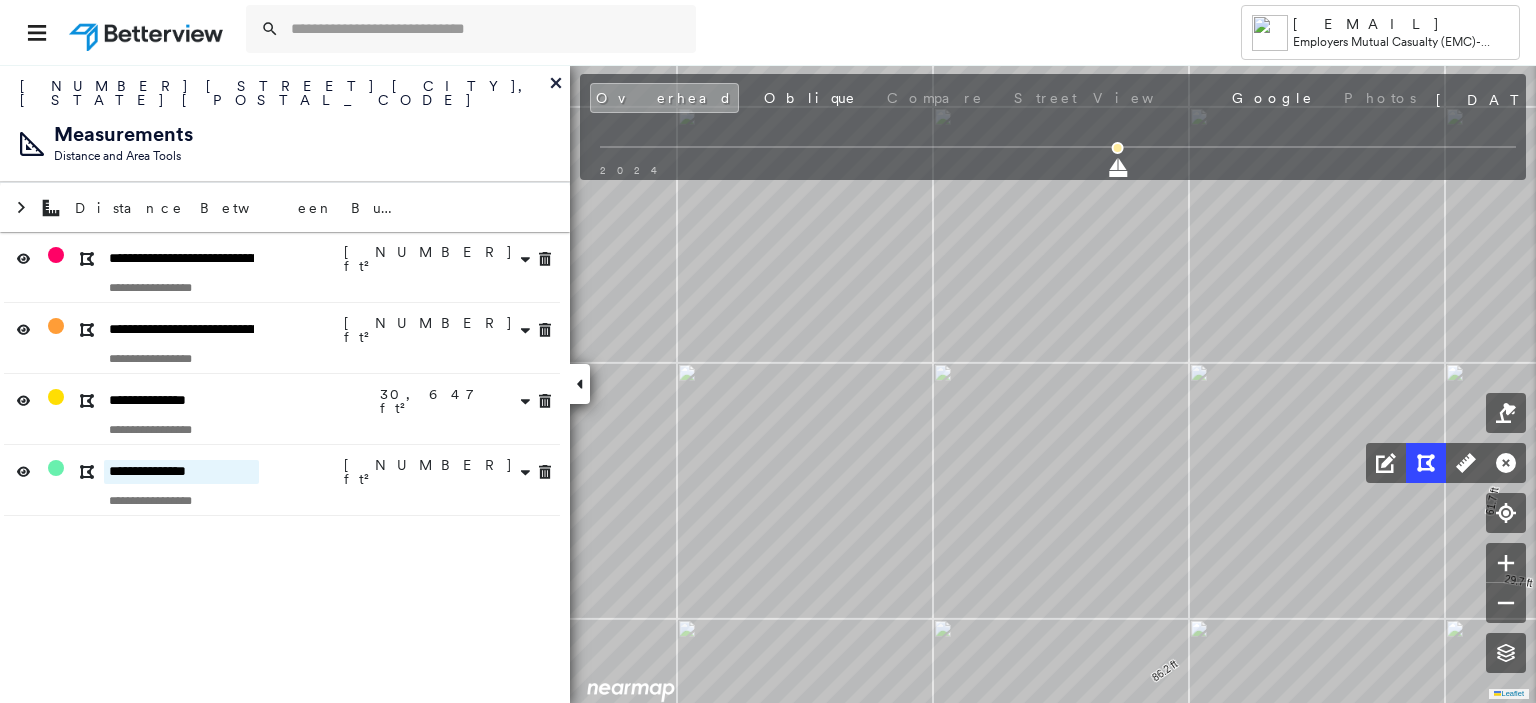 click on "**********" at bounding box center (181, 472) 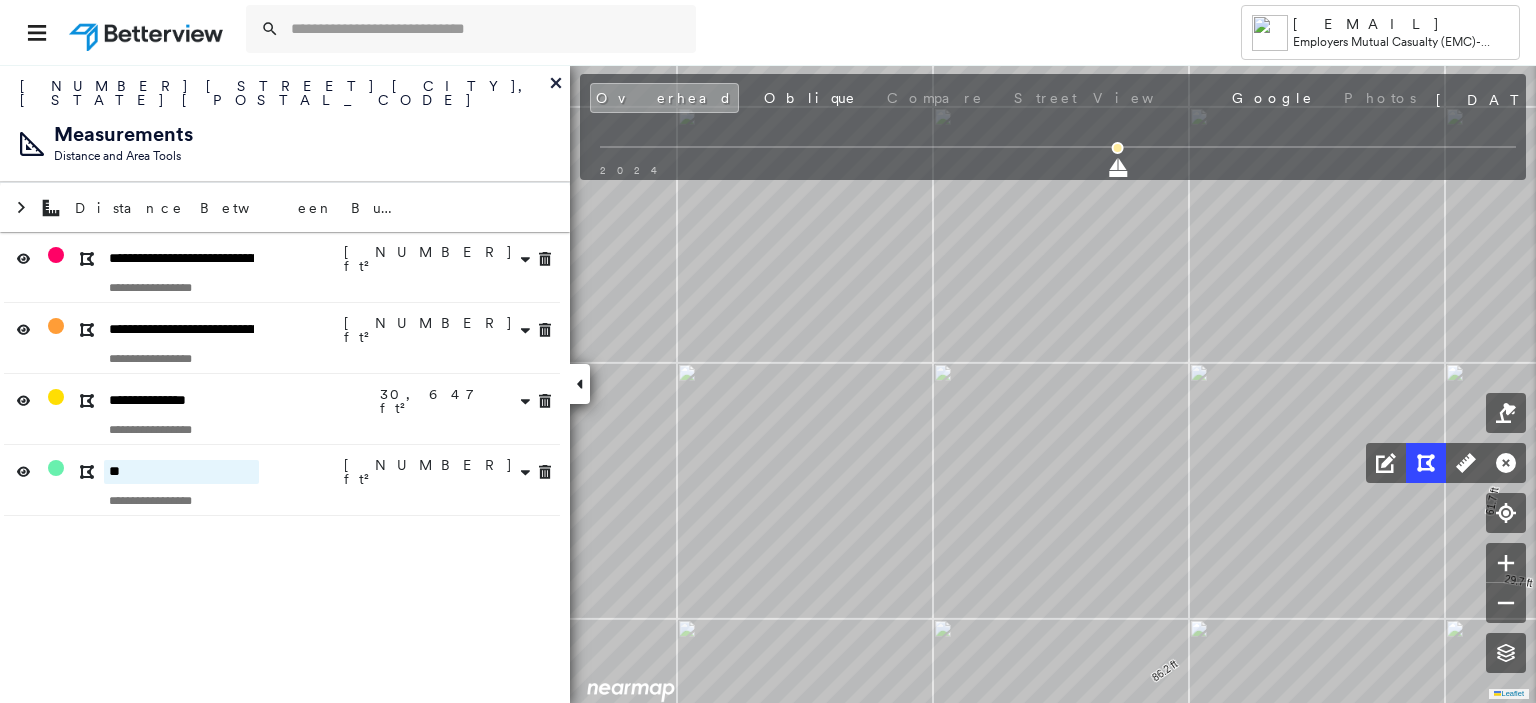 type on "*" 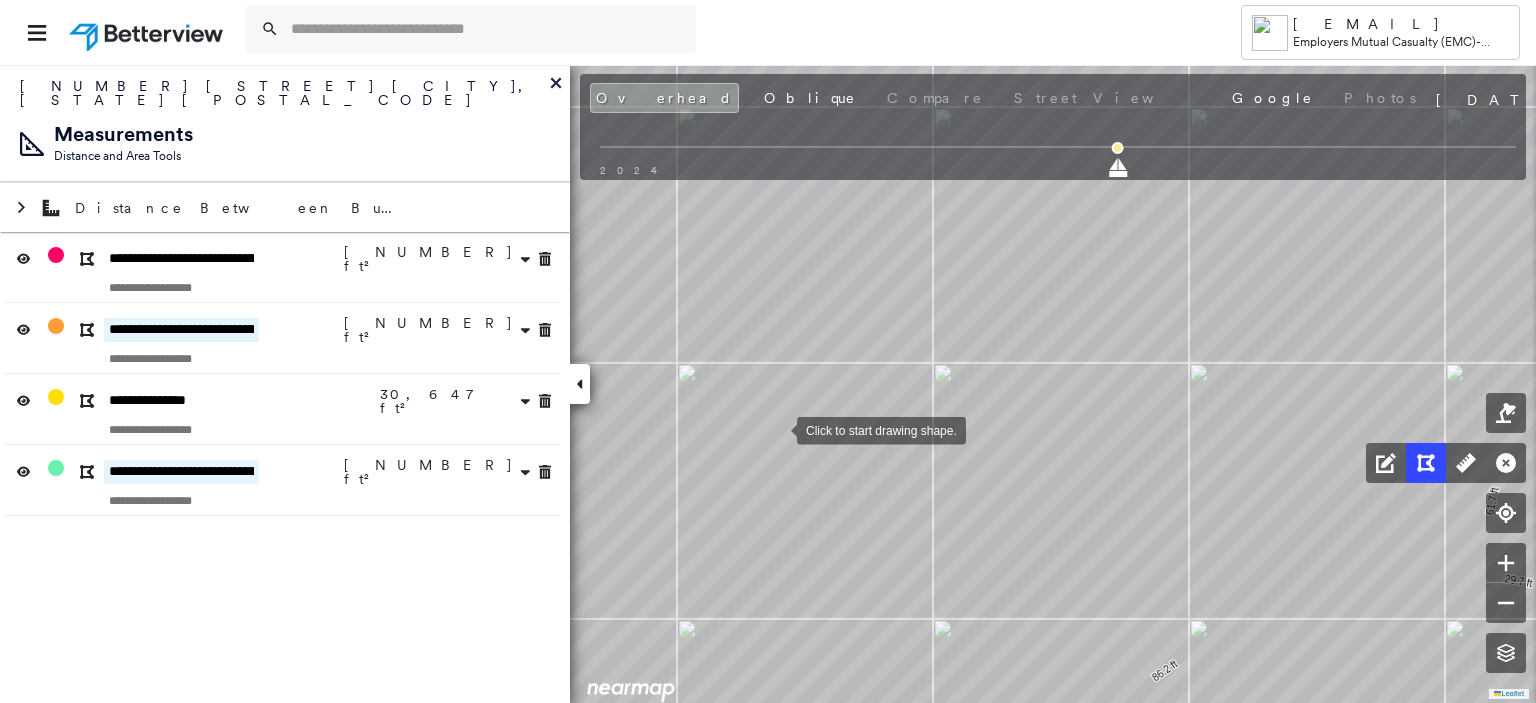 type on "**********" 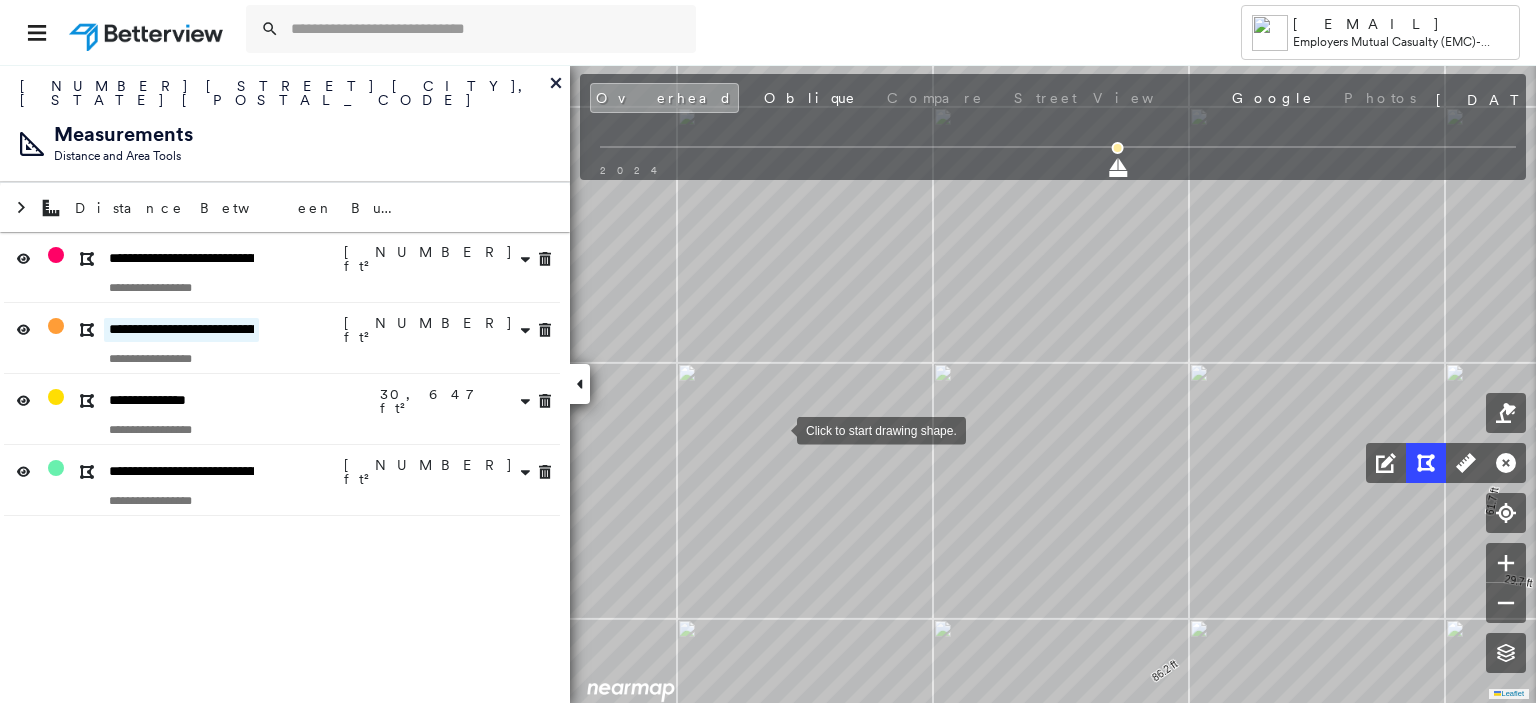click on "**********" at bounding box center (181, 330) 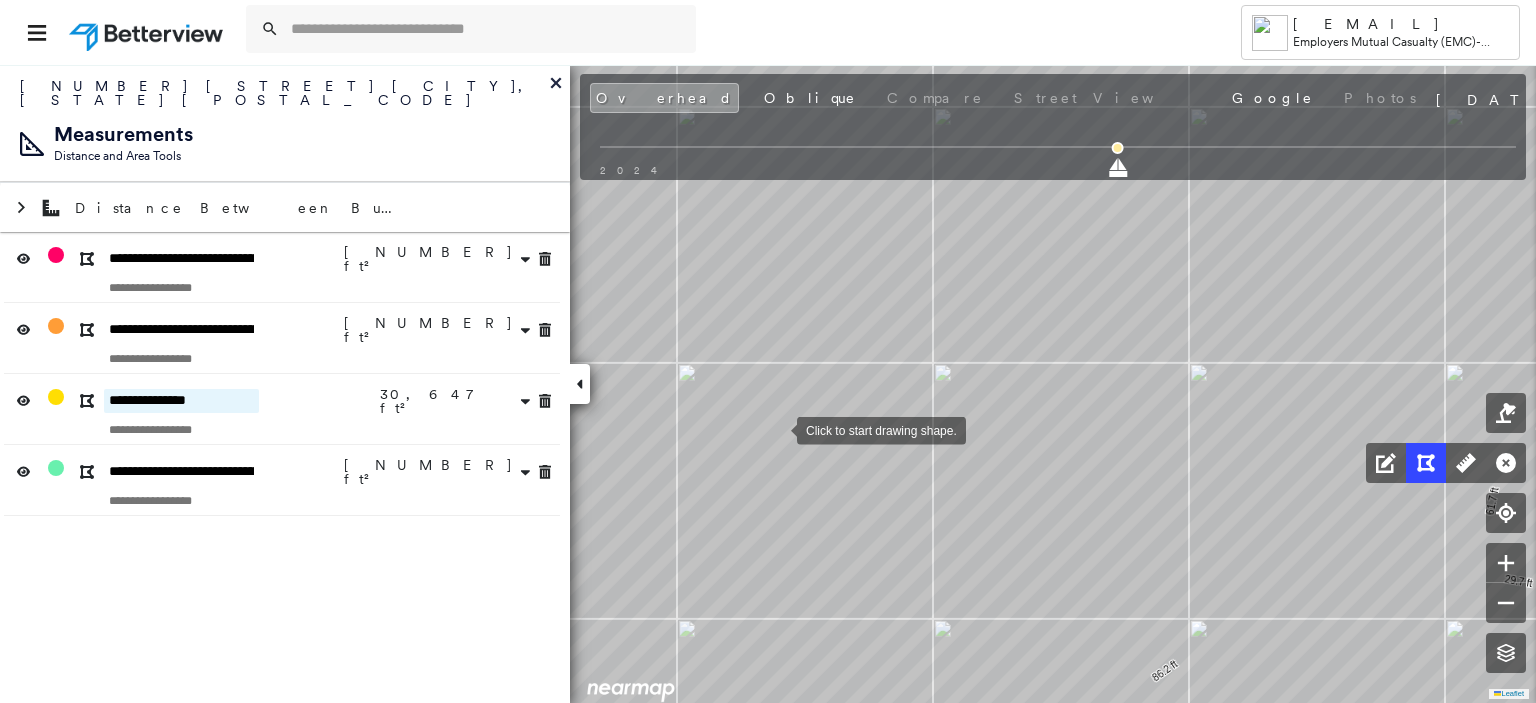drag, startPoint x: 235, startPoint y: 389, endPoint x: 100, endPoint y: 383, distance: 135.13327 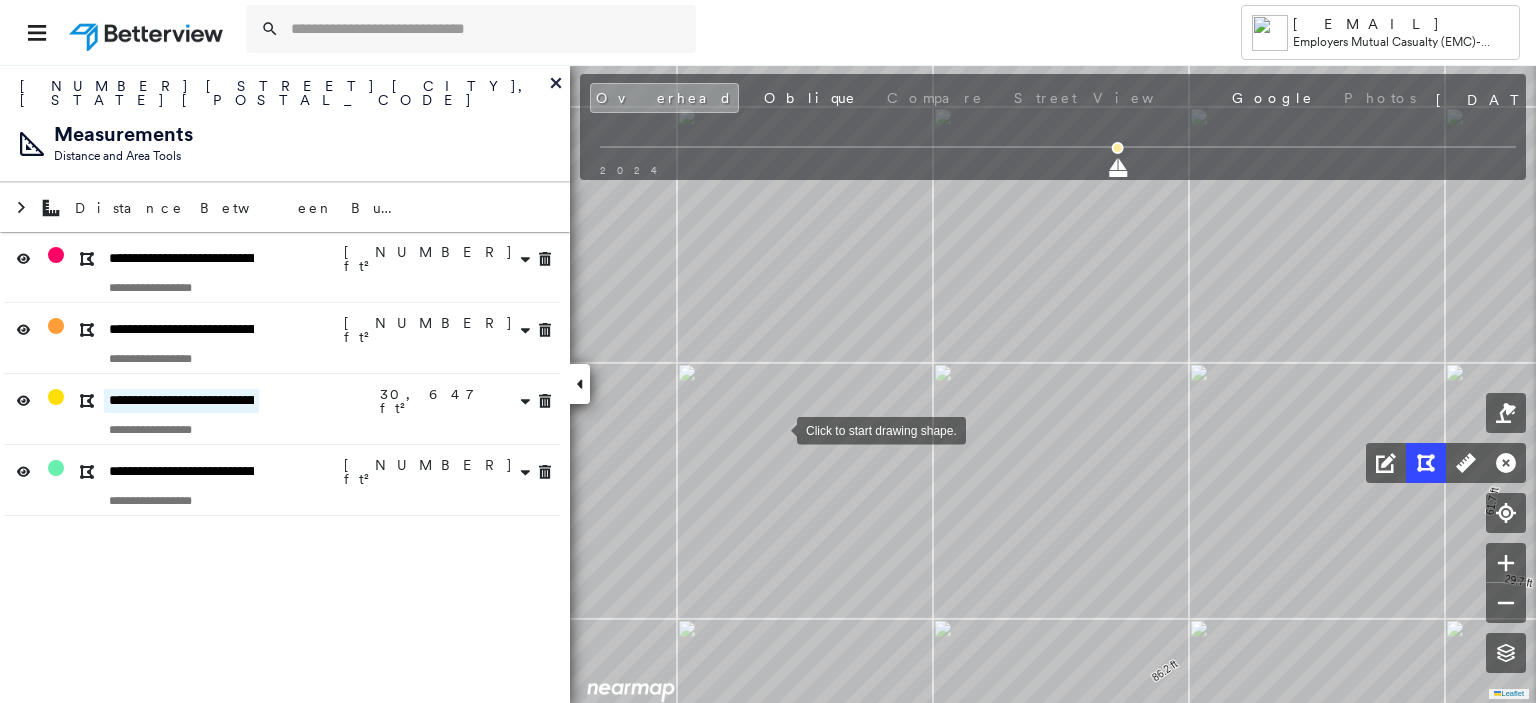 click on "**********" at bounding box center [181, 401] 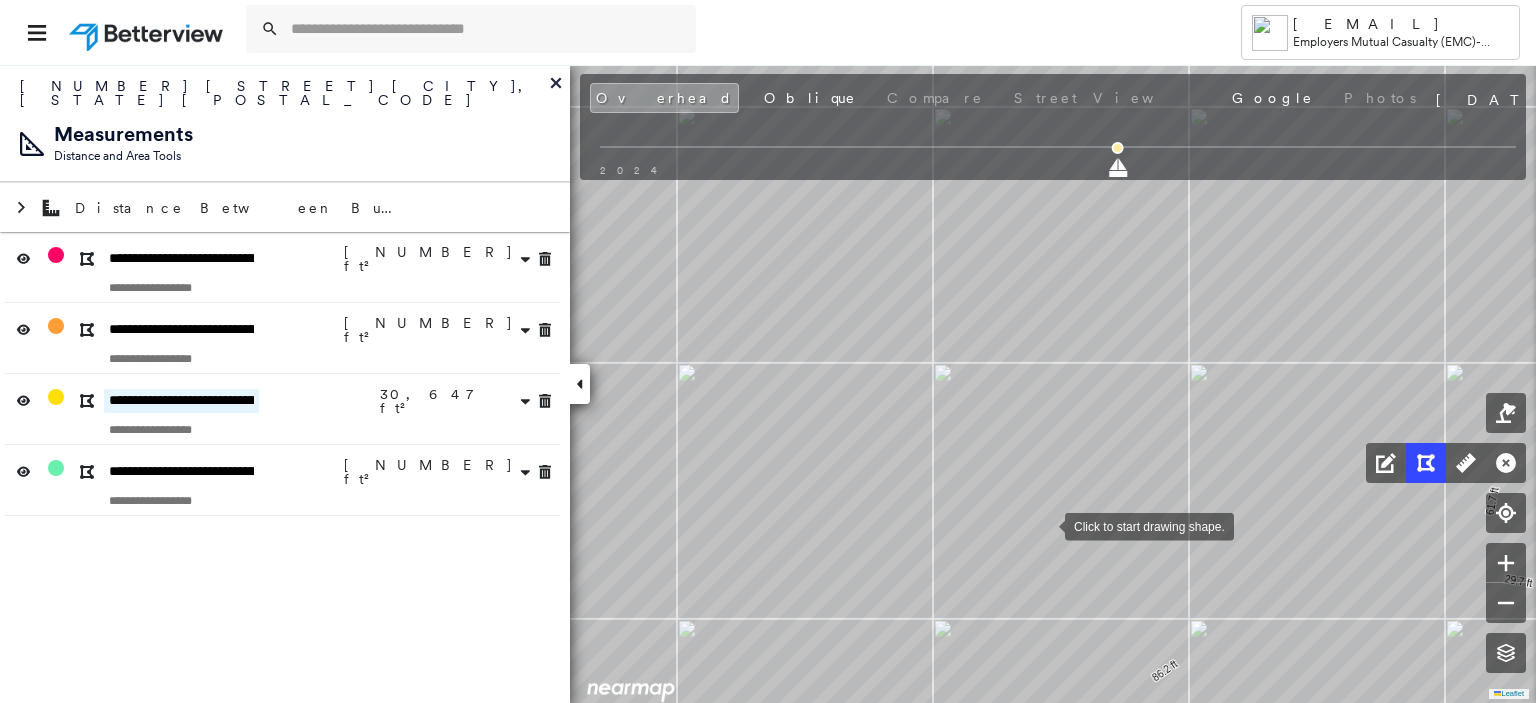 type on "**********" 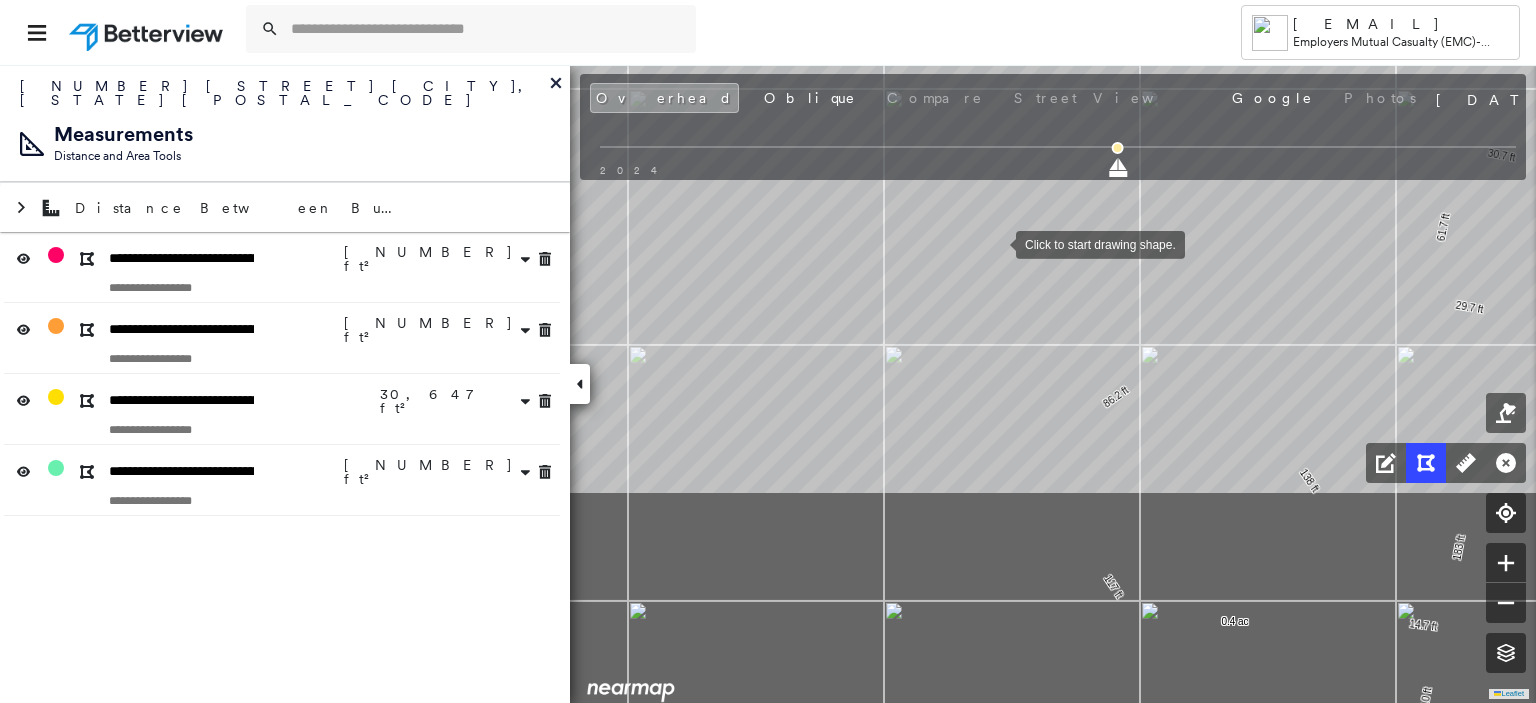 drag, startPoint x: 1045, startPoint y: 525, endPoint x: 994, endPoint y: 250, distance: 279.68912 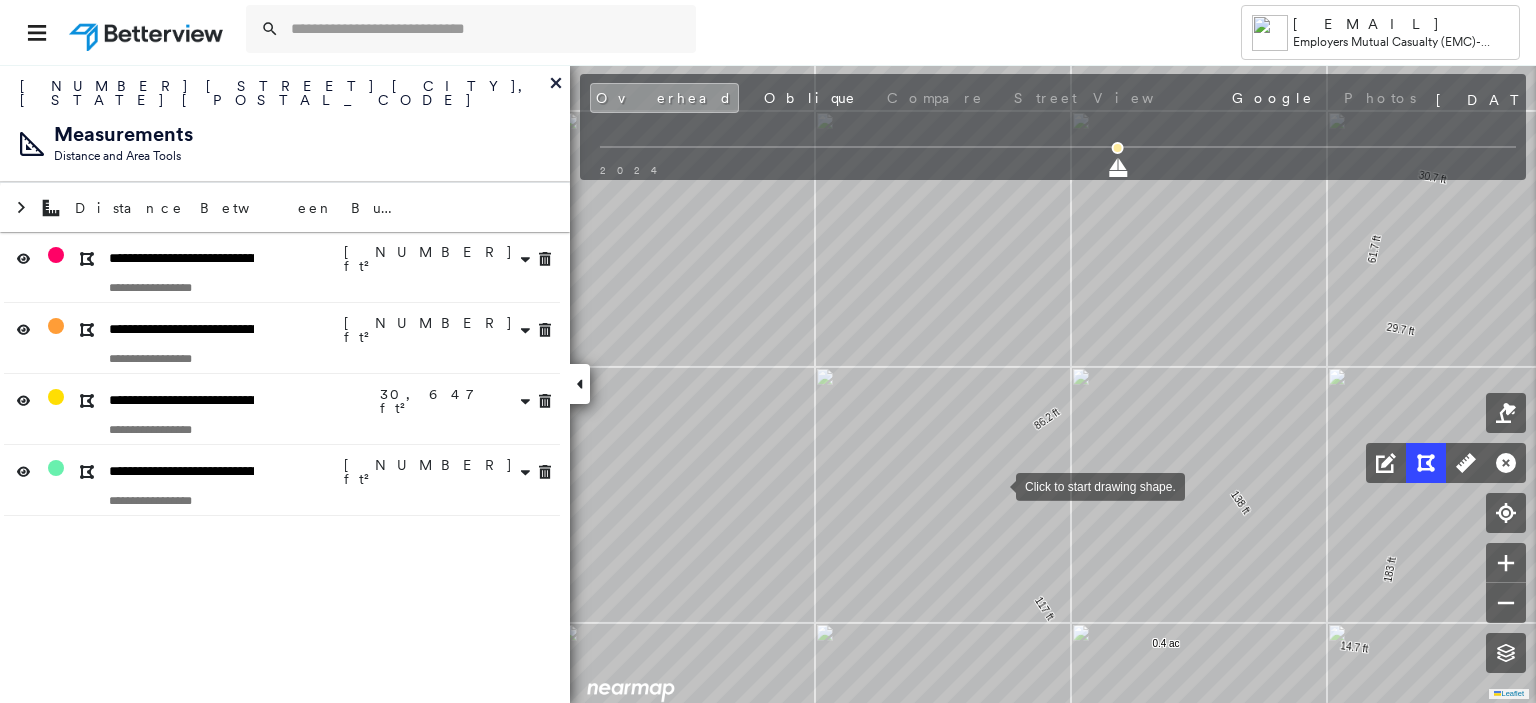 drag, startPoint x: 1063, startPoint y: 463, endPoint x: 996, endPoint y: 485, distance: 70.5195 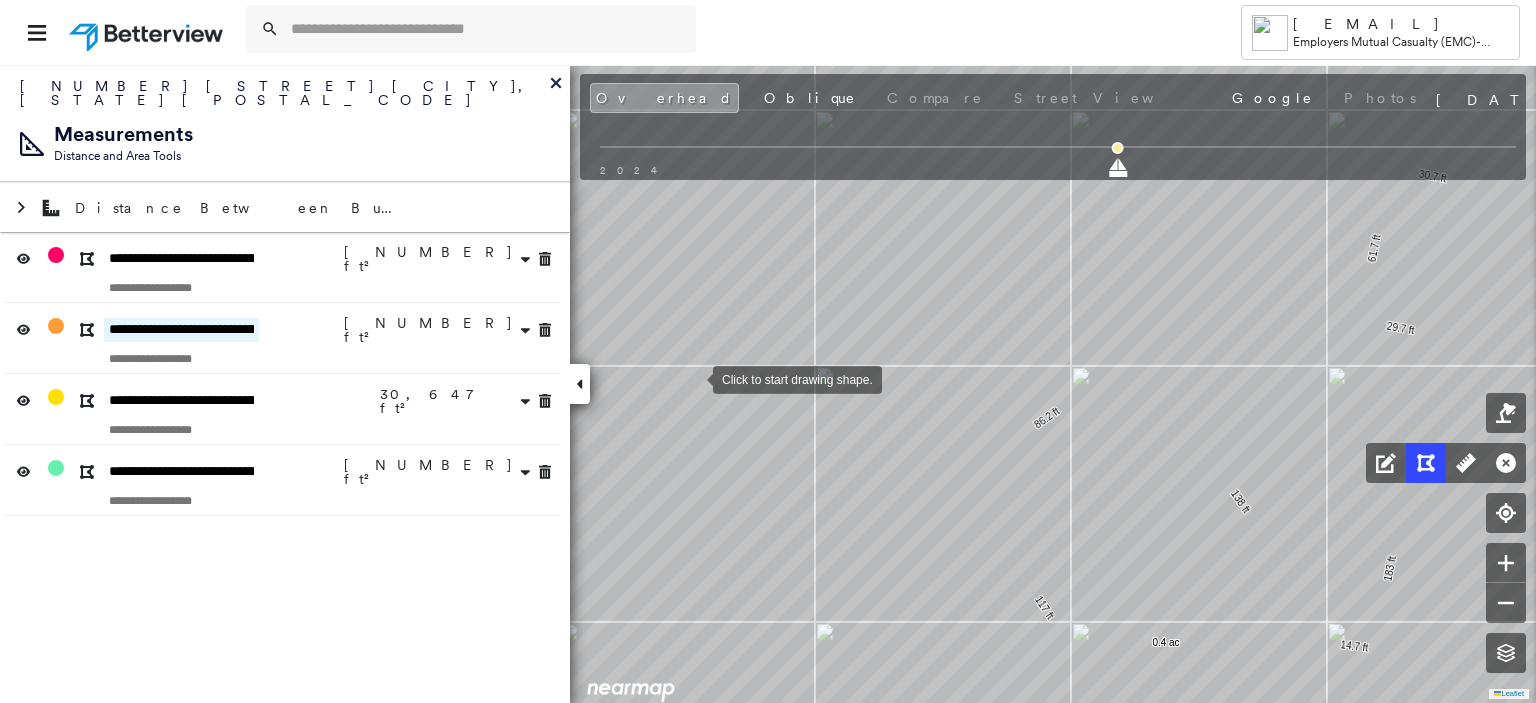 drag, startPoint x: 321, startPoint y: 318, endPoint x: 177, endPoint y: 315, distance: 144.03125 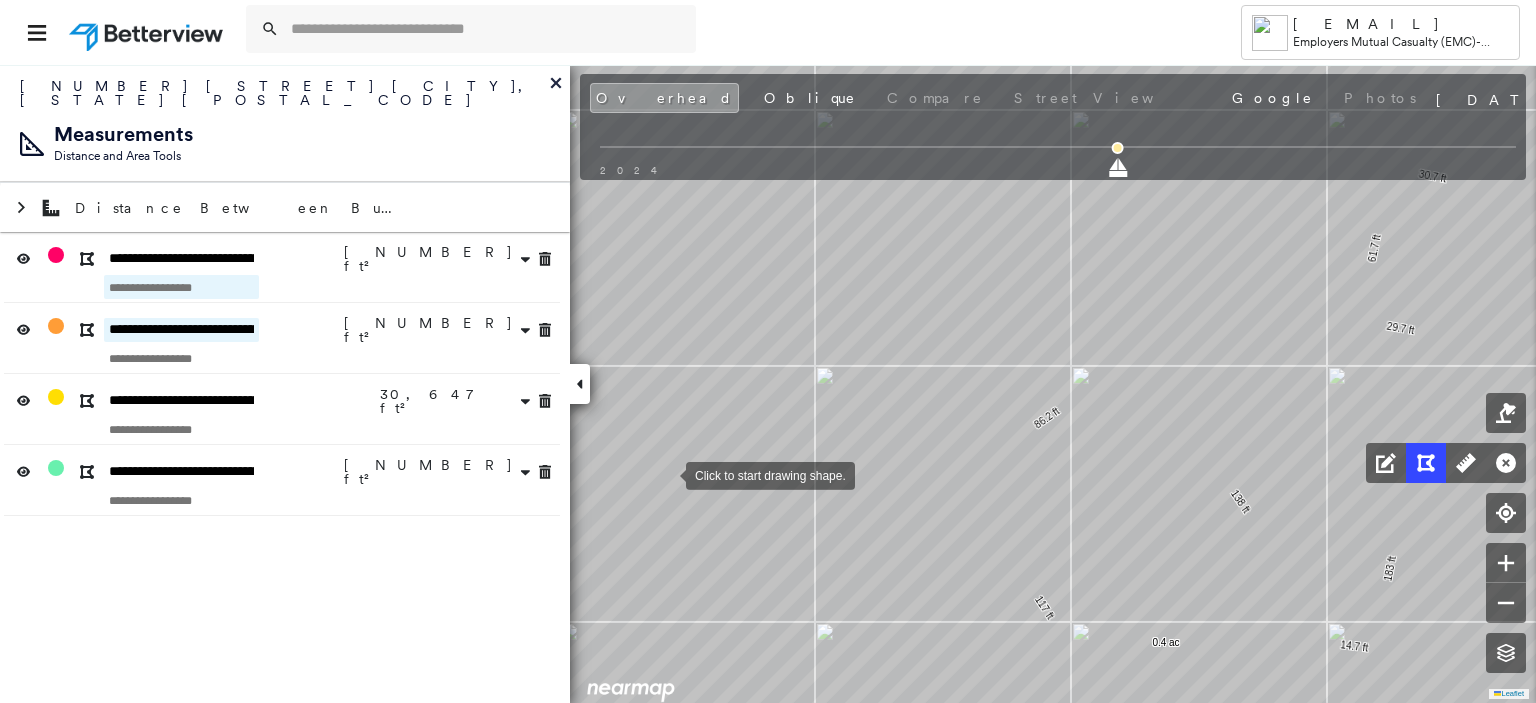 type on "**********" 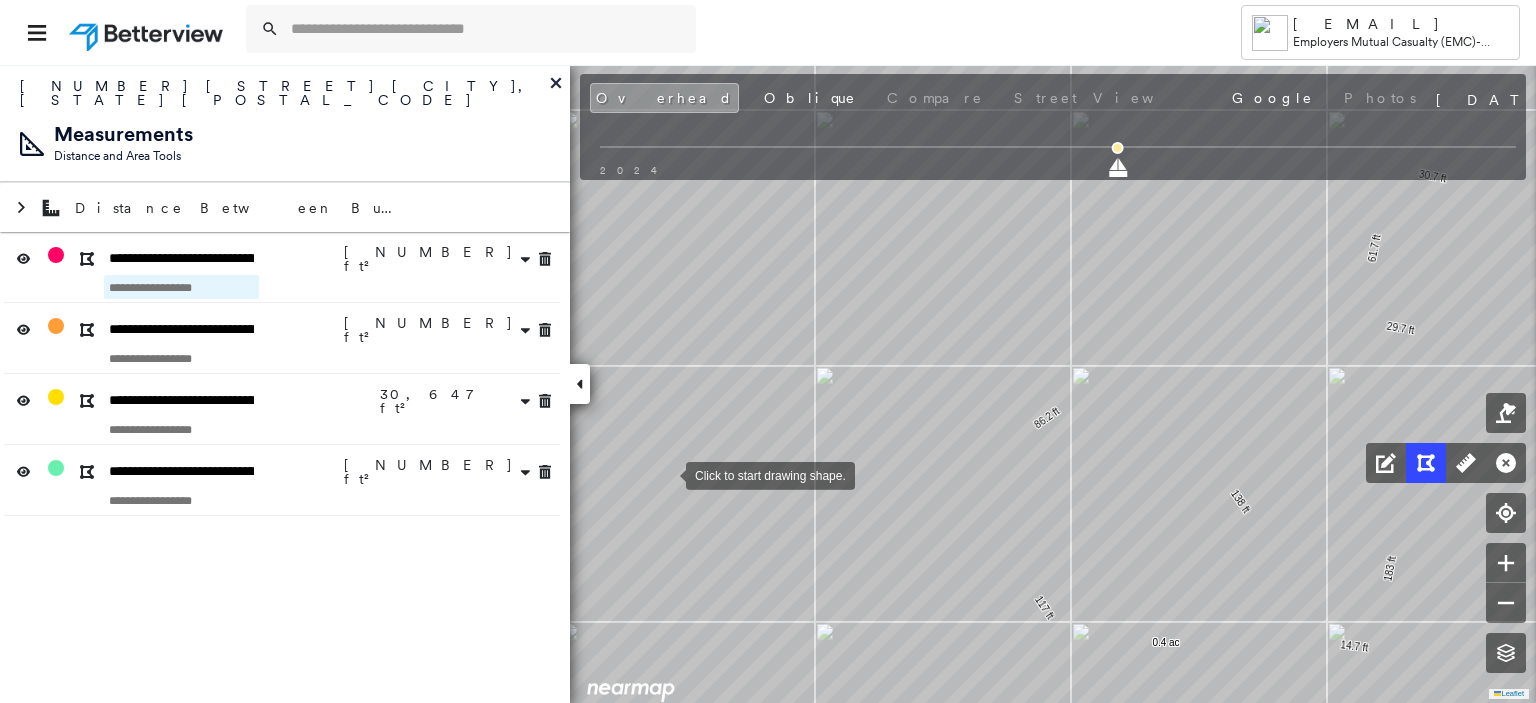 drag, startPoint x: 217, startPoint y: 275, endPoint x: 41, endPoint y: 260, distance: 176.63805 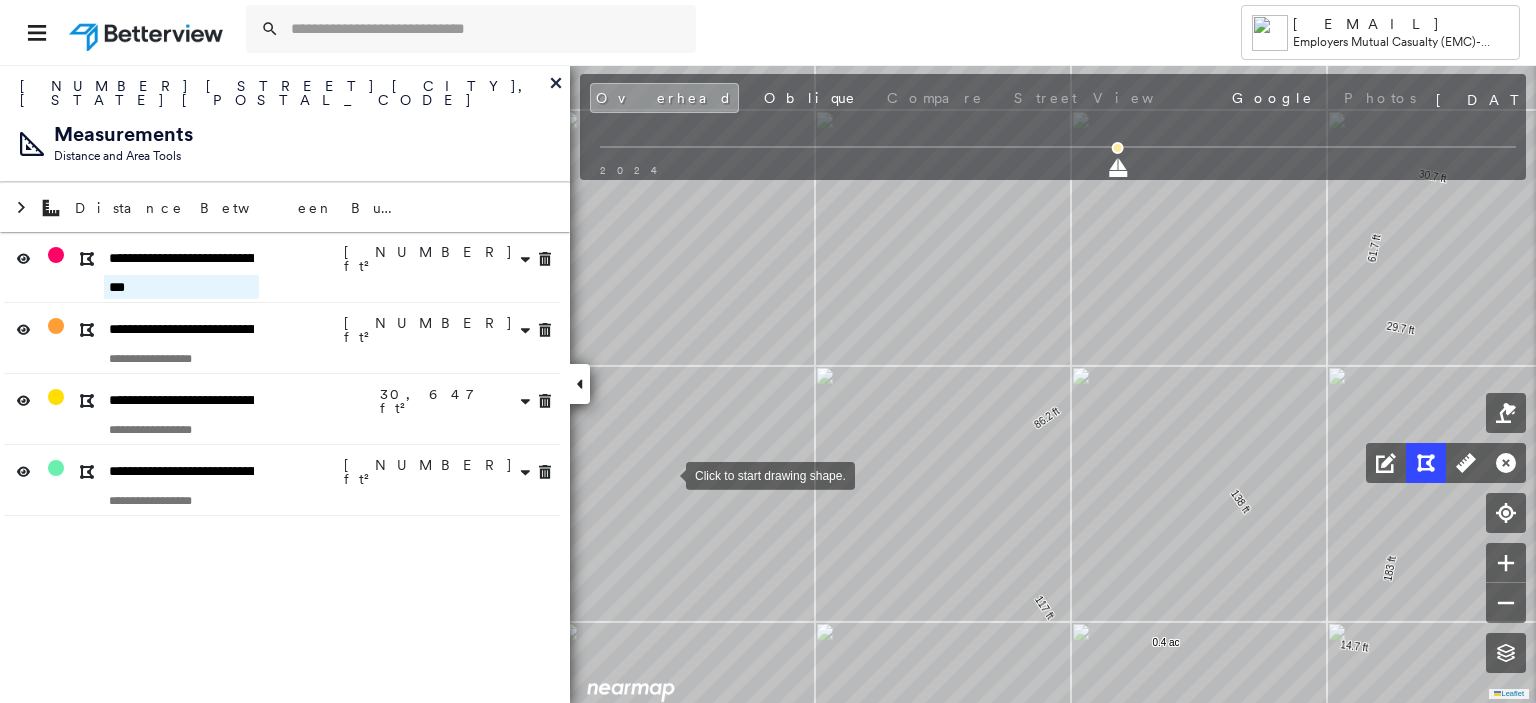 type on "****" 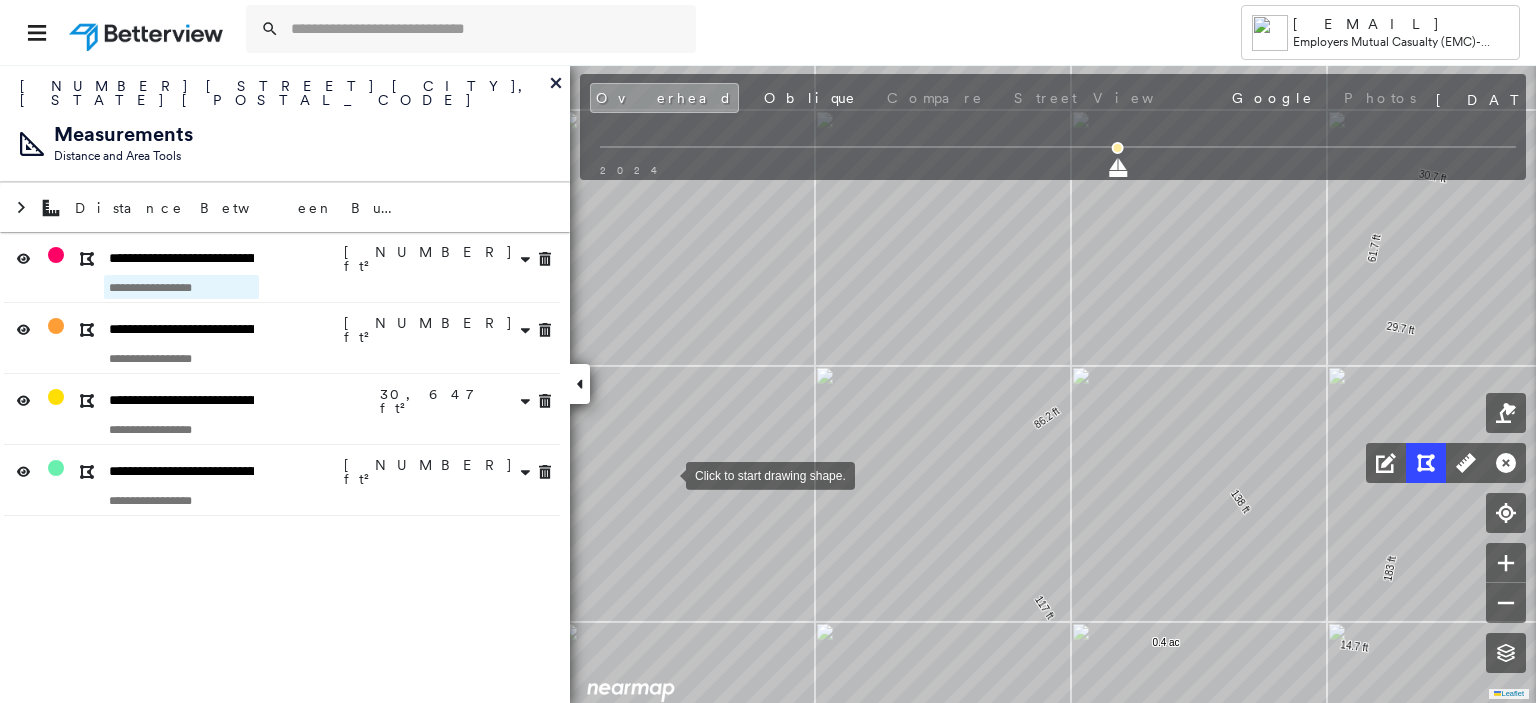 type on "*" 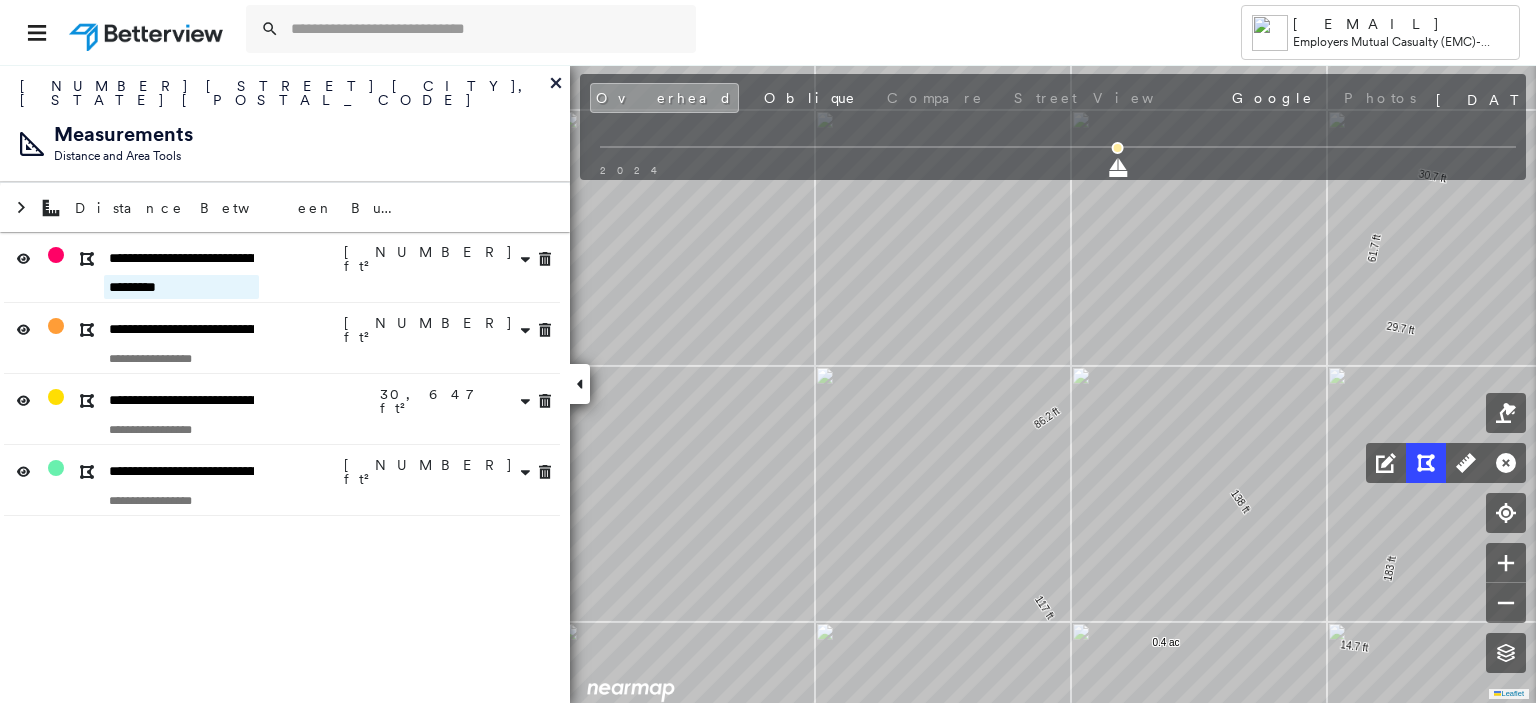 click on "*********" at bounding box center (181, 287) 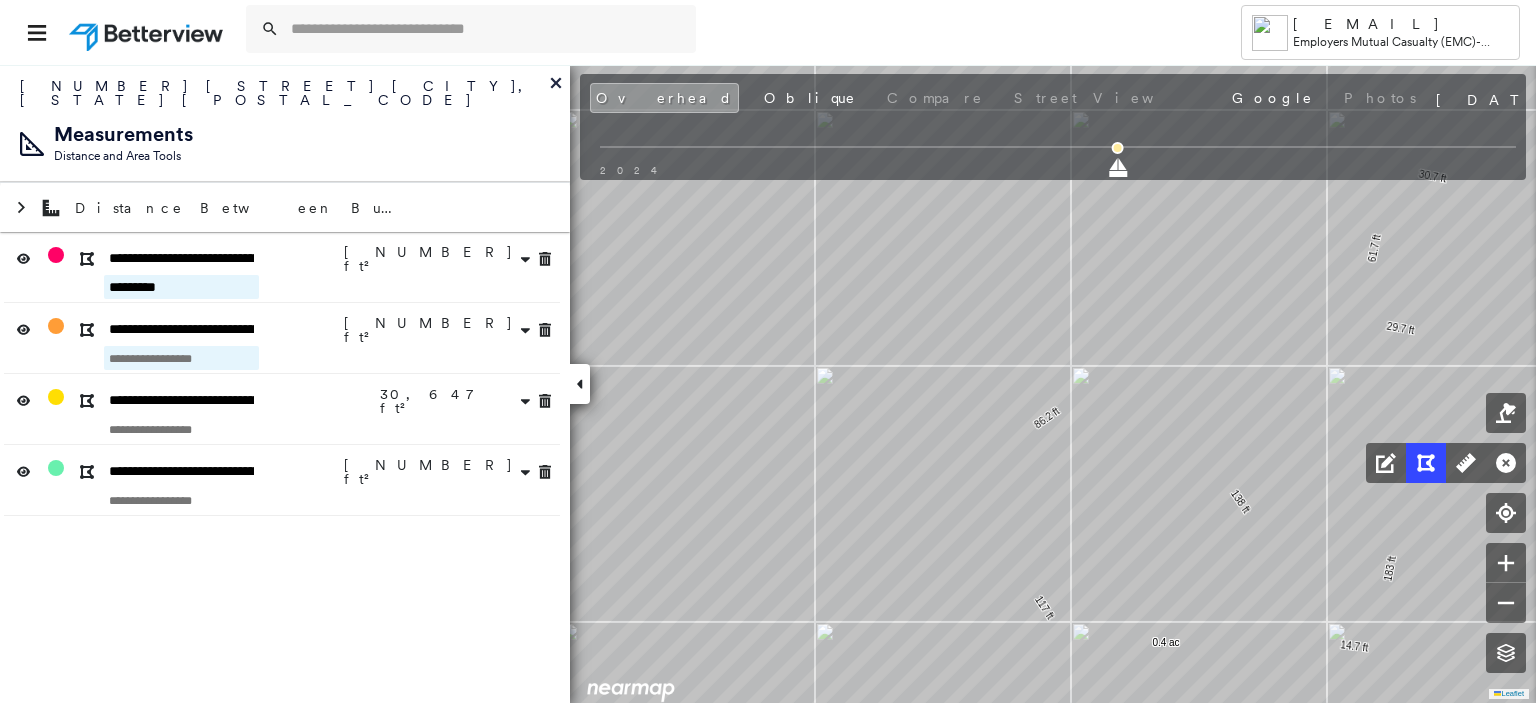 type on "*********" 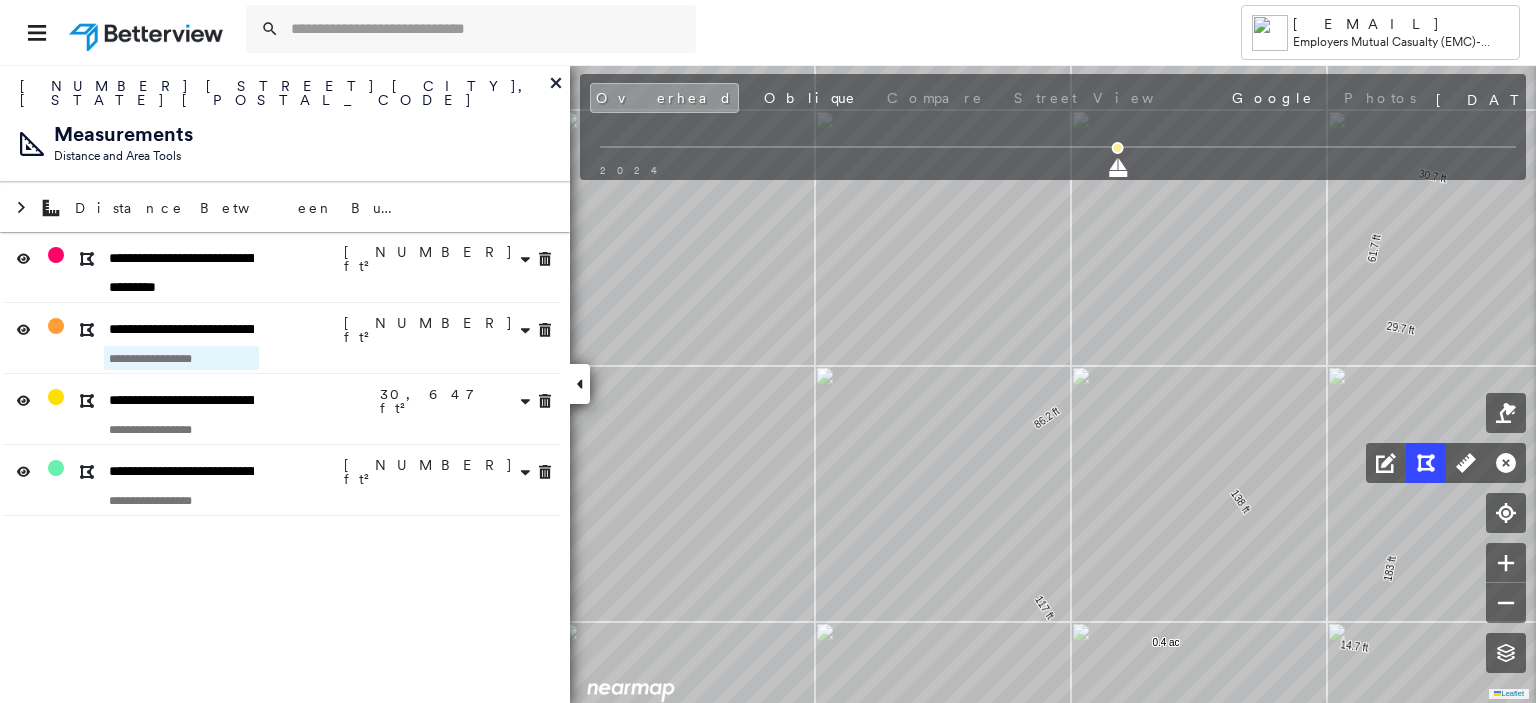 click at bounding box center [181, 358] 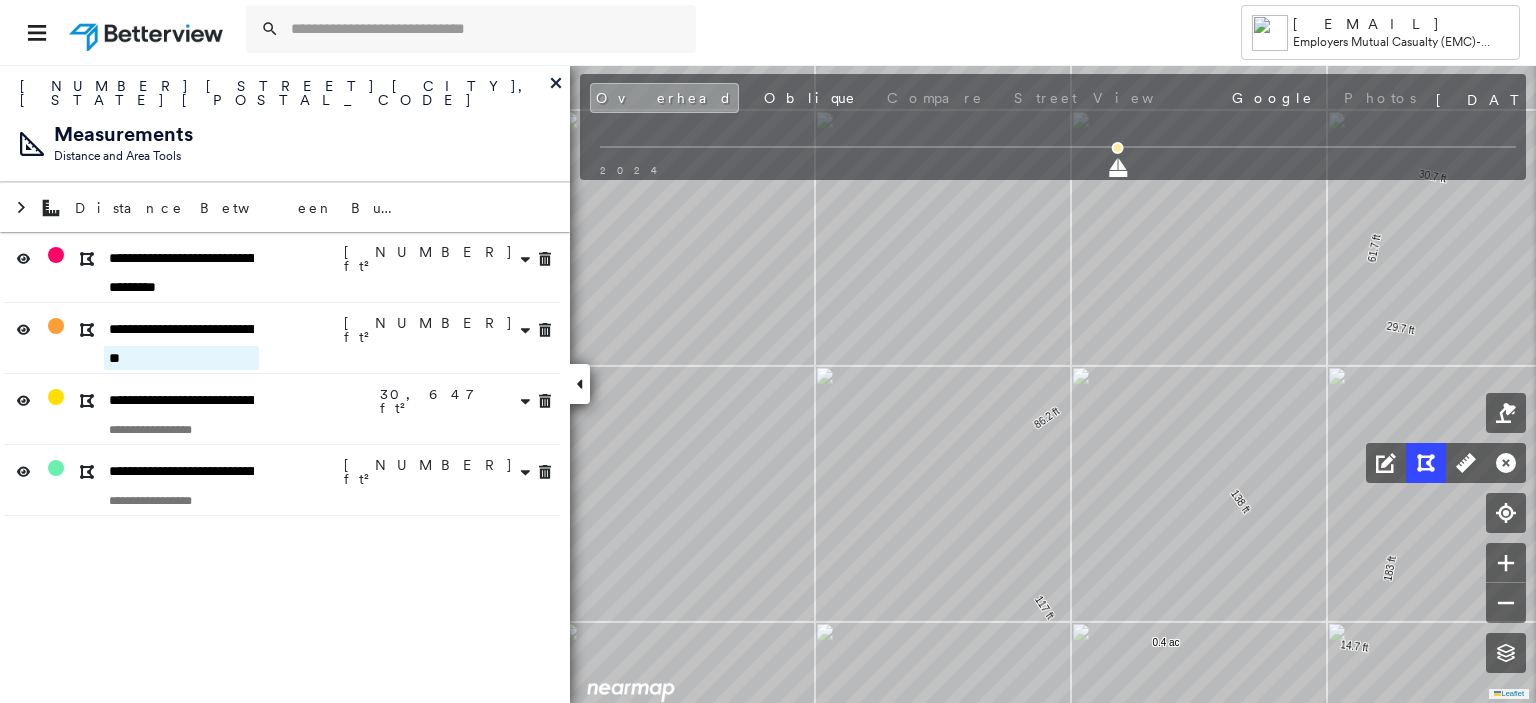 type on "*" 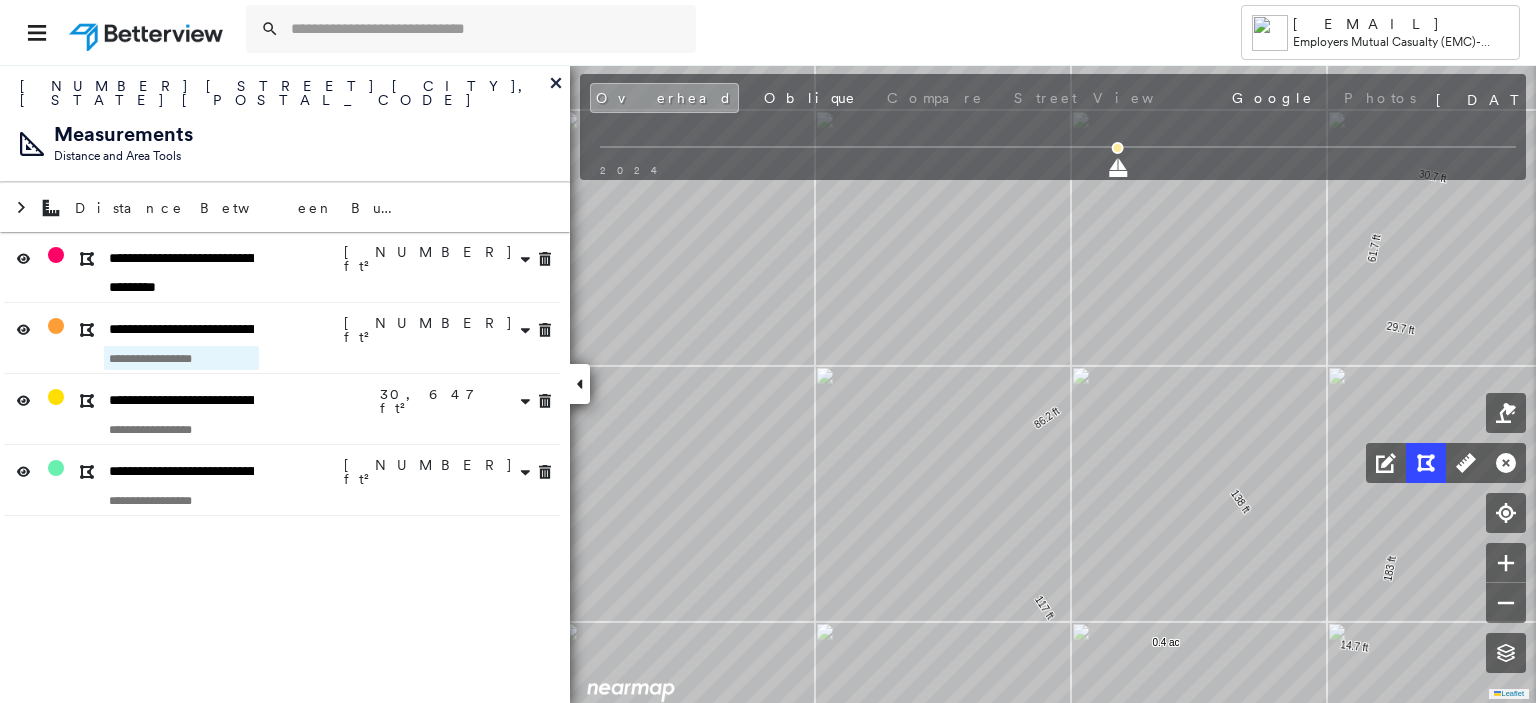 click at bounding box center (181, 358) 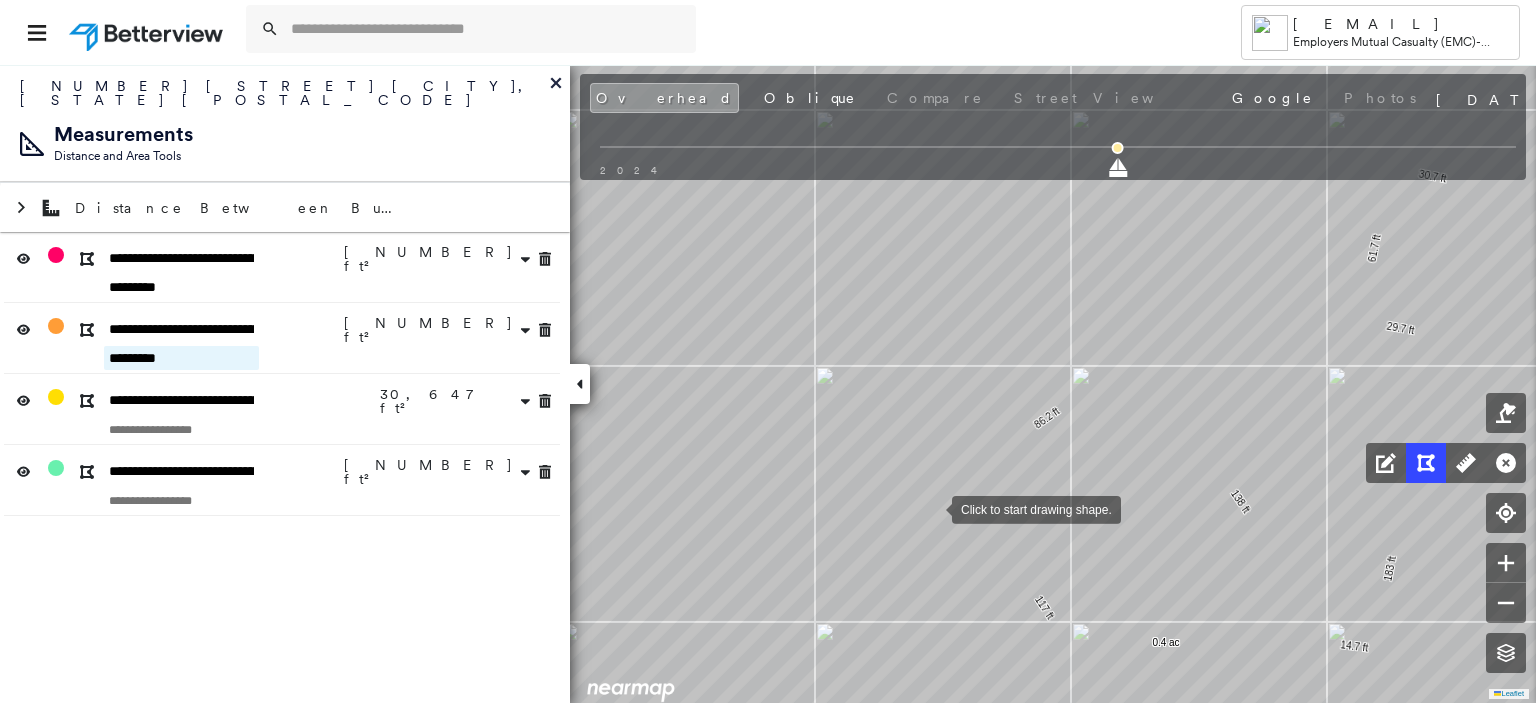type on "*********" 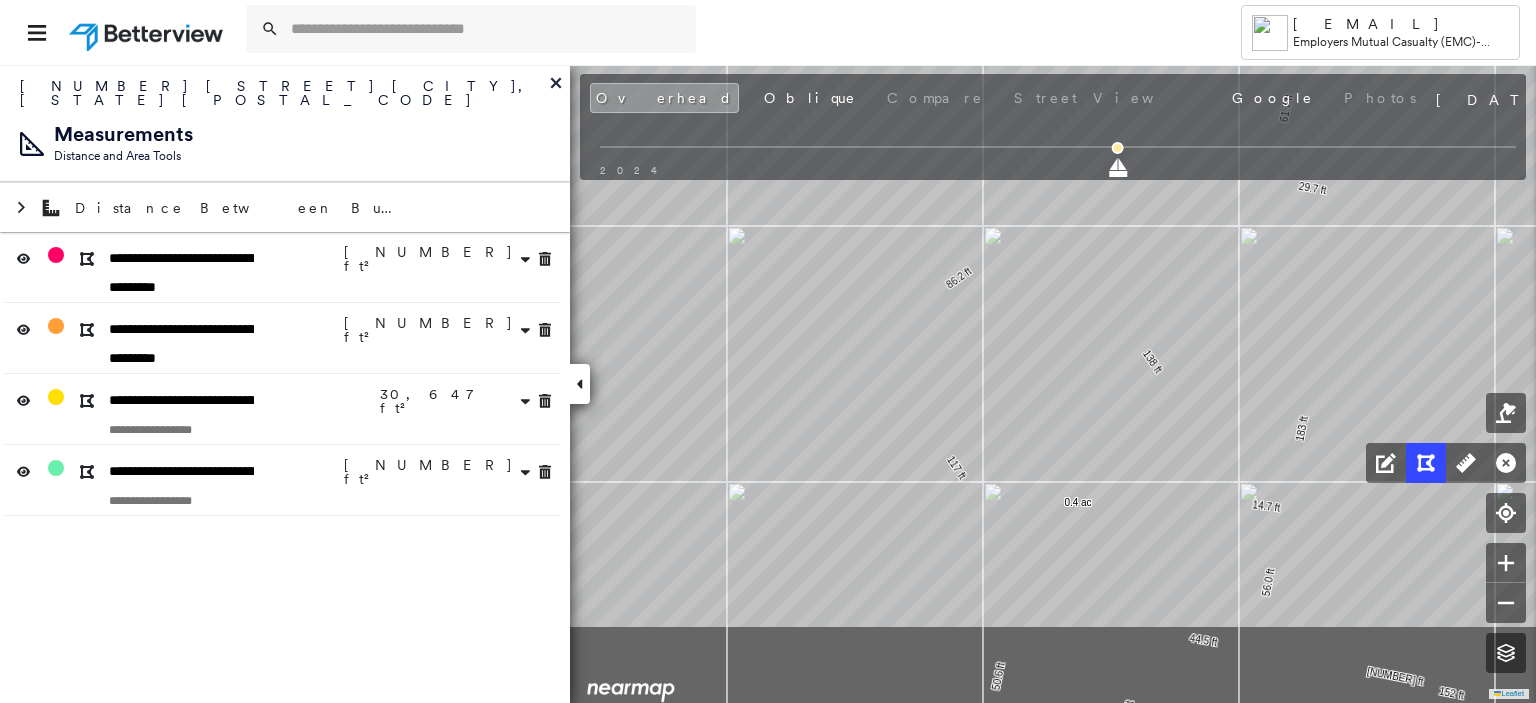 click on "[LEAFLET]" at bounding box center [1154, 363] 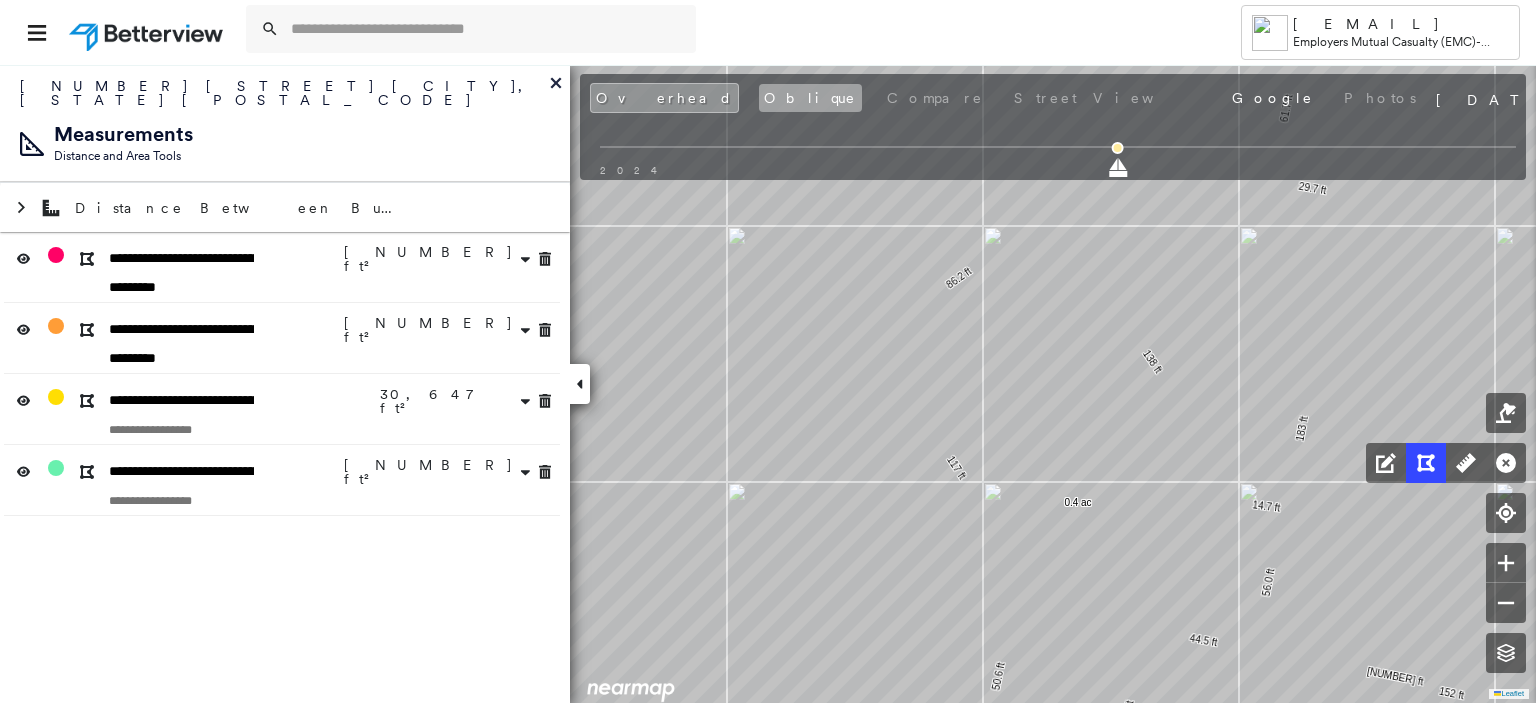click on "Oblique" at bounding box center [810, 98] 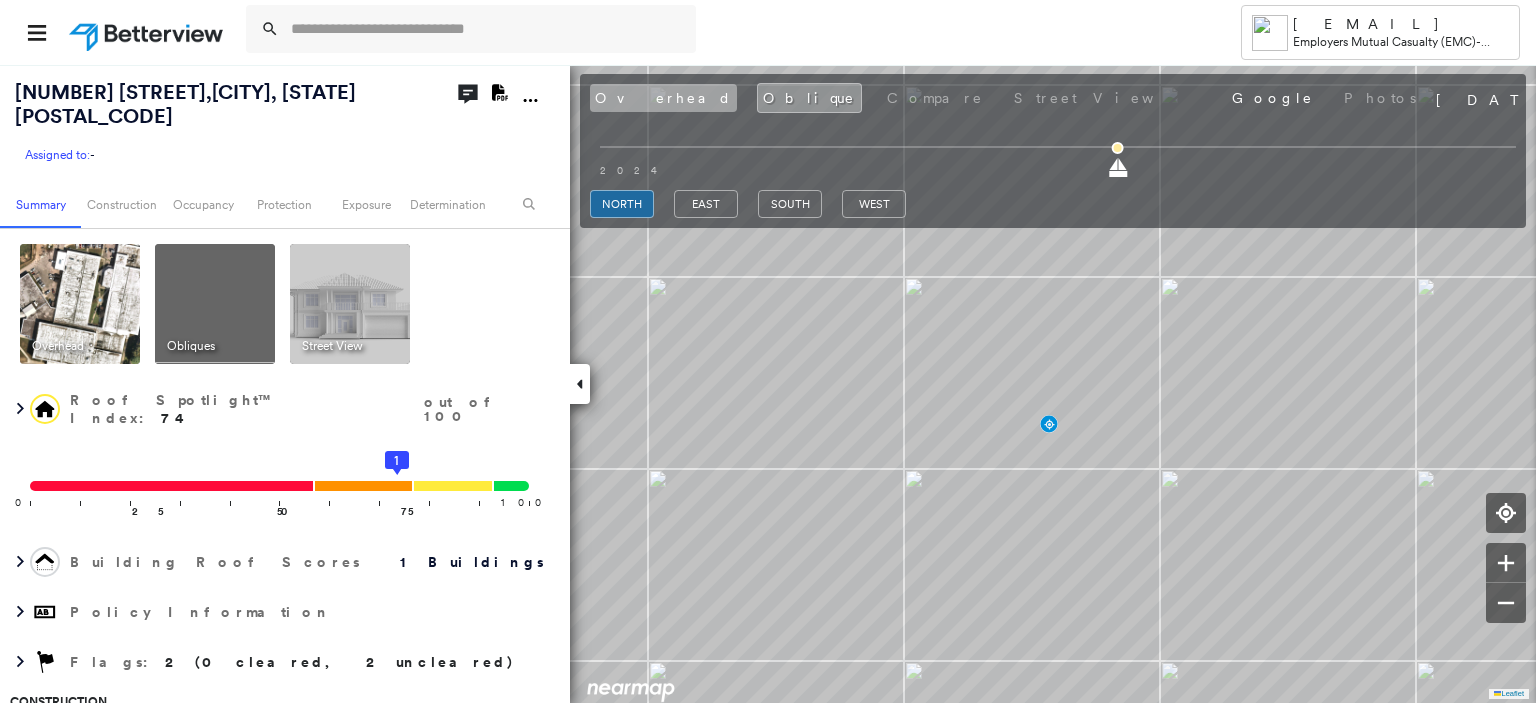 click on "Overhead" at bounding box center [663, 98] 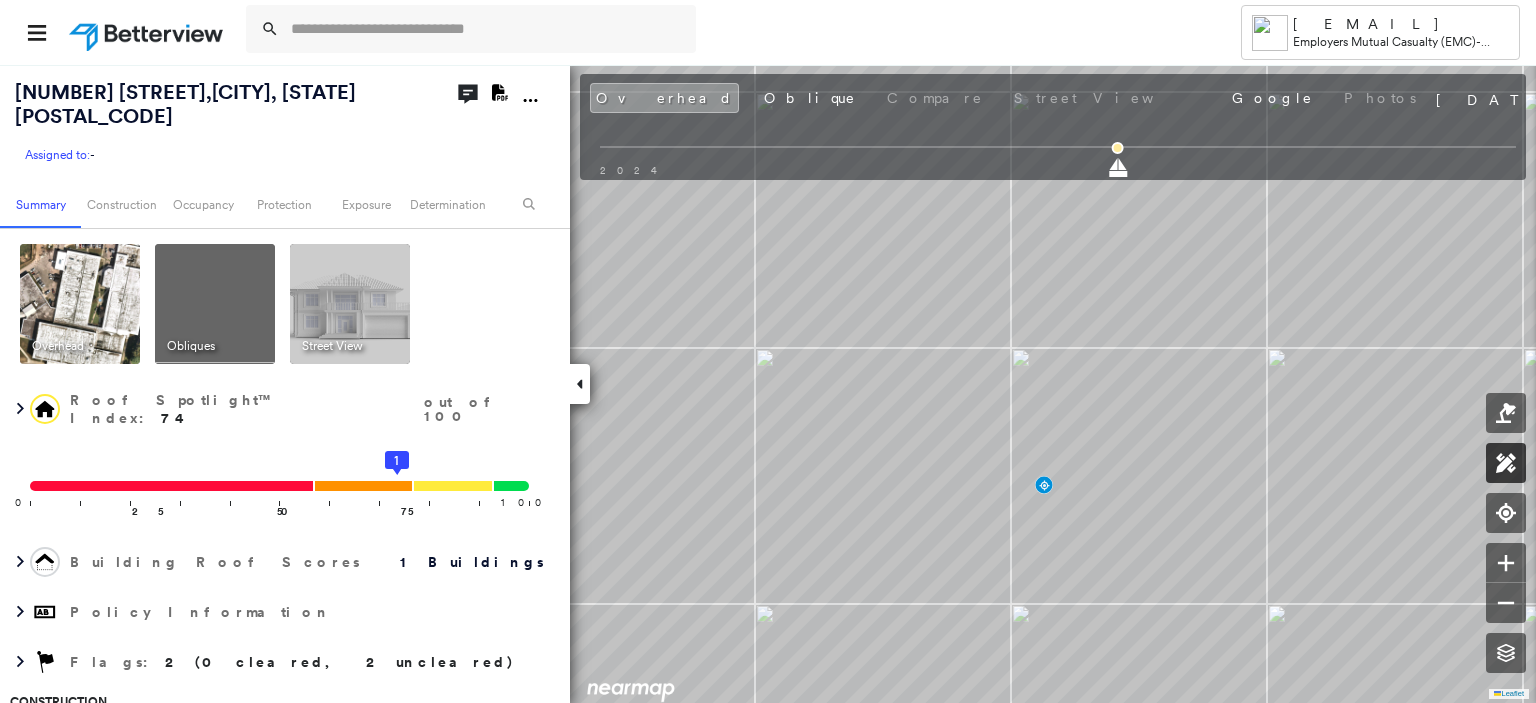 click 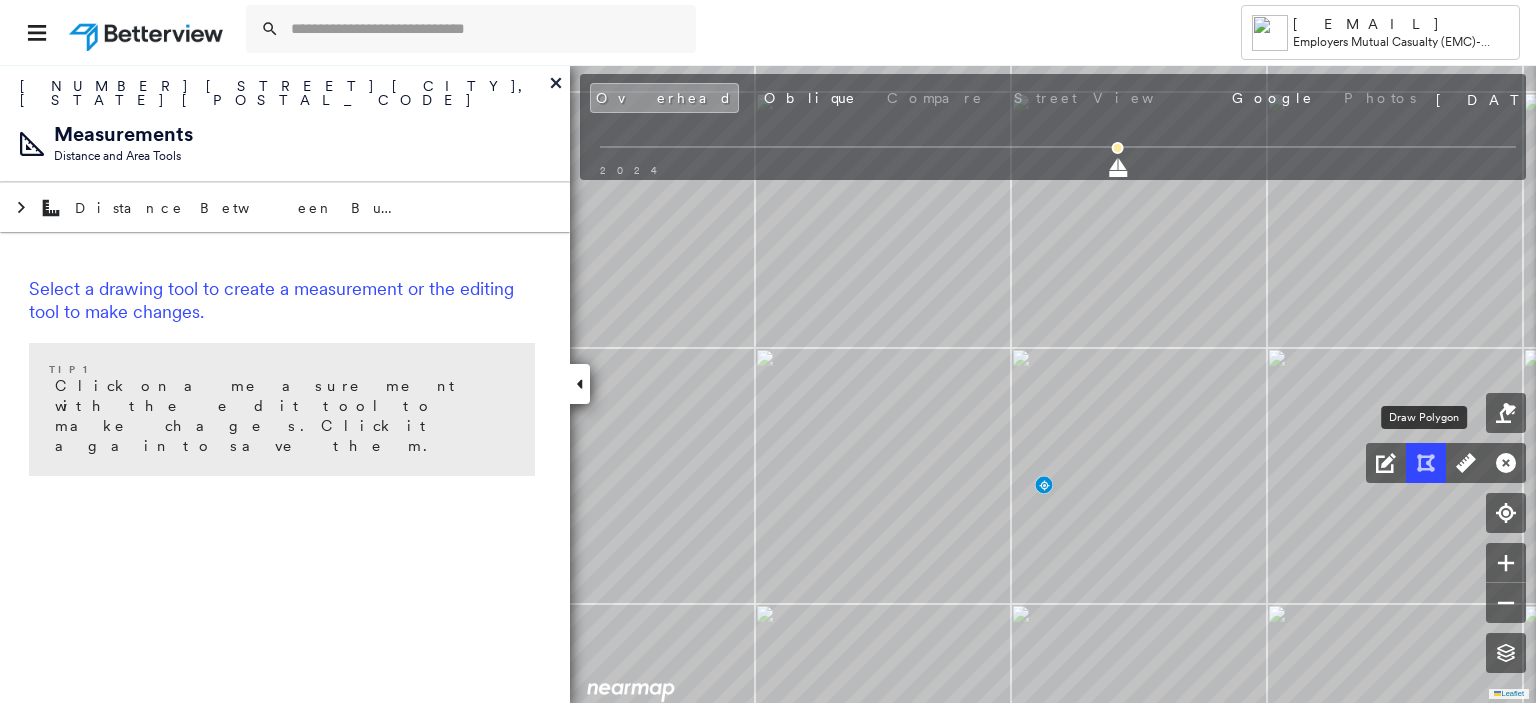 click at bounding box center [1426, 463] 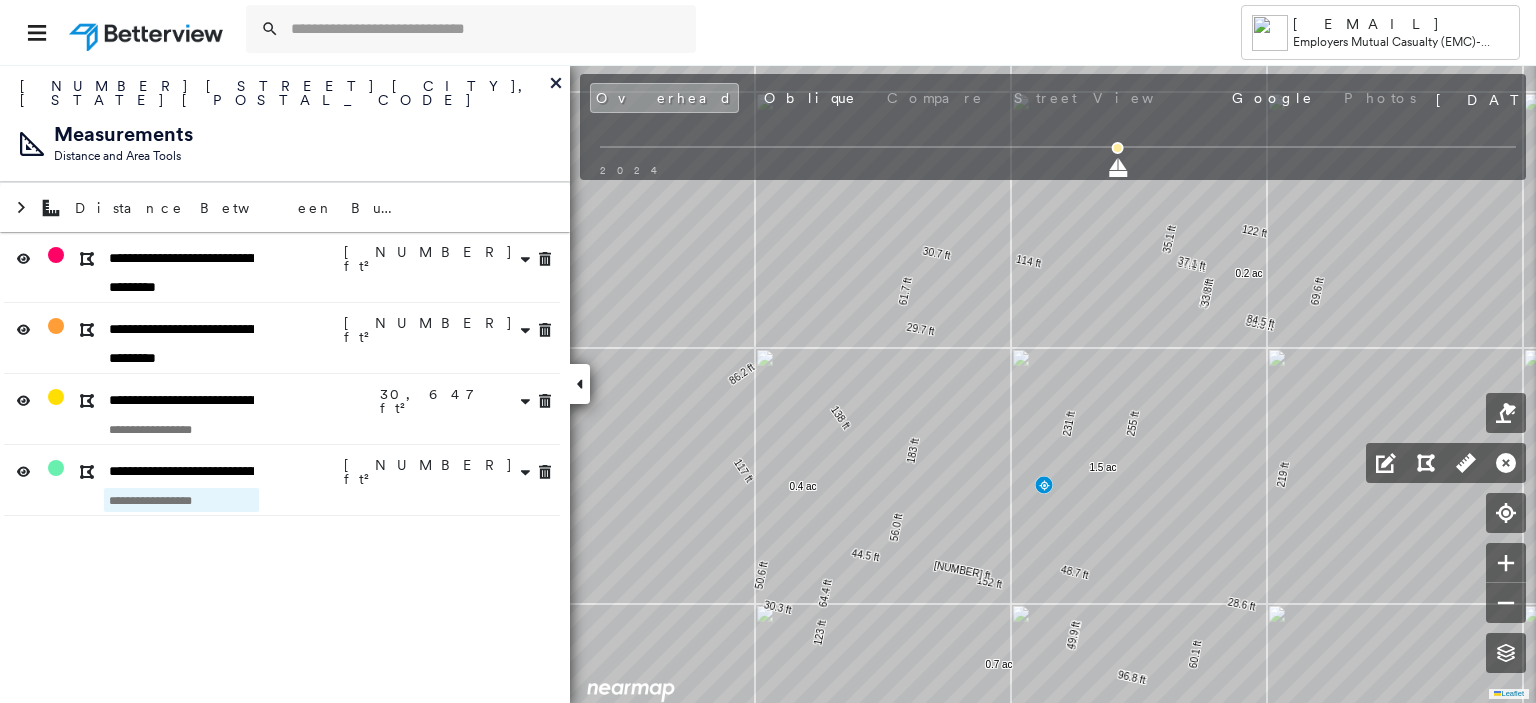 drag, startPoint x: 203, startPoint y: 483, endPoint x: 82, endPoint y: 479, distance: 121.0661 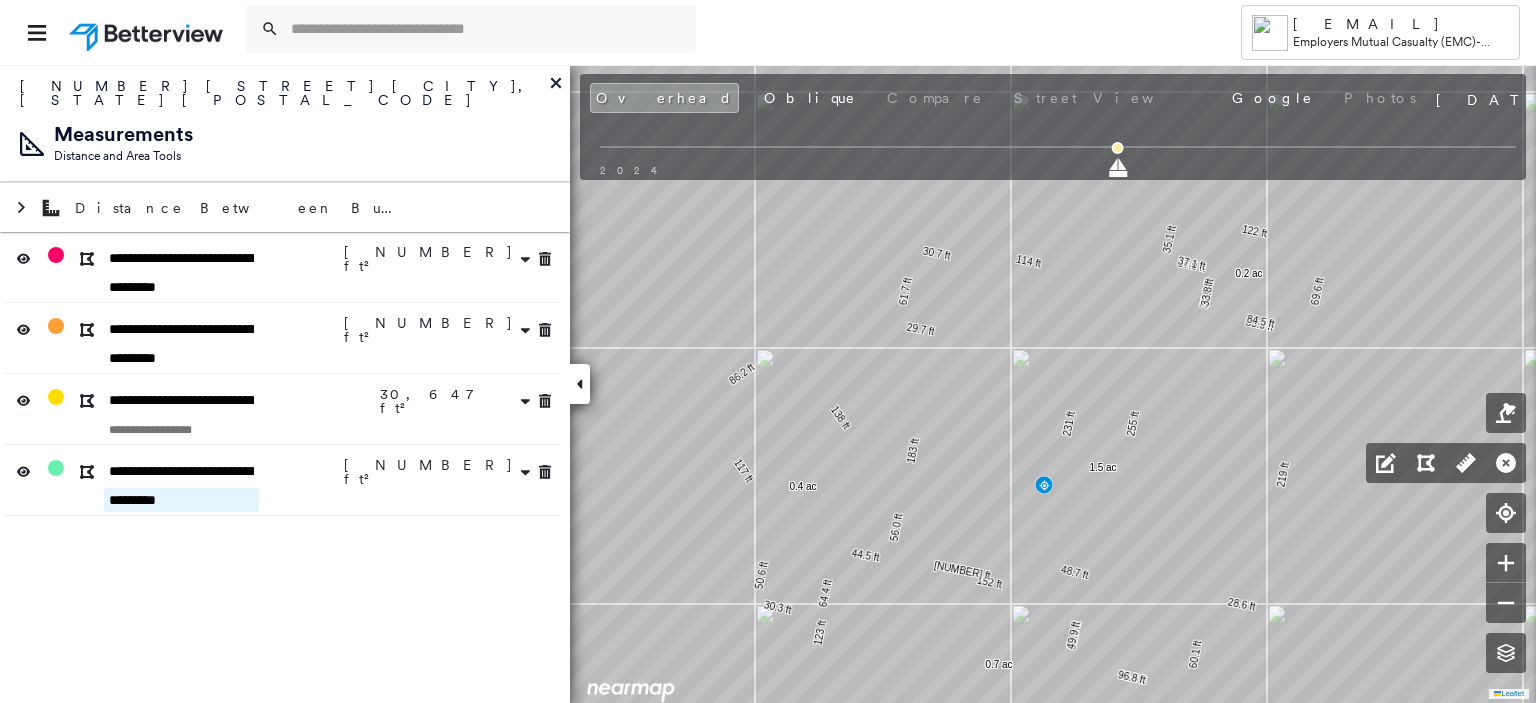 type on "*********" 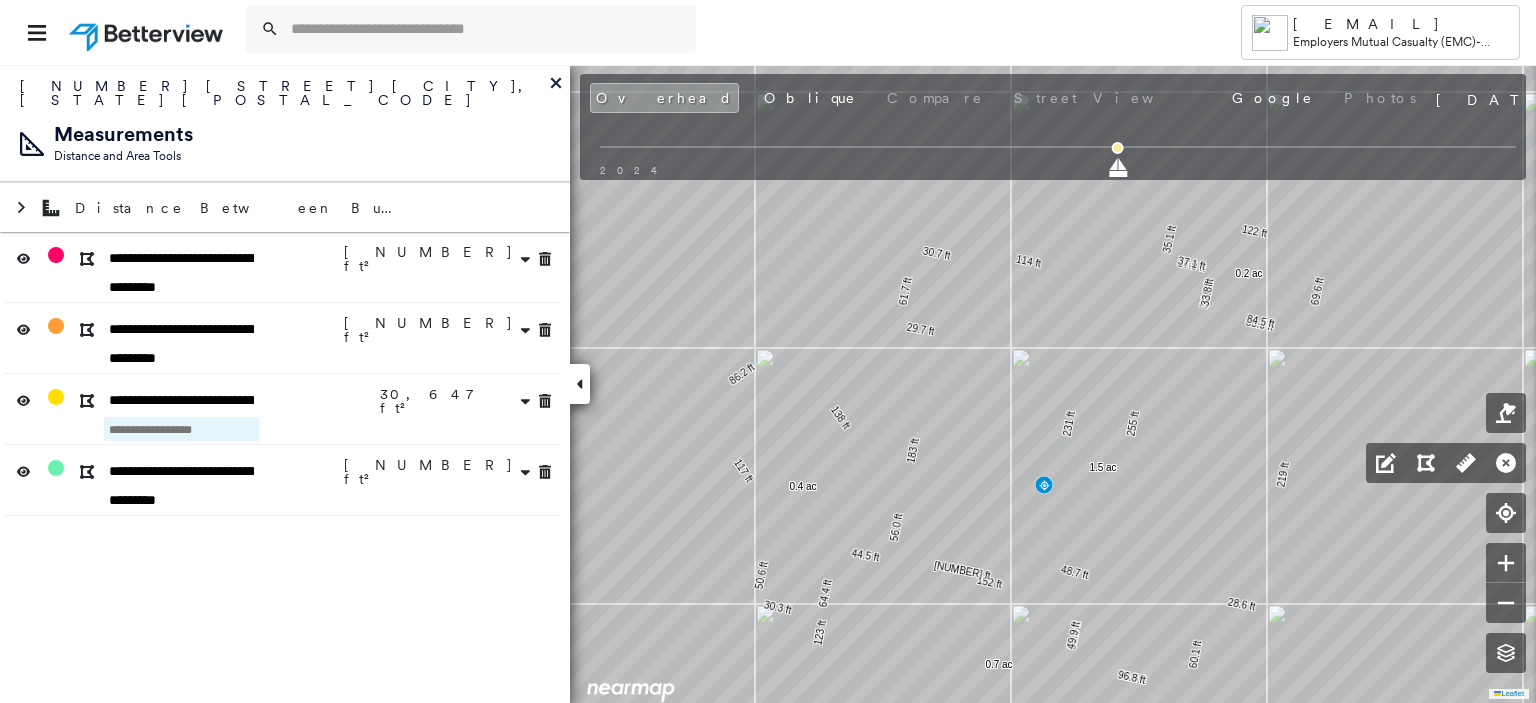 click at bounding box center (181, 429) 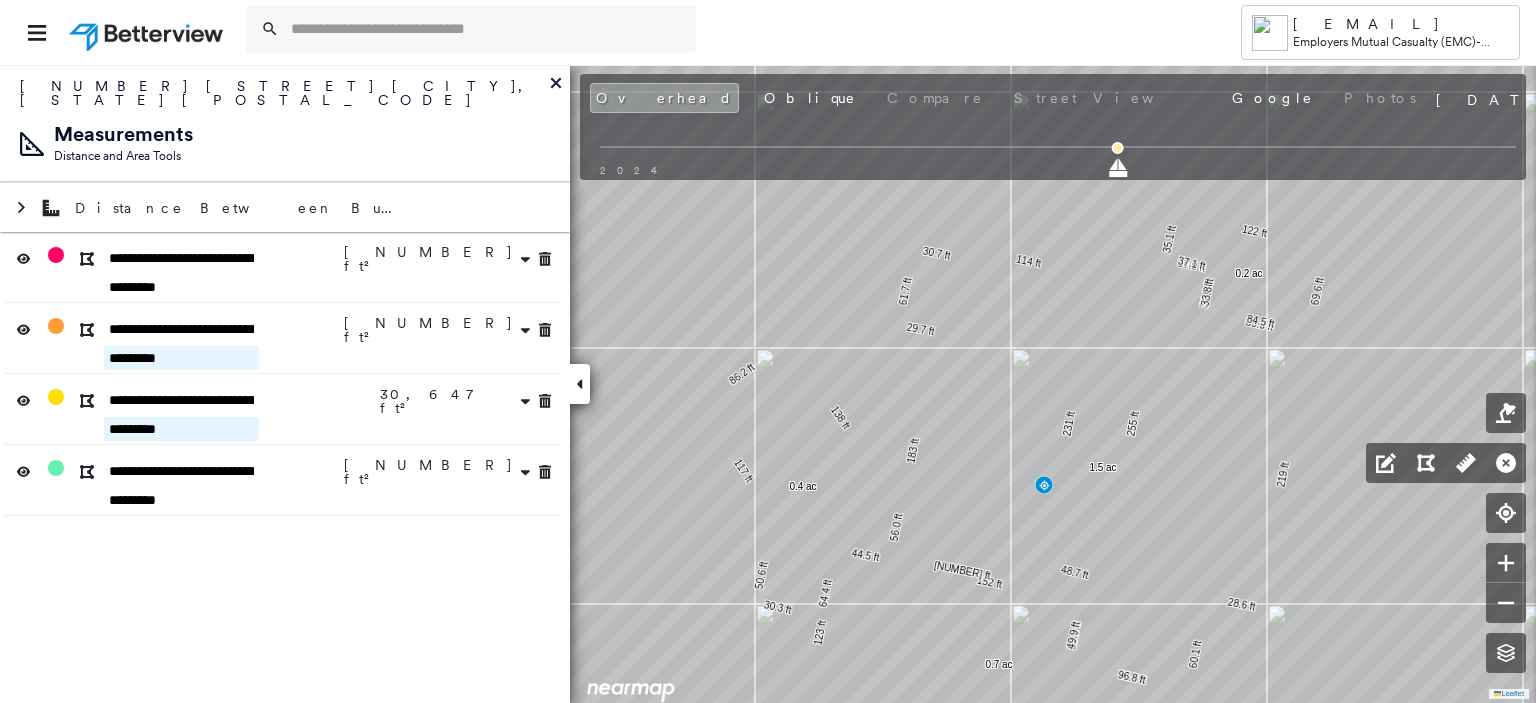 type on "*********" 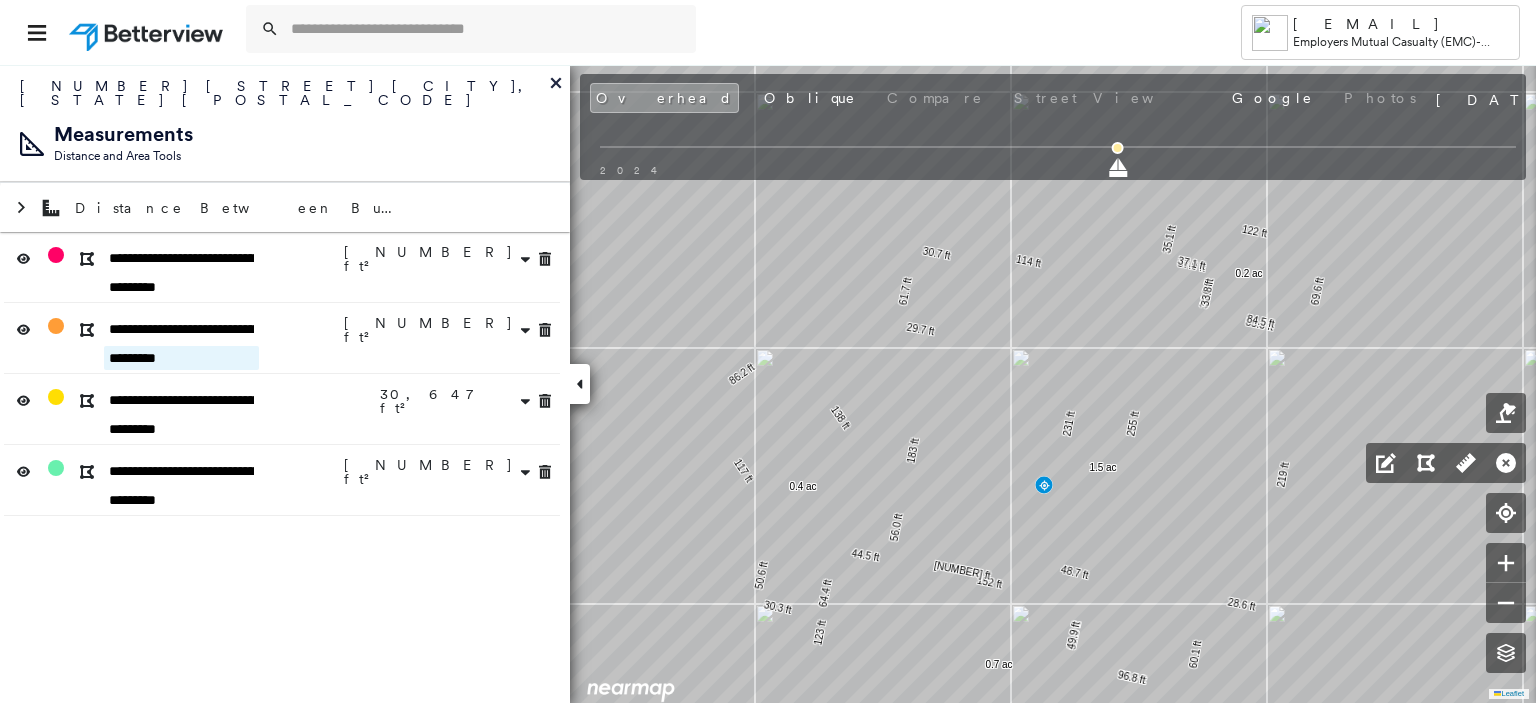 click on "*********" at bounding box center (181, 358) 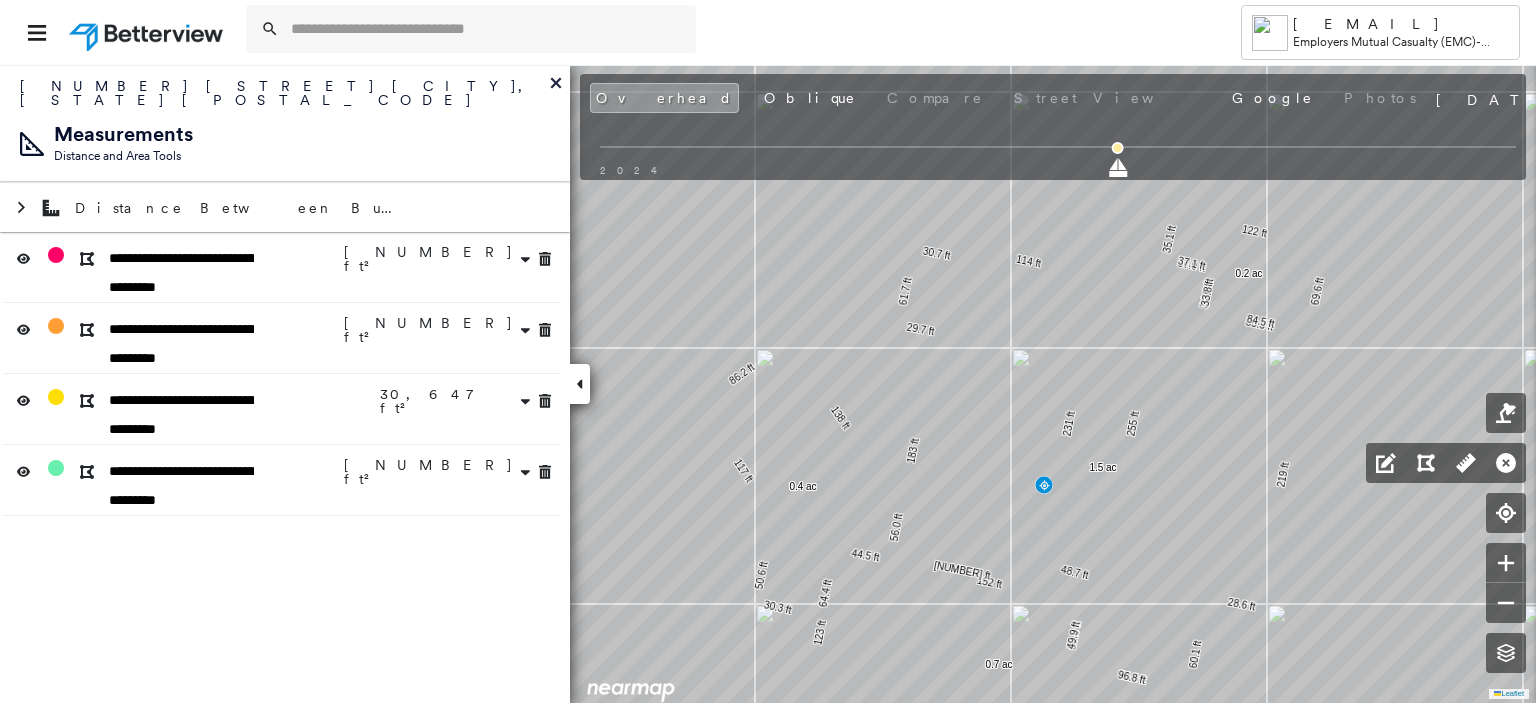 click at bounding box center (580, 384) 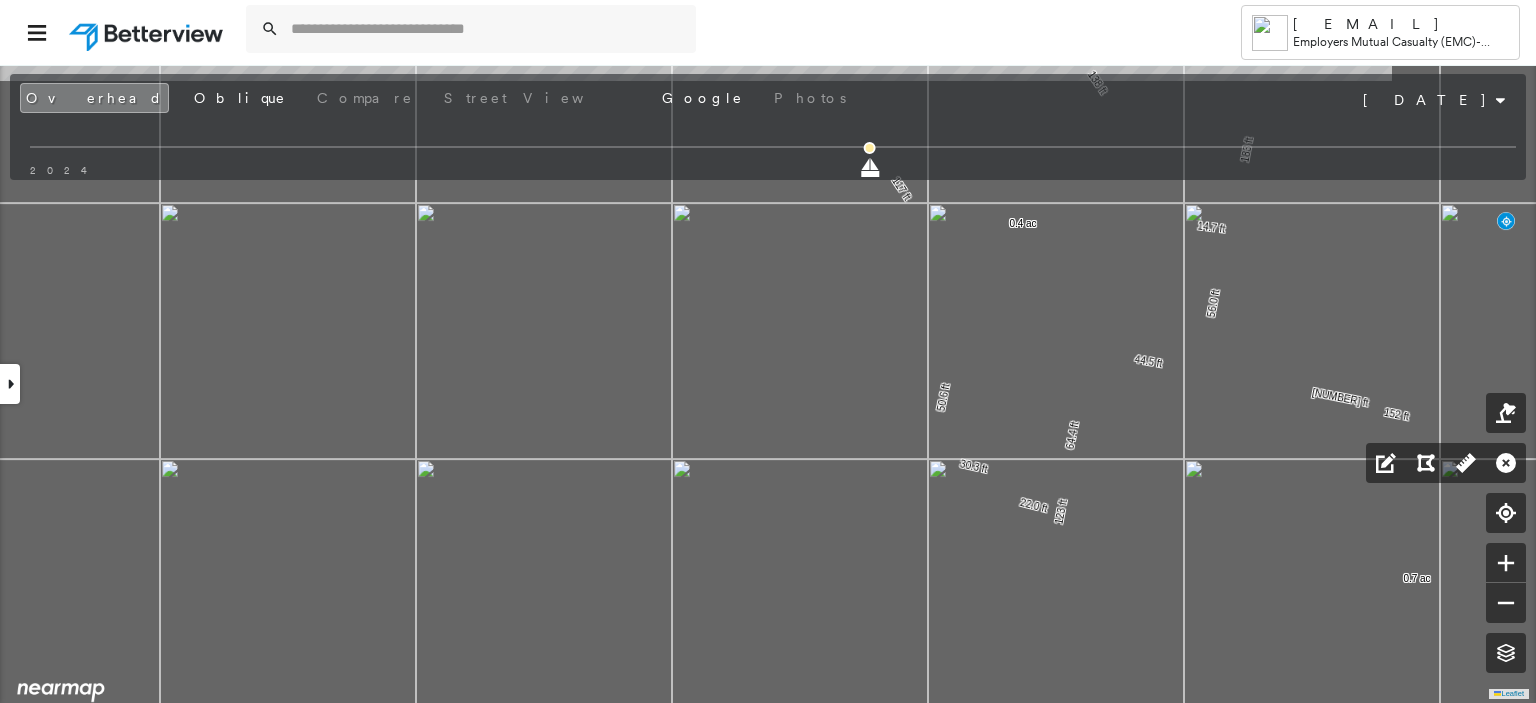 click on "Tower [EMAIL] Employers Mutual Casualty (EMC) - [CITY] [NUMBER] [STREET] , [CITY], [STATE] [POSTAL_CODE] Assigned to: - Assigned to: - Assigned to: - Open Comments Download PDF Report Summary Construction Occupancy Protection Exposure Determination Overhead Obliques Street View Roof Spotlight™ Index : 74 out of 100 0 100 25 50 75 1 Building Roof Scores 1 Buildings Policy Information Flags : 2 (0 cleared, 2 uncleared) Construction Roof Spotlights : Ponding, Staining, Overhang, Skylight, Vent and 5 more Property Features : Car, Significantly Stained Pavement, Nonwooden Construction Material, Trailer, Dumpster Roof Size & Shape : 1 building - Flat | Metal Panel BuildZoom - Building Permit Data and Analysis Occupancy Place Detail Geocode Smarty Streets - Surrounding Properties Protection Protection Exposure FEMA Risk Index Crime Regional Hazard: 3 out of 5 Additional Perils Guidewire HazardHub HazardHub Risks Determination Flags : 2 (0 cleared, 2 uncleared) Uncleared Flags (2)" at bounding box center [768, 351] 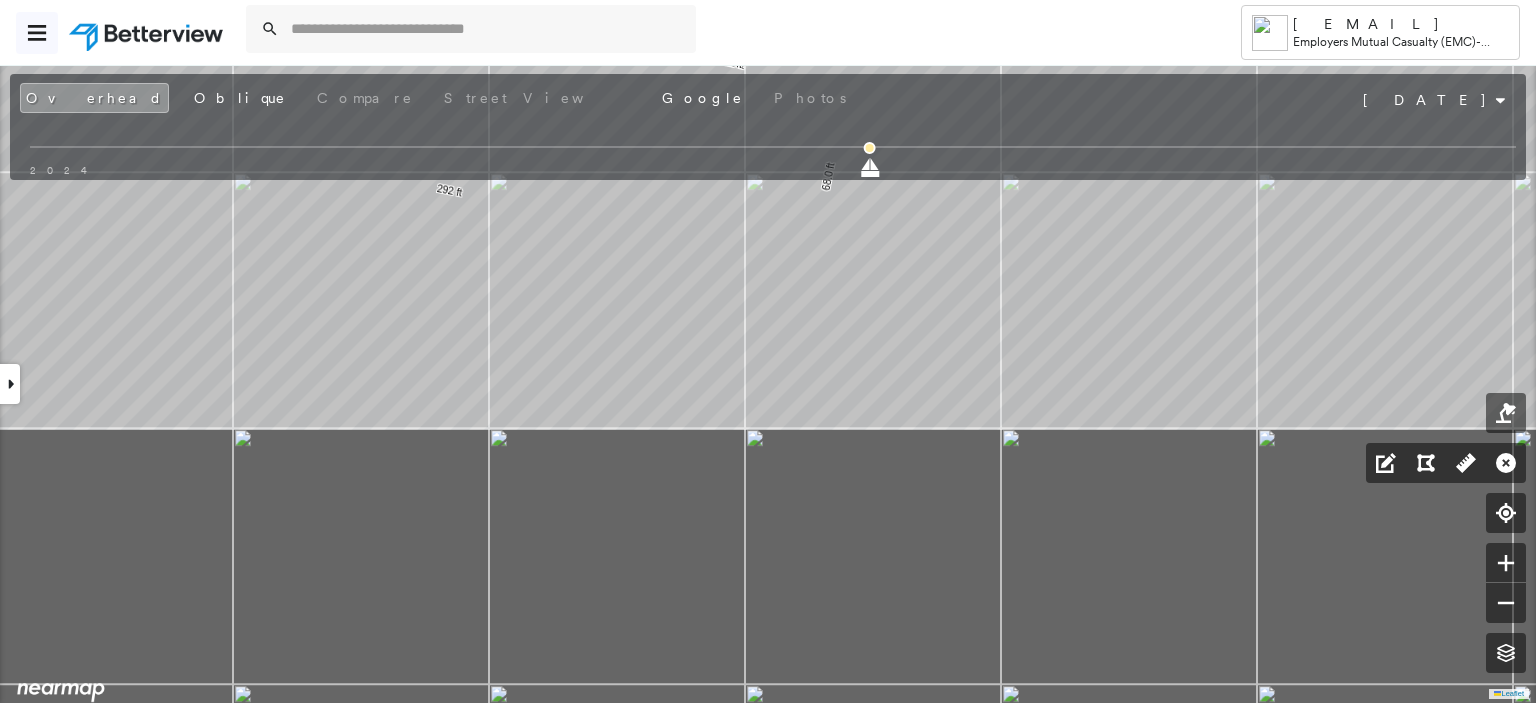 click on "[EMAIL] Employers Mutual Casualty (EMC) - [CITY] [NUMBER] [STREET] , [CITY], [STATE] [POSTAL_CODE] Assigned to: - Assigned to: - Assigned to: - Open Comments Download PDF Report Summary Construction Occupancy Protection Exposure Determination Overhead Obliques Street View Roof Spotlight™ Index : 74 out of 100 0 100 25 50 75 1 Building Roof Scores 1 Buildings Policy Information Flags : 2 (0 cleared, 2 uncleared) Construction Roof Spotlights : Ponding, Staining, Overhang, Skylight, Vent and 5 more Property Features : Car, Significantly Stained Pavement, Nonwooden Construction Material, Trailer, Dumpster Roof Size & Shape : 1 building - Flat | Metal Panel BuildZoom - Building Permit Data and Analysis Occupancy Place Detail Geocode Smarty Streets - Surrounding Properties Protection Protection Exposure FEMA Risk Index Crime Regional Hazard: 3 out of 5 Additional Perils Guidewire HazardHub HazardHub Risks Determination Flags : 2 (0 cleared, 2 uncleared) Uncleared Flags (2) METL" at bounding box center [768, 383] 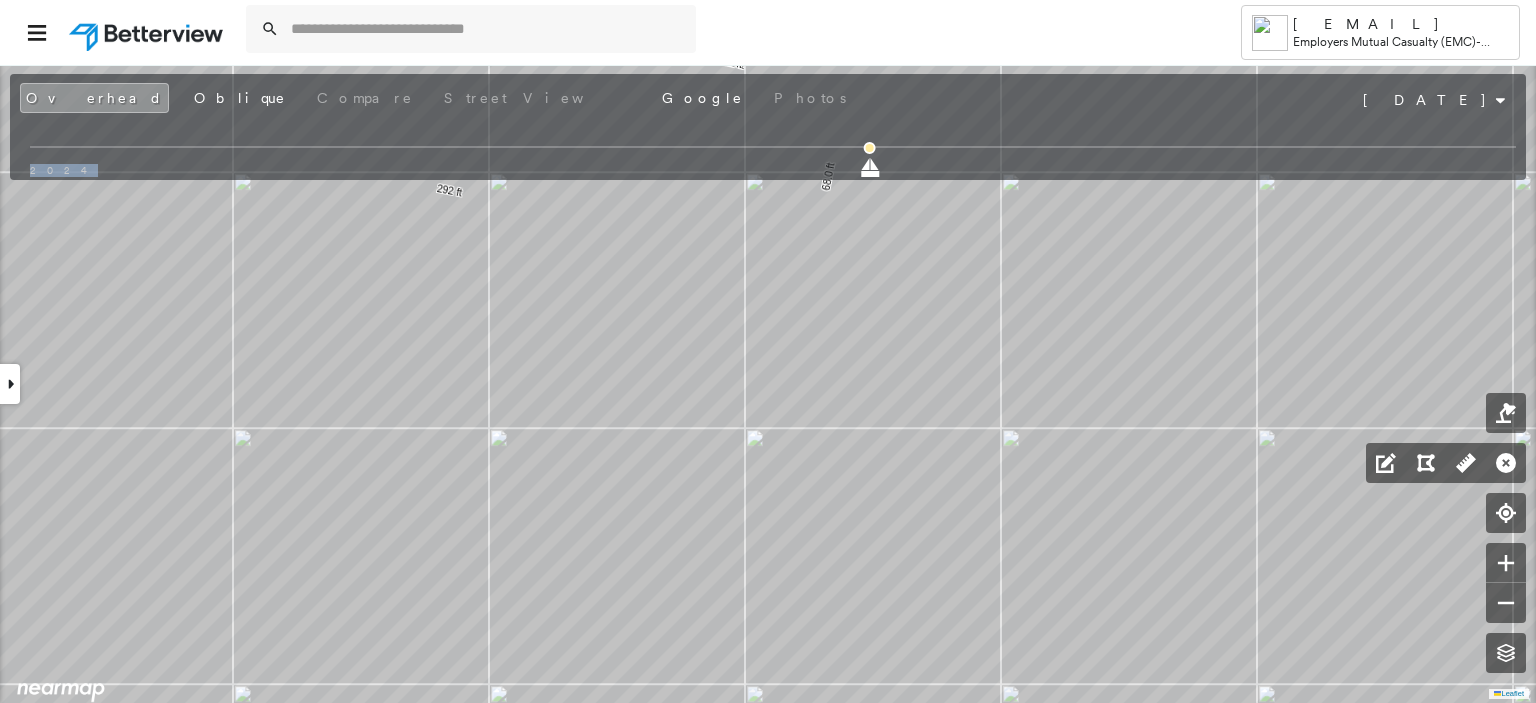 drag, startPoint x: 121, startPoint y: 139, endPoint x: 326, endPoint y: 162, distance: 206.28621 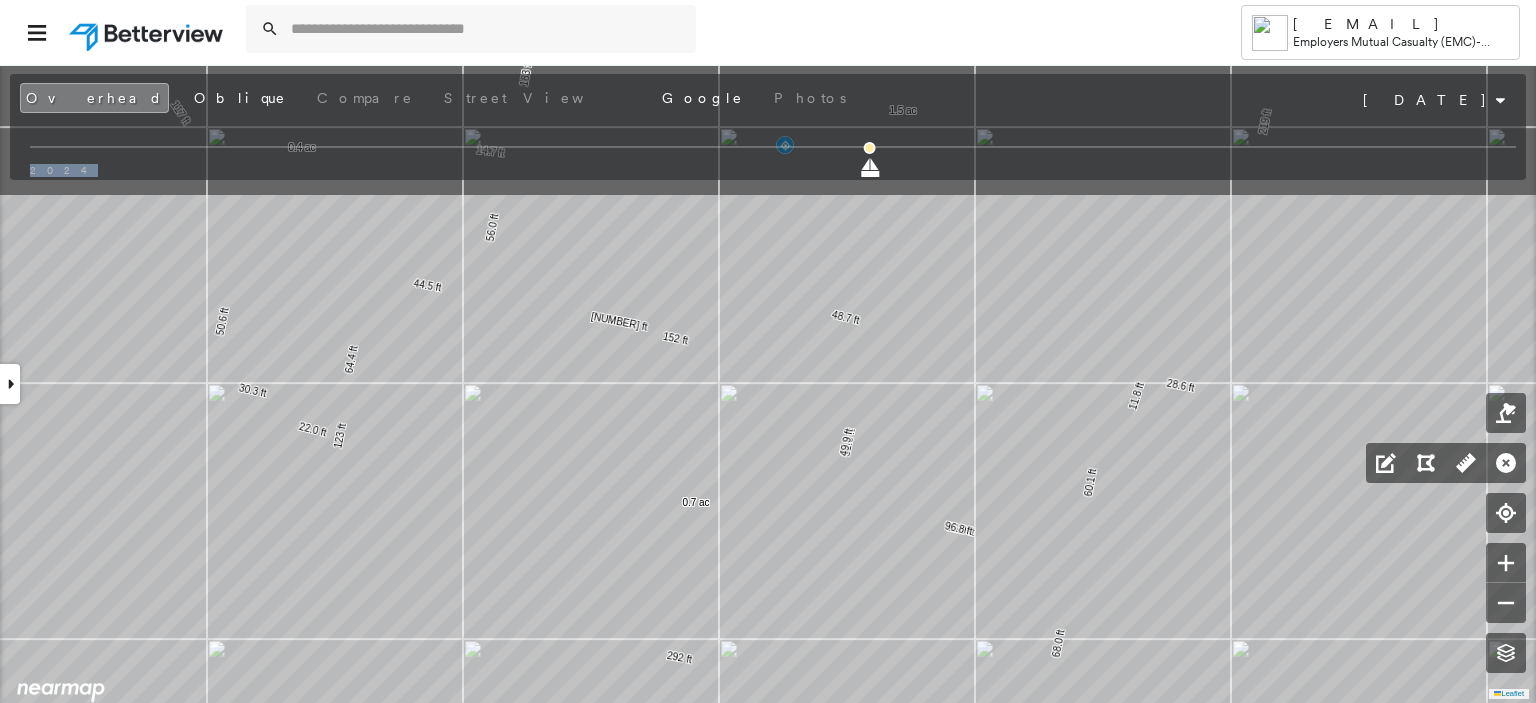 click on "Tower [EMAIL] Employers Mutual Casualty (EMC) - [CITY] [NUMBER] [STREET] , [CITY], [STATE] [POSTAL_CODE] Assigned to: - Assigned to: - Assigned to: - Open Comments Download PDF Report Summary Construction Occupancy Protection Exposure Determination Overhead Obliques Street View Roof Spotlight™ Index : 74 out of 100 0 100 25 50 75 1 Building Roof Scores 1 Buildings Policy Information Flags : 2 (0 cleared, 2 uncleared) Construction Roof Spotlights : Ponding, Staining, Overhang, Skylight, Vent and 5 more Property Features : Car, Significantly Stained Pavement, Nonwooden Construction Material, Trailer, Dumpster Roof Size & Shape : 1 building - Flat | Metal Panel BuildZoom - Building Permit Data and Analysis Occupancy Place Detail Geocode Smarty Streets - Surrounding Properties Protection Protection Exposure FEMA Risk Index Crime Regional Hazard: 3 out of 5 Additional Perils Guidewire HazardHub HazardHub Risks Determination Flags : 2 (0 cleared, 2 uncleared) Uncleared Flags (2)" at bounding box center [768, 351] 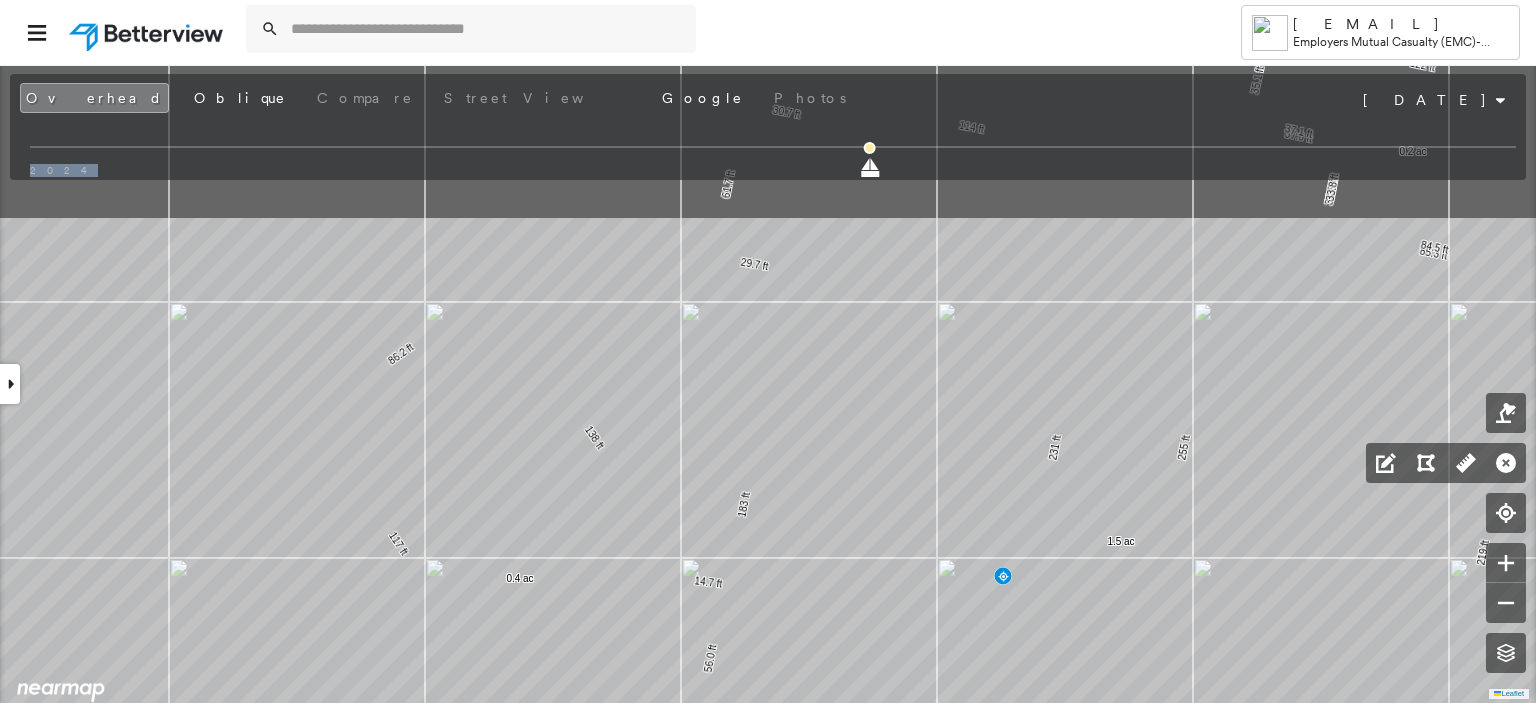 click on "Tower [EMAIL] Employers Mutual Casualty (EMC) - [CITY] [NUMBER] [STREET] , [CITY], [STATE] [POSTAL_CODE] Assigned to: - Assigned to: - Assigned to: - Open Comments Download PDF Report Summary Construction Occupancy Protection Exposure Determination Overhead Obliques Street View Roof Spotlight™ Index : 74 out of 100 0 100 25 50 75 1 Building Roof Scores 1 Buildings Policy Information Flags : 2 (0 cleared, 2 uncleared) Construction Roof Spotlights : Ponding, Staining, Overhang, Skylight, Vent and 5 more Property Features : Car, Significantly Stained Pavement, Nonwooden Construction Material, Trailer, Dumpster Roof Size & Shape : 1 building - Flat | Metal Panel BuildZoom - Building Permit Data and Analysis Occupancy Place Detail Geocode Smarty Streets - Surrounding Properties Protection Protection Exposure FEMA Risk Index Crime Regional Hazard: 3 out of 5 Additional Perils Guidewire HazardHub HazardHub Risks Determination Flags : 2 (0 cleared, 2 uncleared) Uncleared Flags (2)" at bounding box center [768, 351] 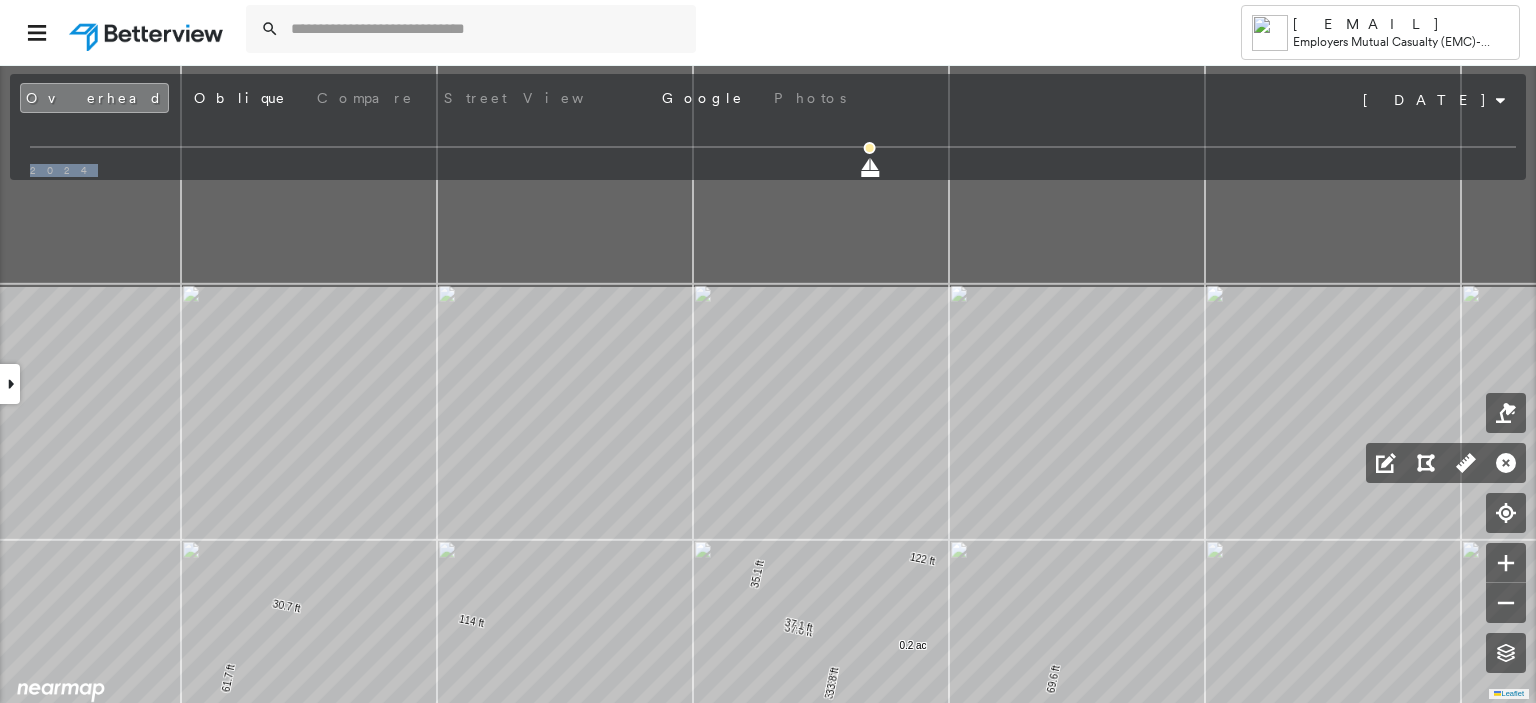 click on "[LEAFLET]" at bounding box center (768, 383) 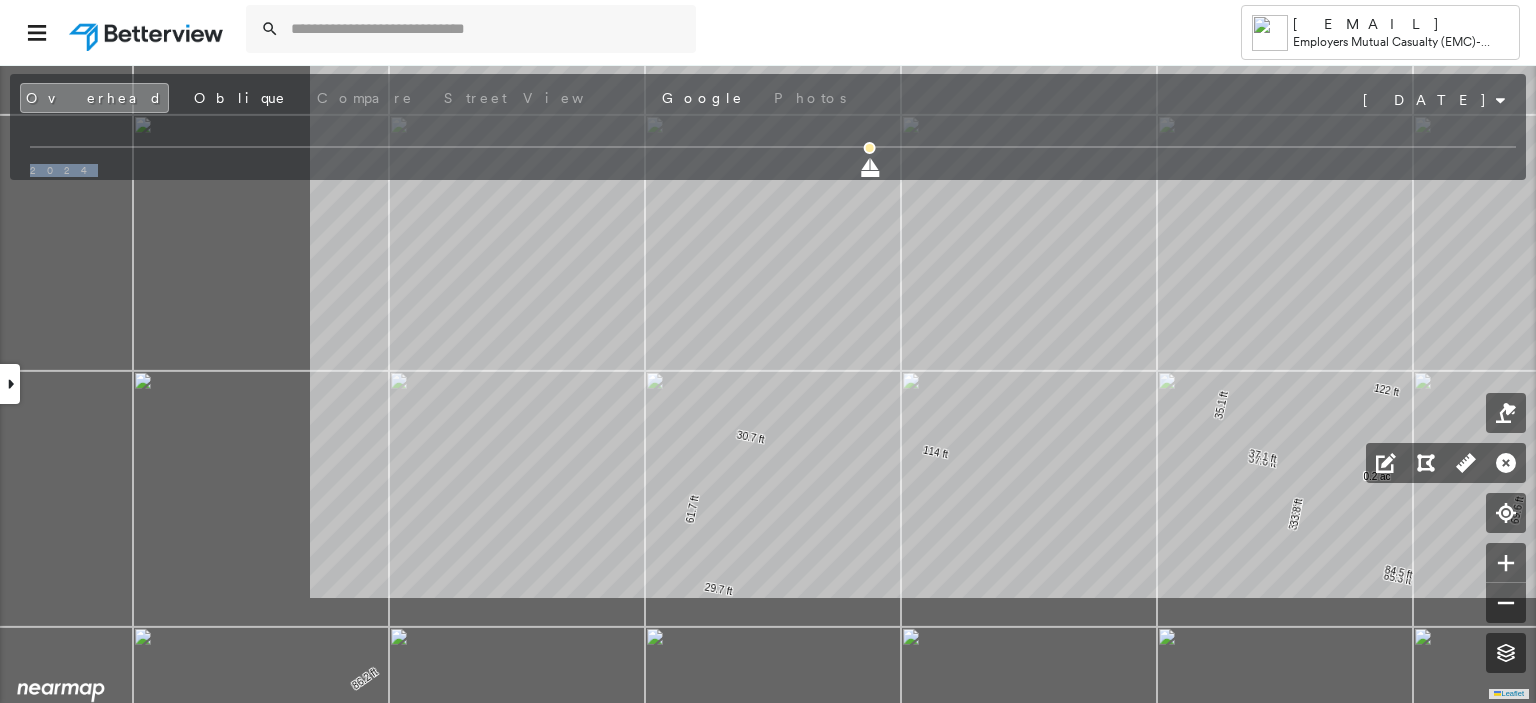 click on "[LEAFLET]" at bounding box center [768, 383] 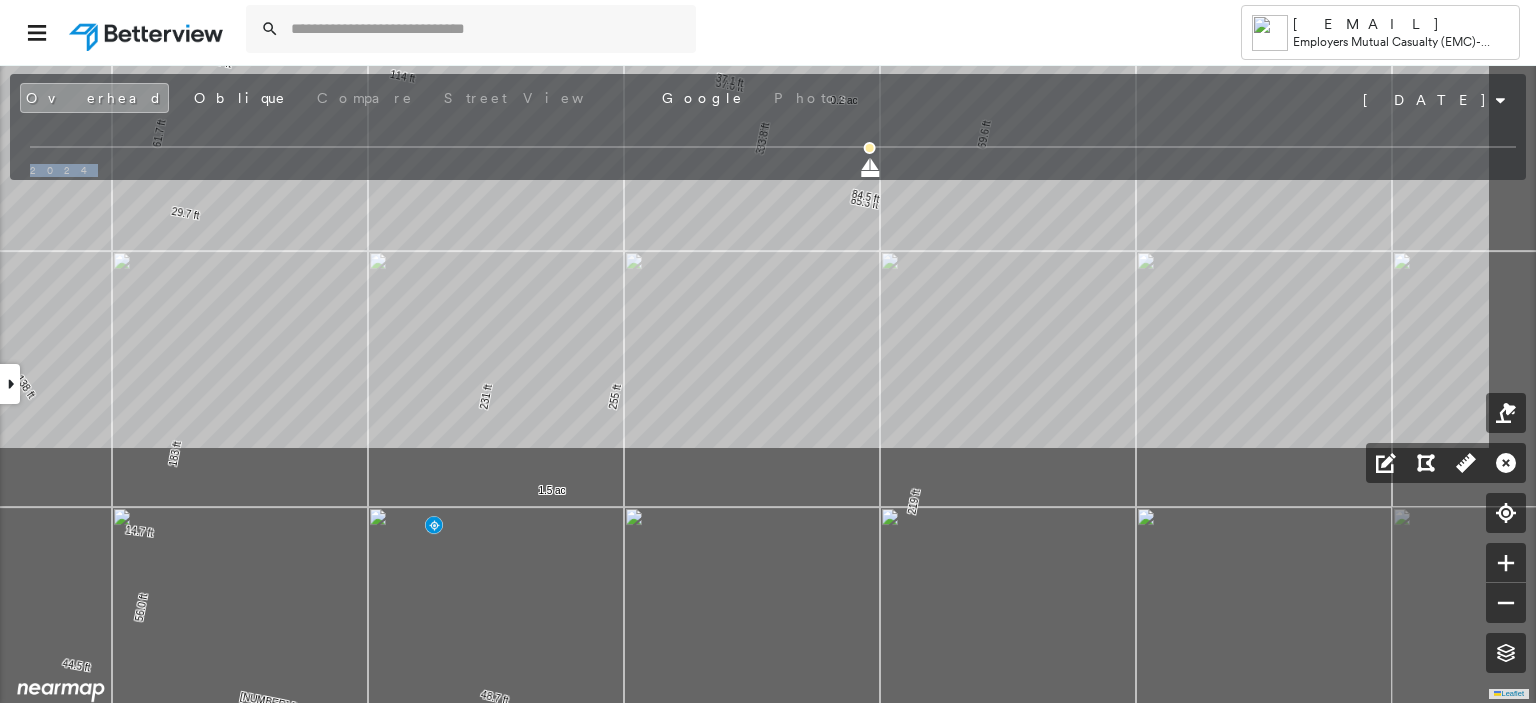 drag, startPoint x: 88, startPoint y: 681, endPoint x: 137, endPoint y: 51, distance: 631.9027 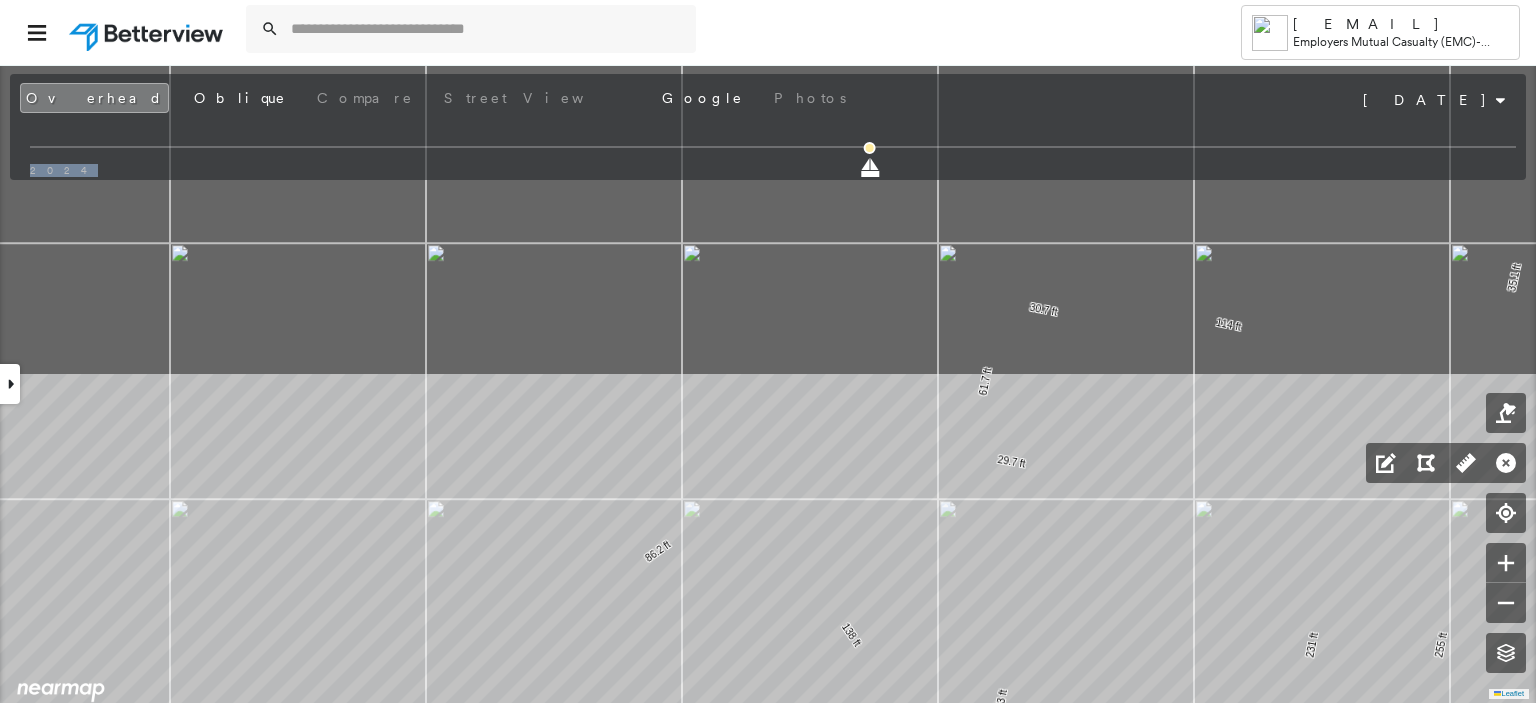 click on "Tower [EMAIL] Employers Mutual Casualty (EMC) - [CITY] [NUMBER] [STREET] , [CITY], [STATE] [POSTAL_CODE] Assigned to: - Assigned to: - Assigned to: - Open Comments Download PDF Report Summary Construction Occupancy Protection Exposure Determination Overhead Obliques Street View Roof Spotlight™ Index : 74 out of 100 0 100 25 50 75 1 Building Roof Scores 1 Buildings Policy Information Flags : 2 (0 cleared, 2 uncleared) Construction Roof Spotlights : Ponding, Staining, Overhang, Skylight, Vent and 5 more Property Features : Car, Significantly Stained Pavement, Nonwooden Construction Material, Trailer, Dumpster Roof Size & Shape : 1 building - Flat | Metal Panel BuildZoom - Building Permit Data and Analysis Occupancy Place Detail Geocode Smarty Streets - Surrounding Properties Protection Protection Exposure FEMA Risk Index Crime Regional Hazard: 3 out of 5 Additional Perils Guidewire HazardHub HazardHub Risks Determination Flags : 2 (0 cleared, 2 uncleared) Uncleared Flags (2)" at bounding box center [768, 351] 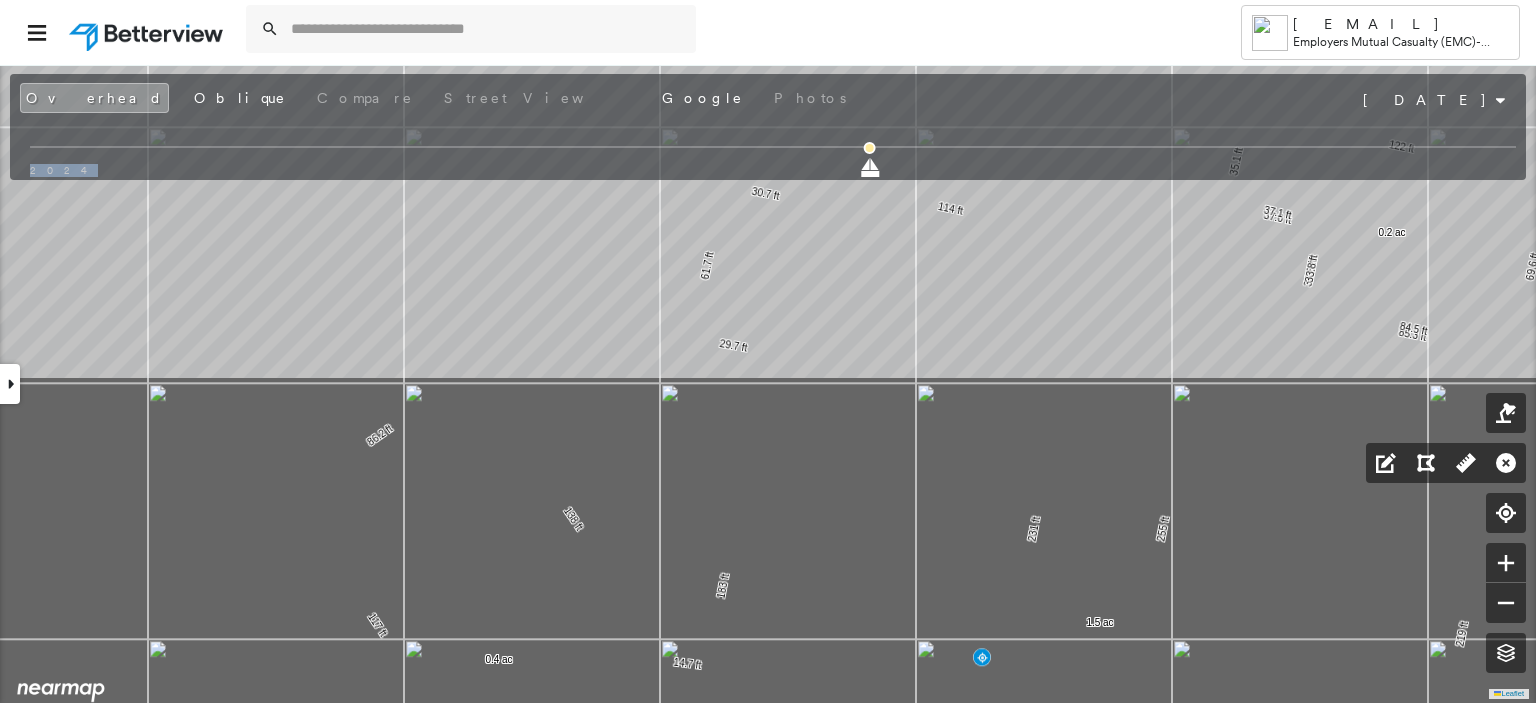 click on "[NUMBER] [STREET] , [CITY], [STATE] [POSTAL_CODE] Assigned to: - Assigned to: - Assigned to: - Open Comments Download PDF Report Summary Construction Occupancy Protection Exposure Determination Overhead Obliques Street View Roof Spotlight™ Index : 74 out of 100 0 100 25 50 75 1 Building Roof Scores 1 Buildings Policy Information Flags : 2 (0 cleared, 2 uncleared) Construction Roof Spotlights : Ponding, Staining, Overhang, Skylight, Vent and 5 more Property Features : Car, Significantly Stained Pavement, Nonwooden Construction Material, Trailer, Dumpster Roof Size & Shape : 1 building - Flat | Metal Panel BuildZoom - Building Permit Data and Analysis Occupancy Place Detail Geocode Smarty Streets - Surrounding Properties Protection Protection Exposure FEMA Risk Index Crime Regional Hazard: 3 out of 5 Additional Perils Guidewire HazardHub HazardHub Risks Determination Flags : 2 (0 cleared, 2 uncleared) Uncleared Flags (2) Cleared Flags (0) METL Metal Roofs Flagged [DATE] Clear Low Low Priority Clear *" at bounding box center [768, 383] 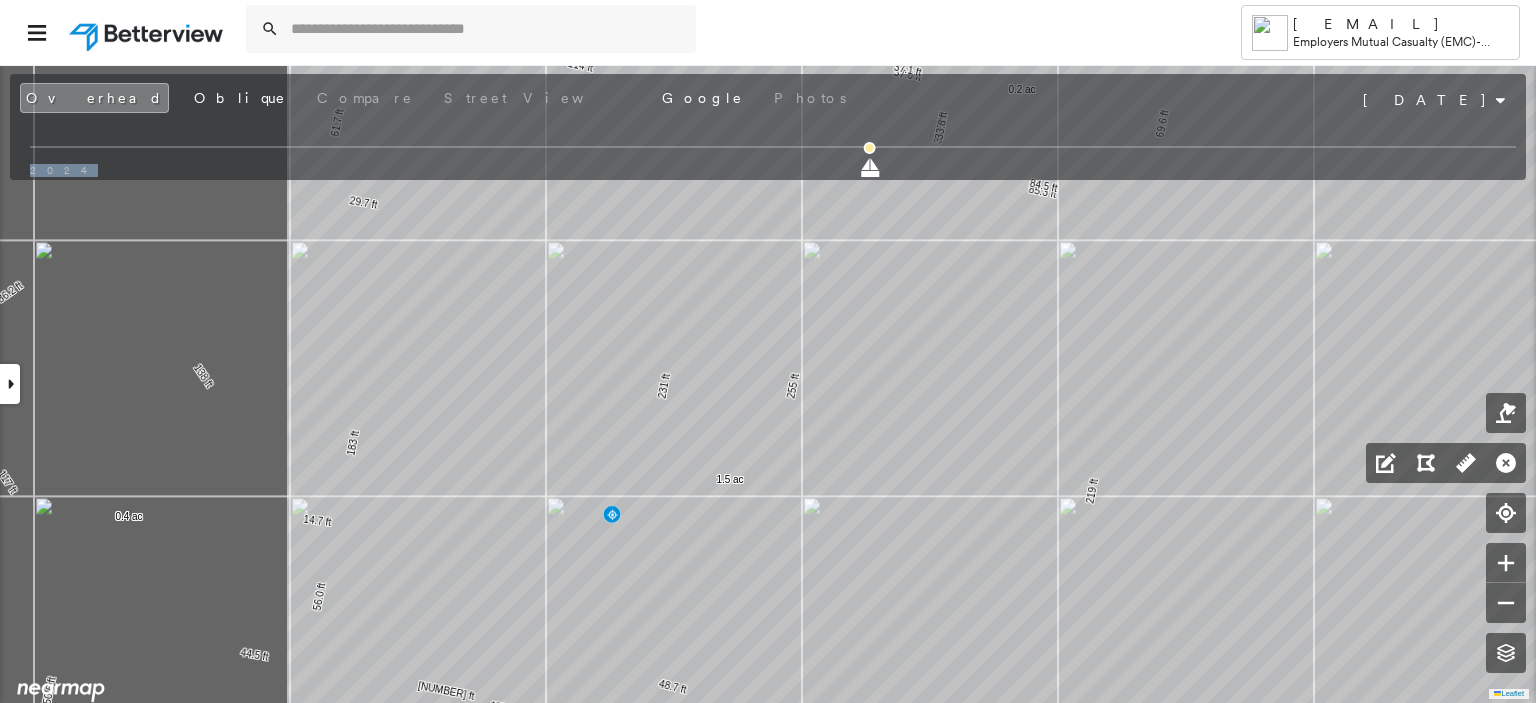 click on "[NUMBER] [STREET] , [CITY], [STATE] [POSTAL_CODE] Assigned to: - Assigned to: - Assigned to: - Open Comments Download PDF Report Summary Construction Occupancy Protection Exposure Determination Overhead Obliques Street View Roof Spotlight™ Index : 74 out of 100 0 100 25 50 75 1 Building Roof Scores 1 Buildings Policy Information Flags : 2 (0 cleared, 2 uncleared) Construction Roof Spotlights : Ponding, Staining, Overhang, Skylight, Vent and 5 more Property Features : Car, Significantly Stained Pavement, Nonwooden Construction Material, Trailer, Dumpster Roof Size & Shape : 1 building - Flat | Metal Panel BuildZoom - Building Permit Data and Analysis Occupancy Place Detail Geocode Smarty Streets - Surrounding Properties Protection Protection Exposure FEMA Risk Index Crime Regional Hazard: 3 out of 5 Additional Perils Guidewire HazardHub HazardHub Risks Determination Flags : 2 (0 cleared, 2 uncleared) Uncleared Flags (2) Cleared Flags (0) METL Metal Roofs Flagged [DATE] Clear Low Low Priority Clear *" at bounding box center [768, 383] 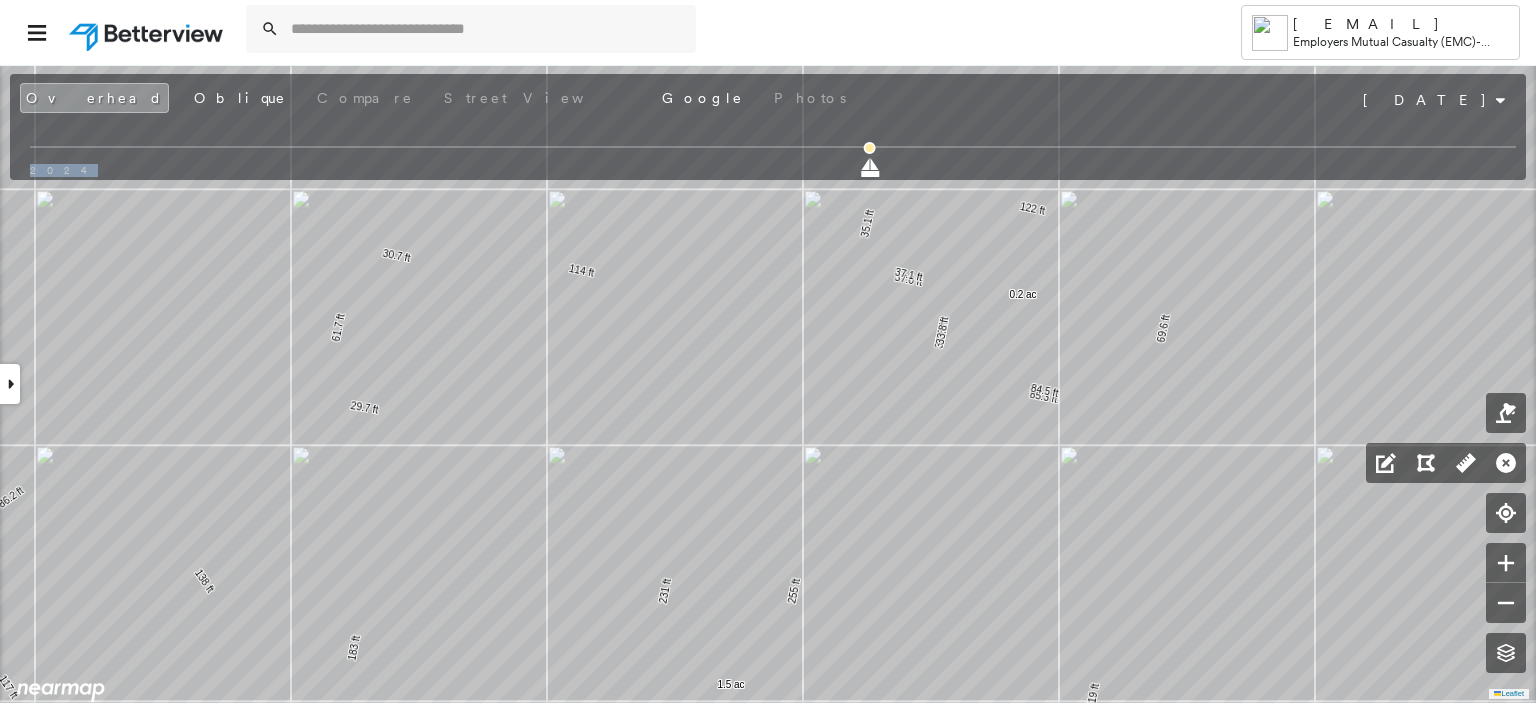 click at bounding box center [10, 384] 